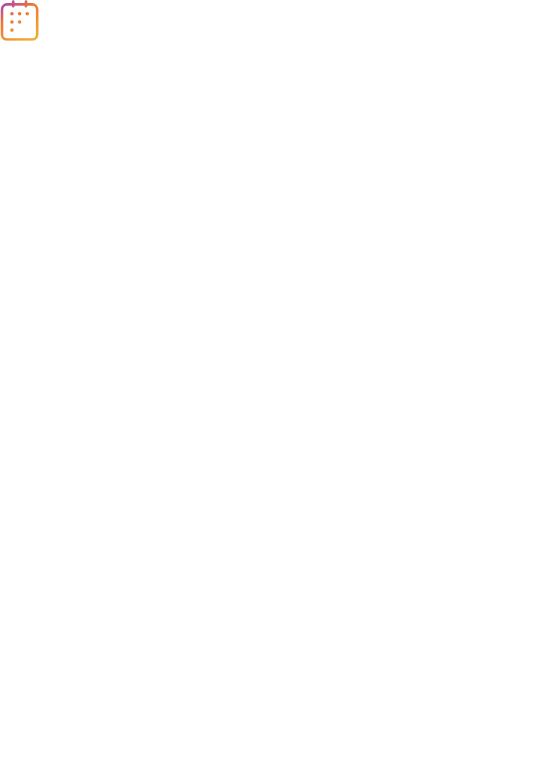 scroll, scrollTop: 0, scrollLeft: 0, axis: both 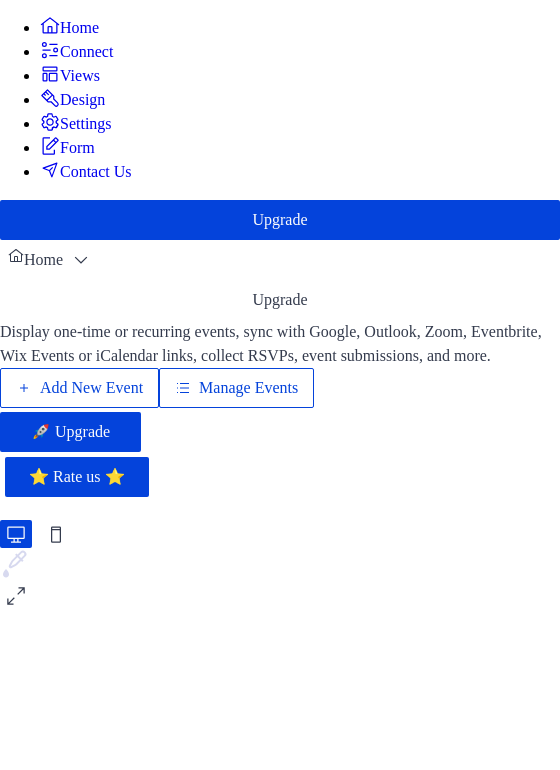 click on "Manage Events" at bounding box center (248, 388) 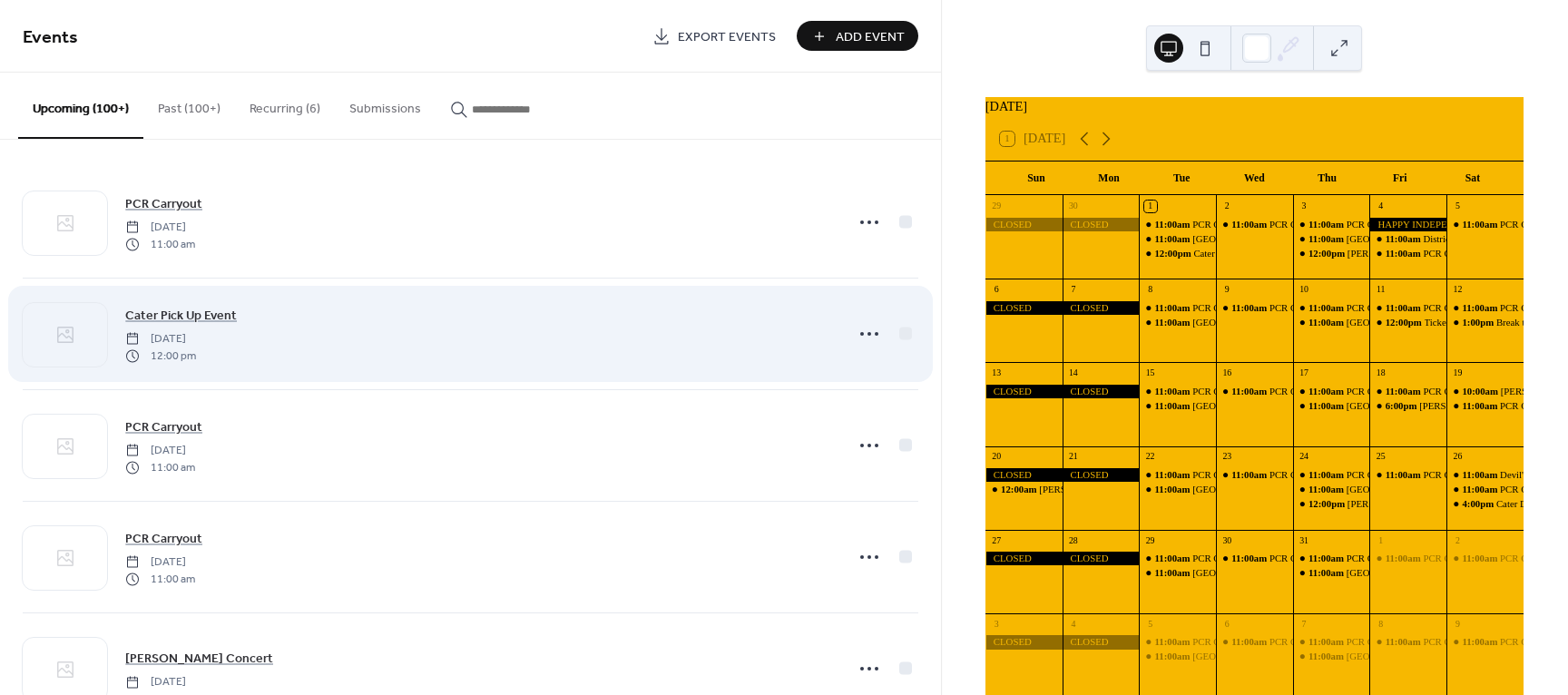 scroll, scrollTop: 0, scrollLeft: 0, axis: both 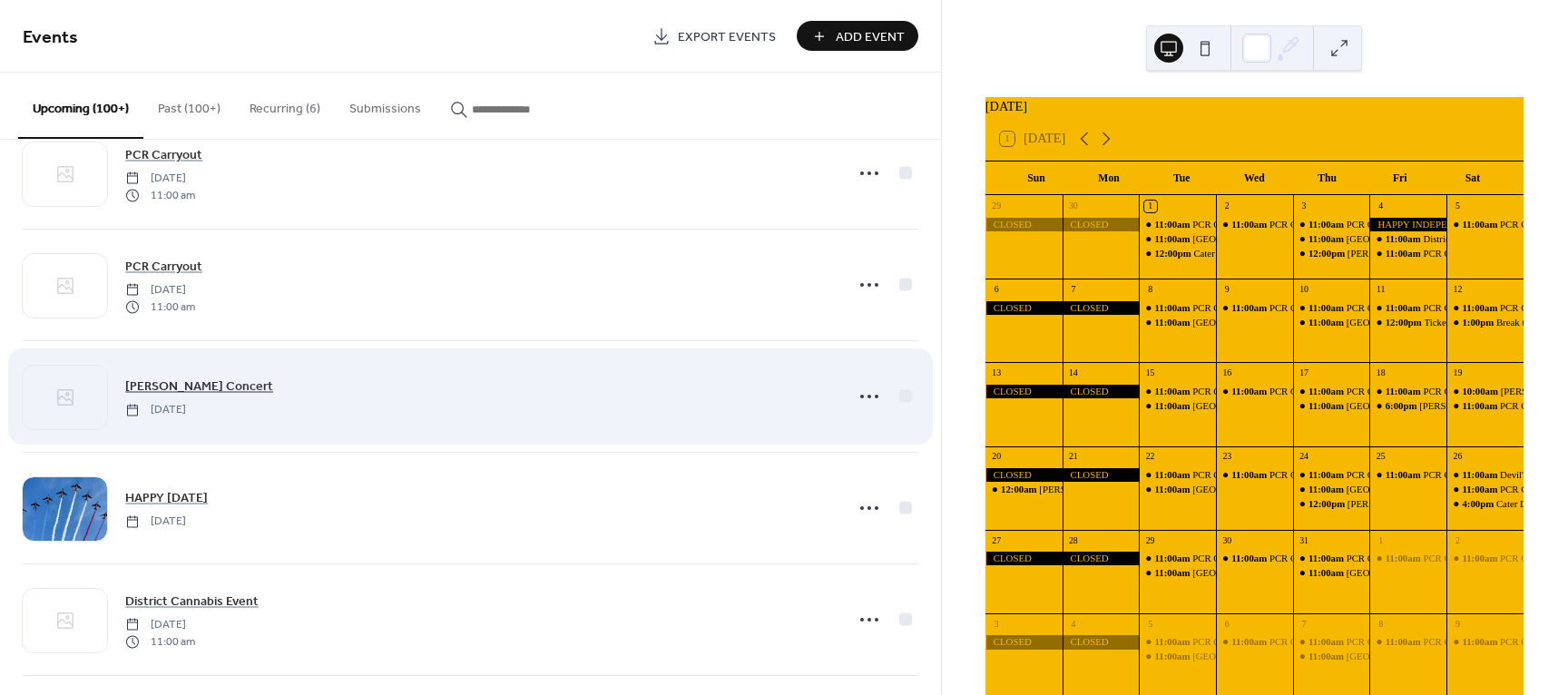 click on "Levitt Concert" at bounding box center [199, 387] 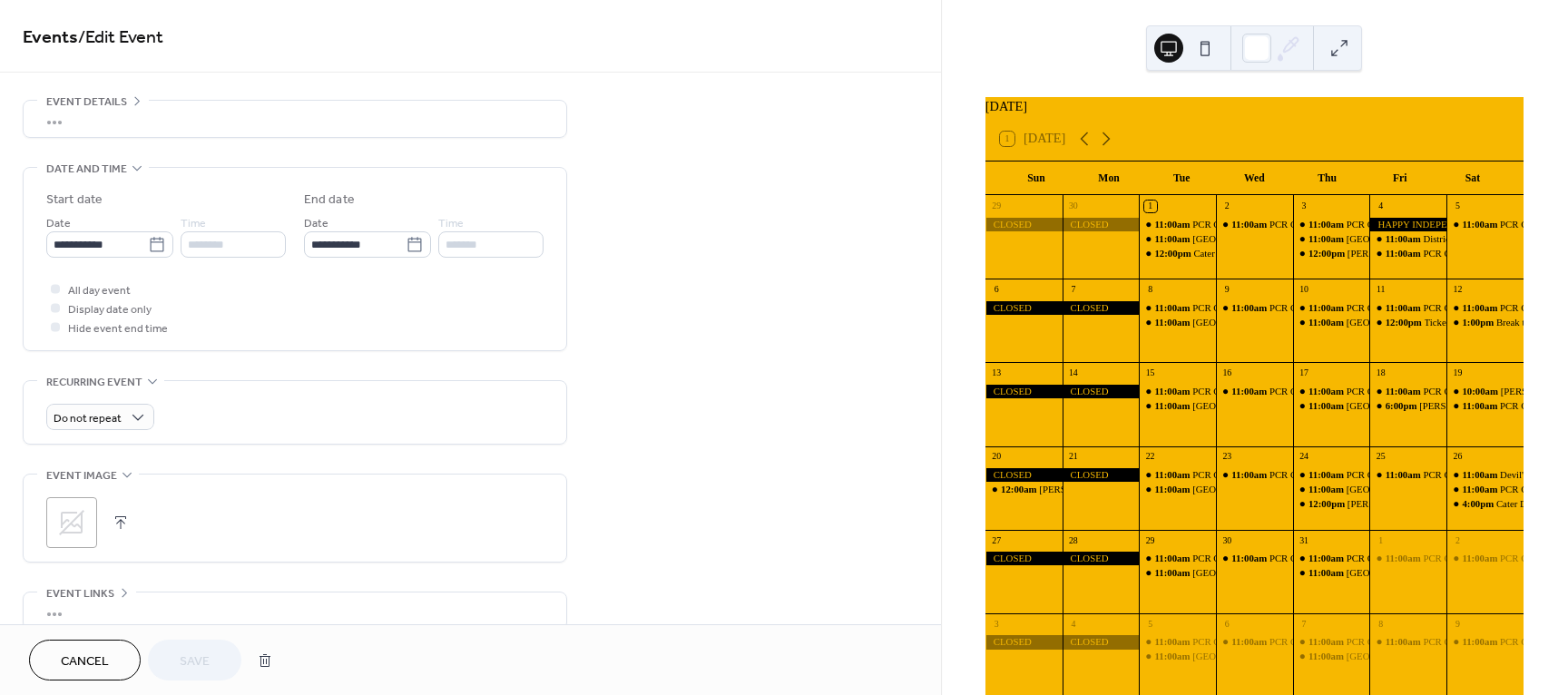 scroll, scrollTop: 57, scrollLeft: 0, axis: vertical 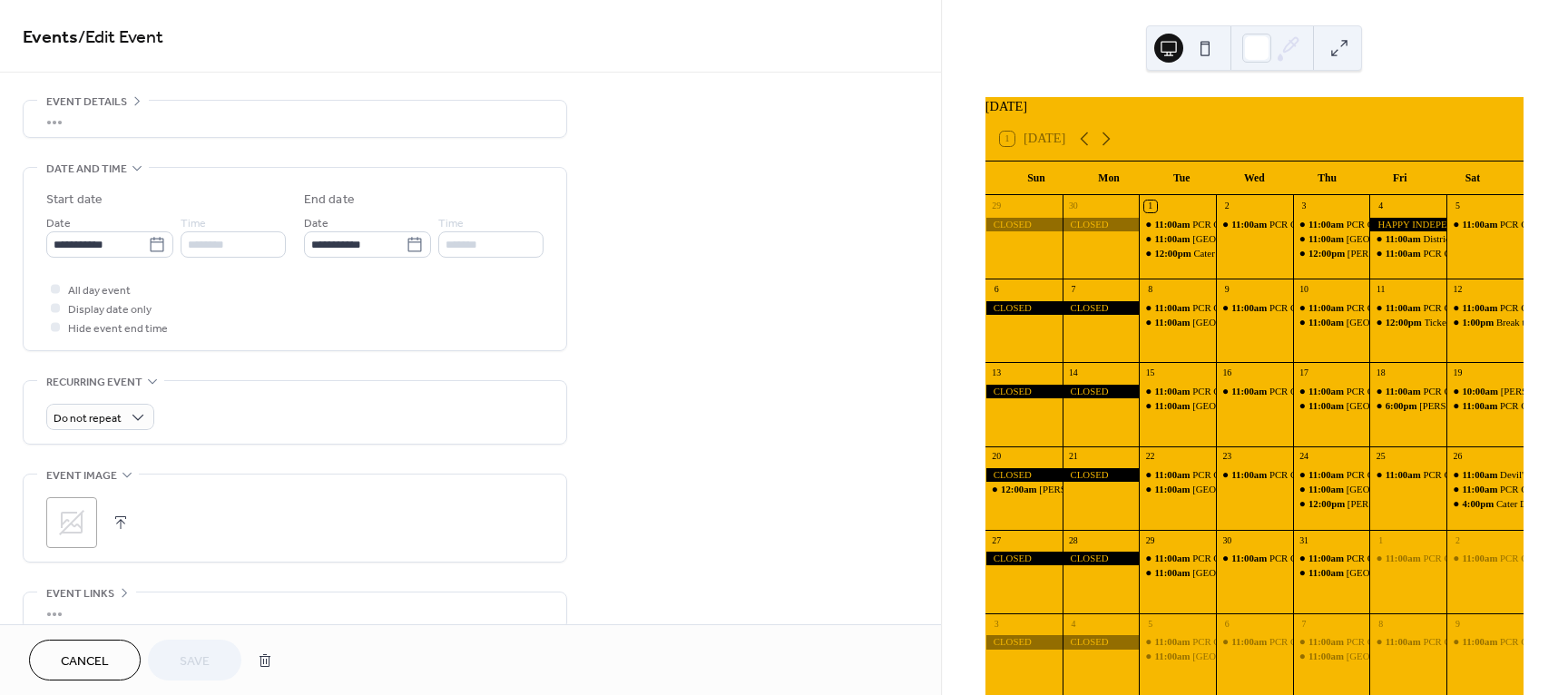 click on "All day event" at bounding box center (99, 290) 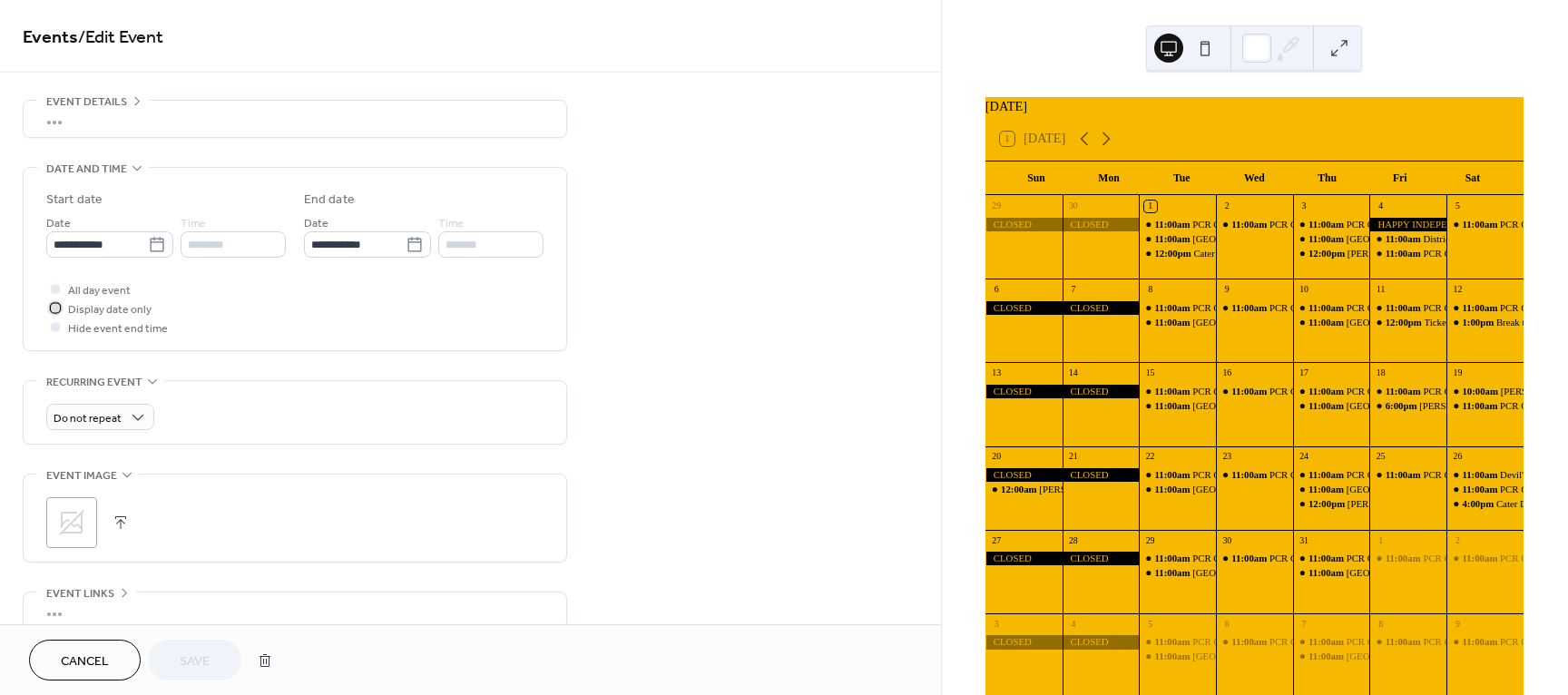 click on "Display date only" at bounding box center (110, 309) 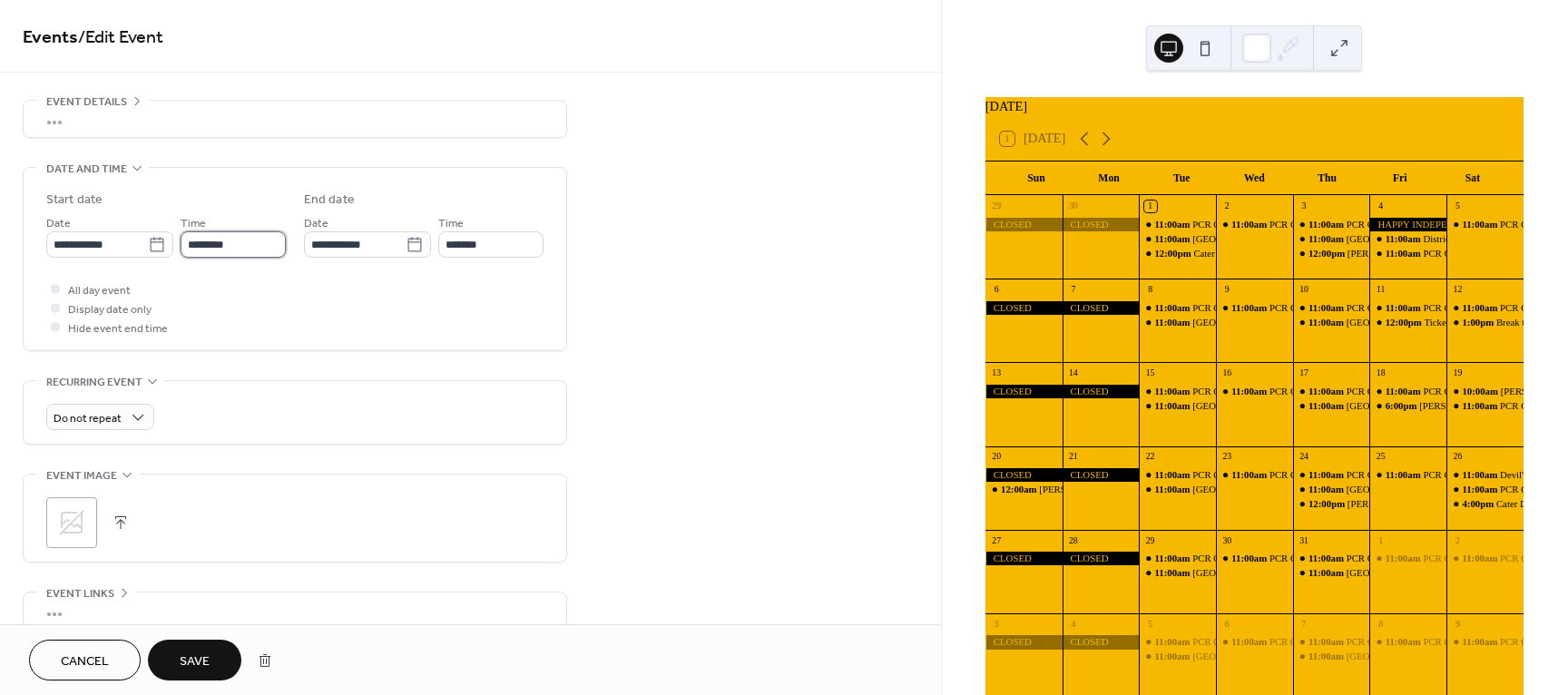 click on "********" at bounding box center (233, 244) 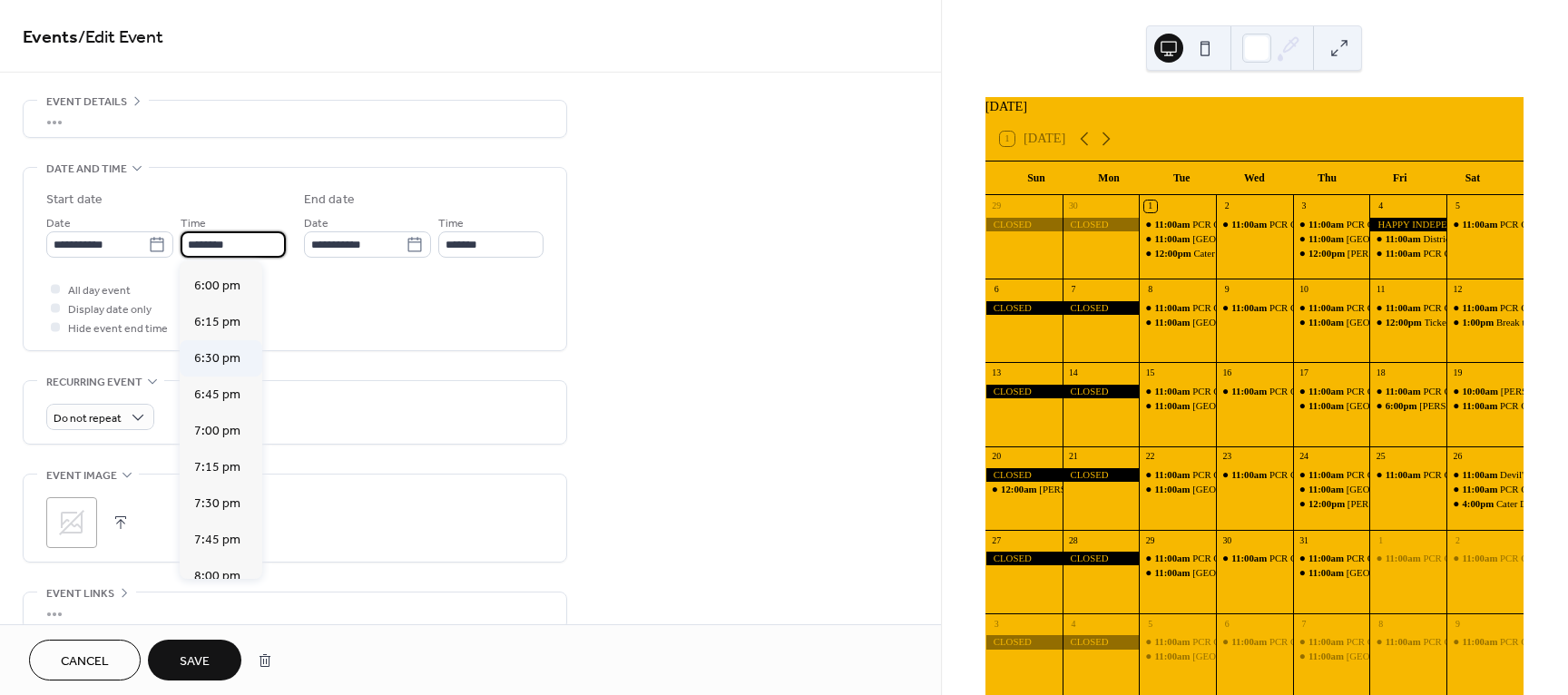 scroll, scrollTop: 2602, scrollLeft: 0, axis: vertical 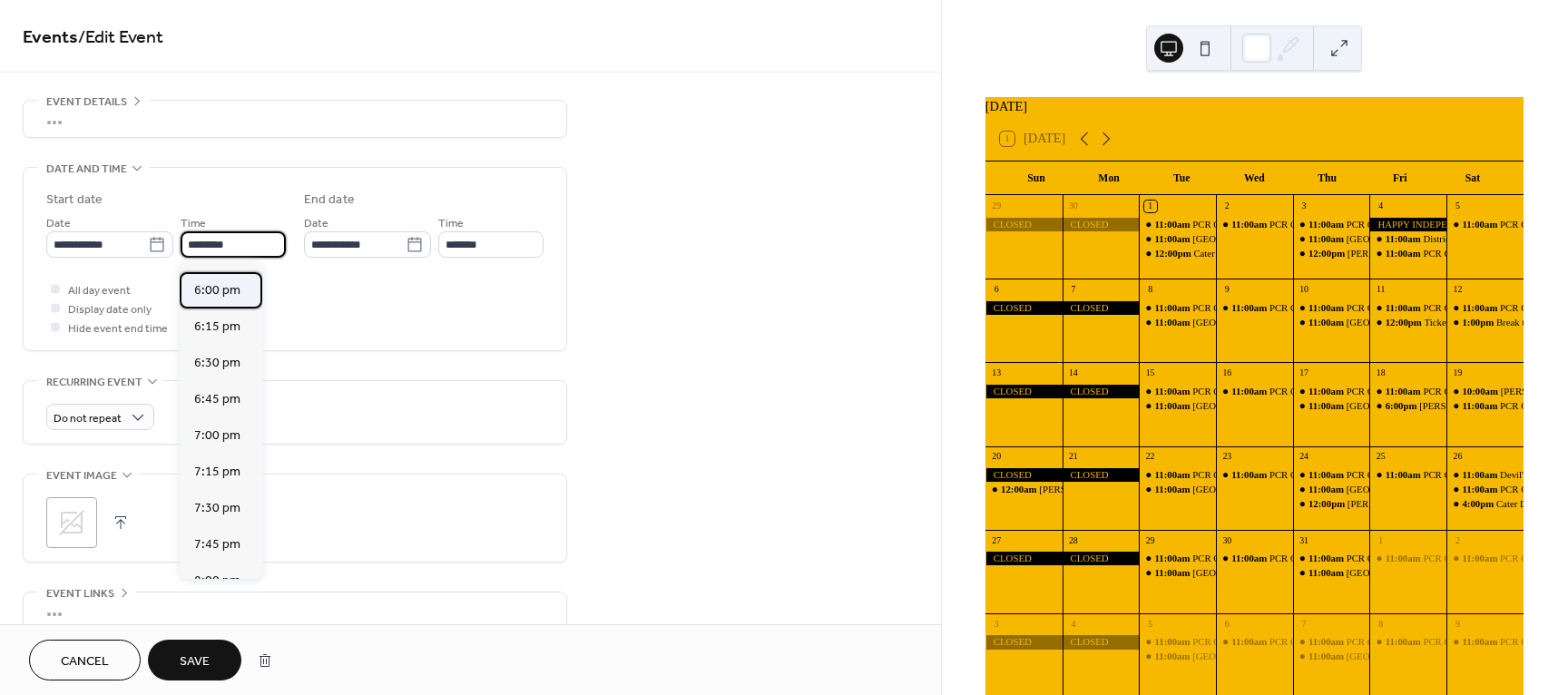 click on "6:00 pm" at bounding box center (217, 290) 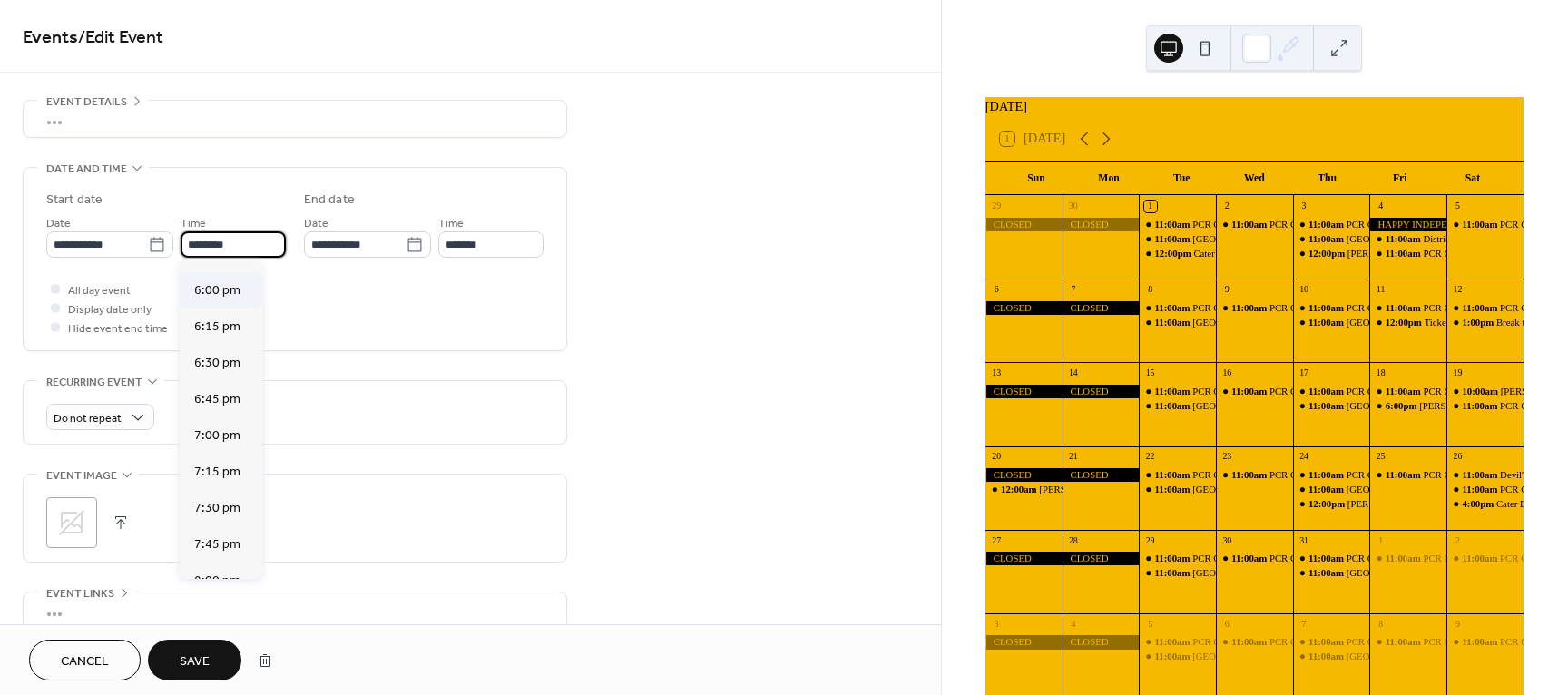 type on "*******" 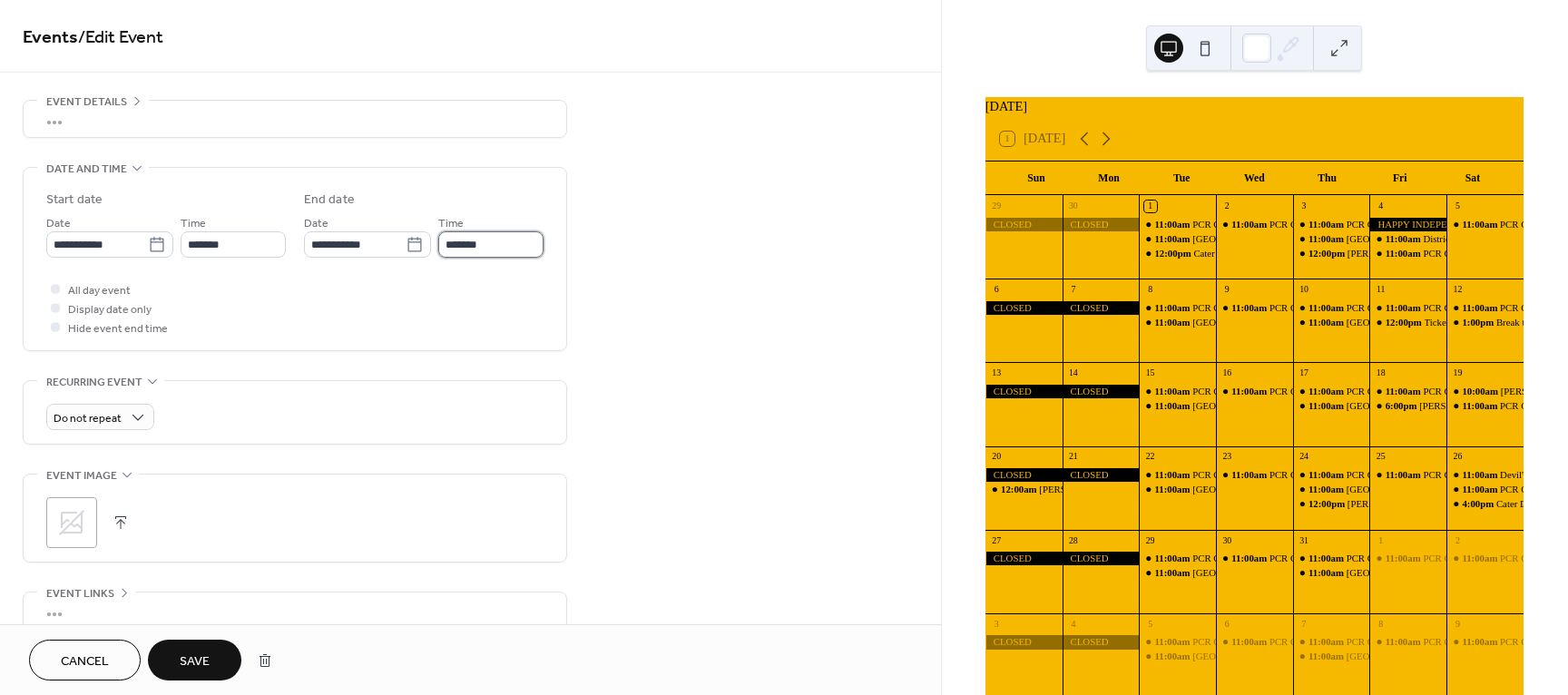 click on "*******" at bounding box center (491, 244) 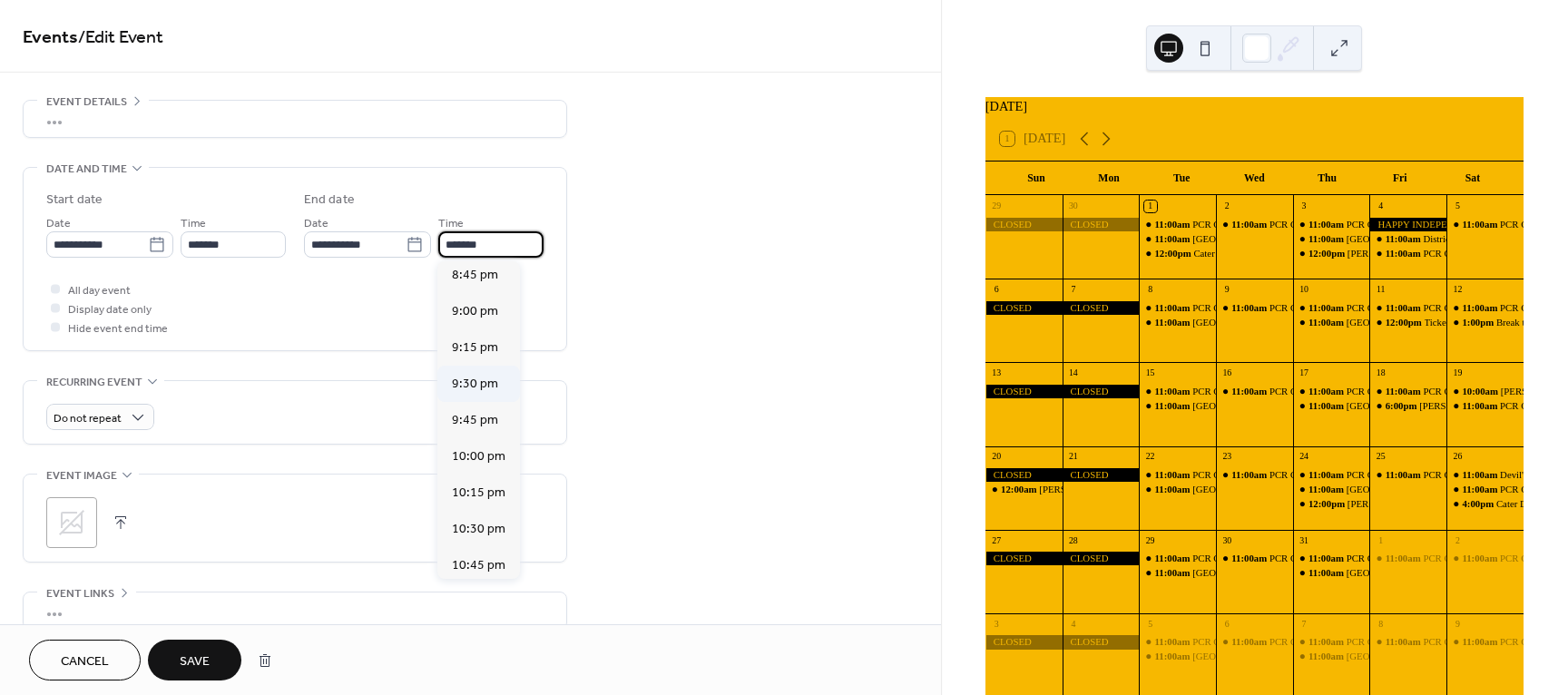 scroll, scrollTop: 363, scrollLeft: 0, axis: vertical 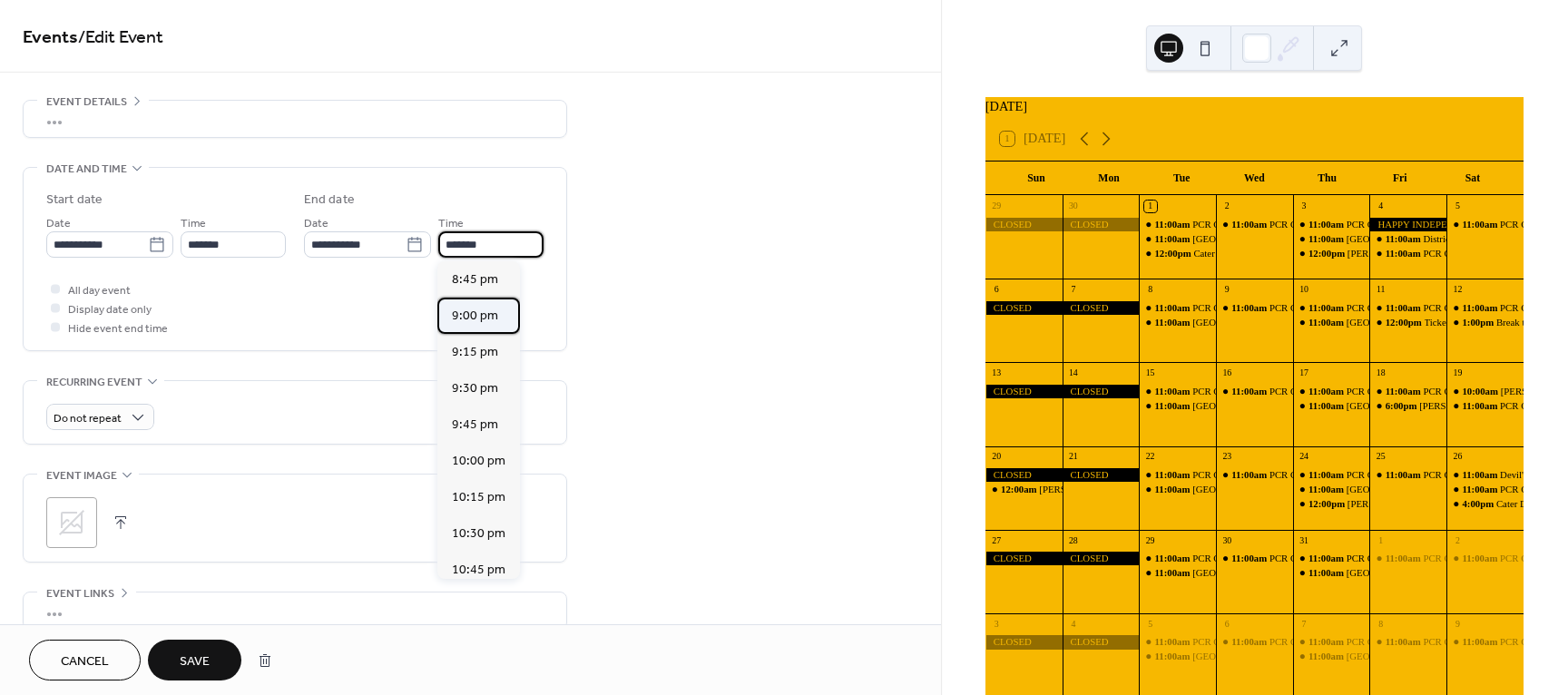 click on "9:00 pm" at bounding box center [475, 316] 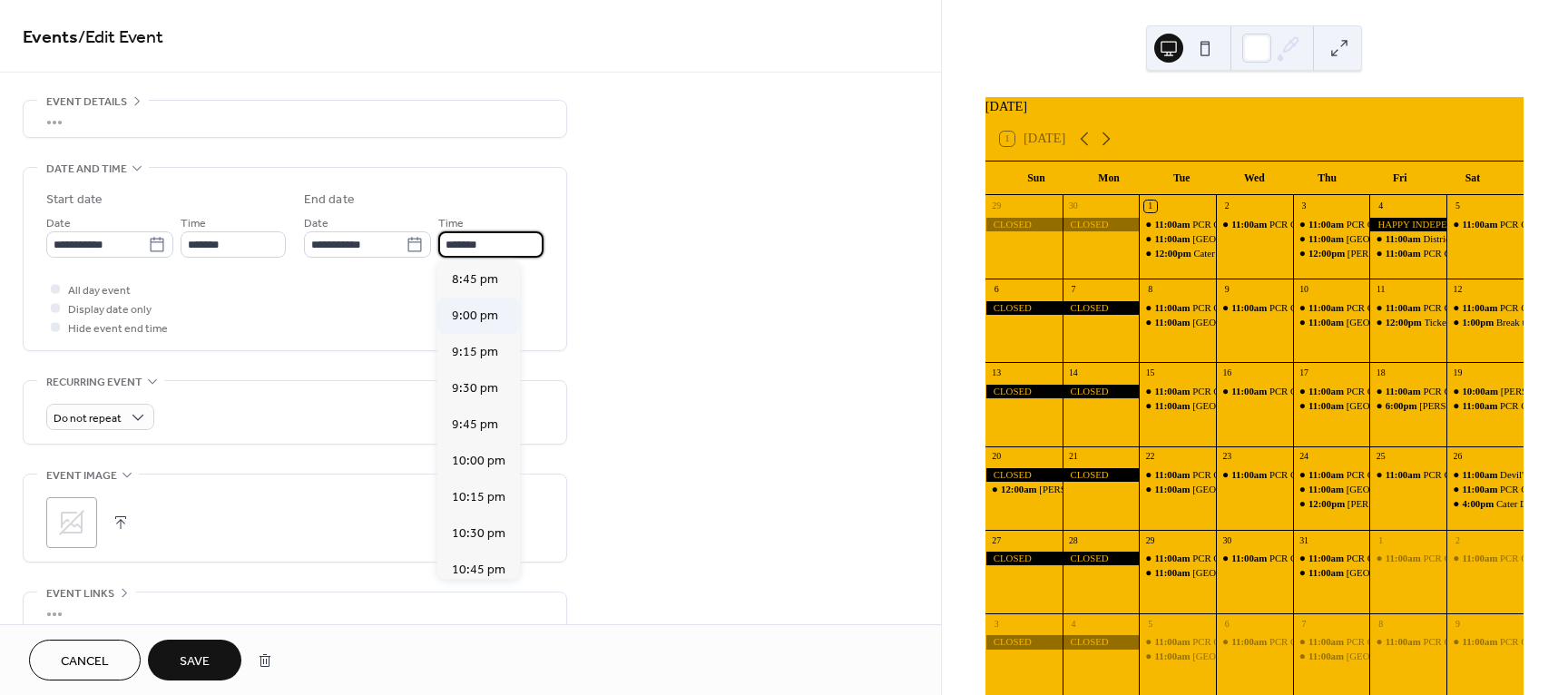 type on "*******" 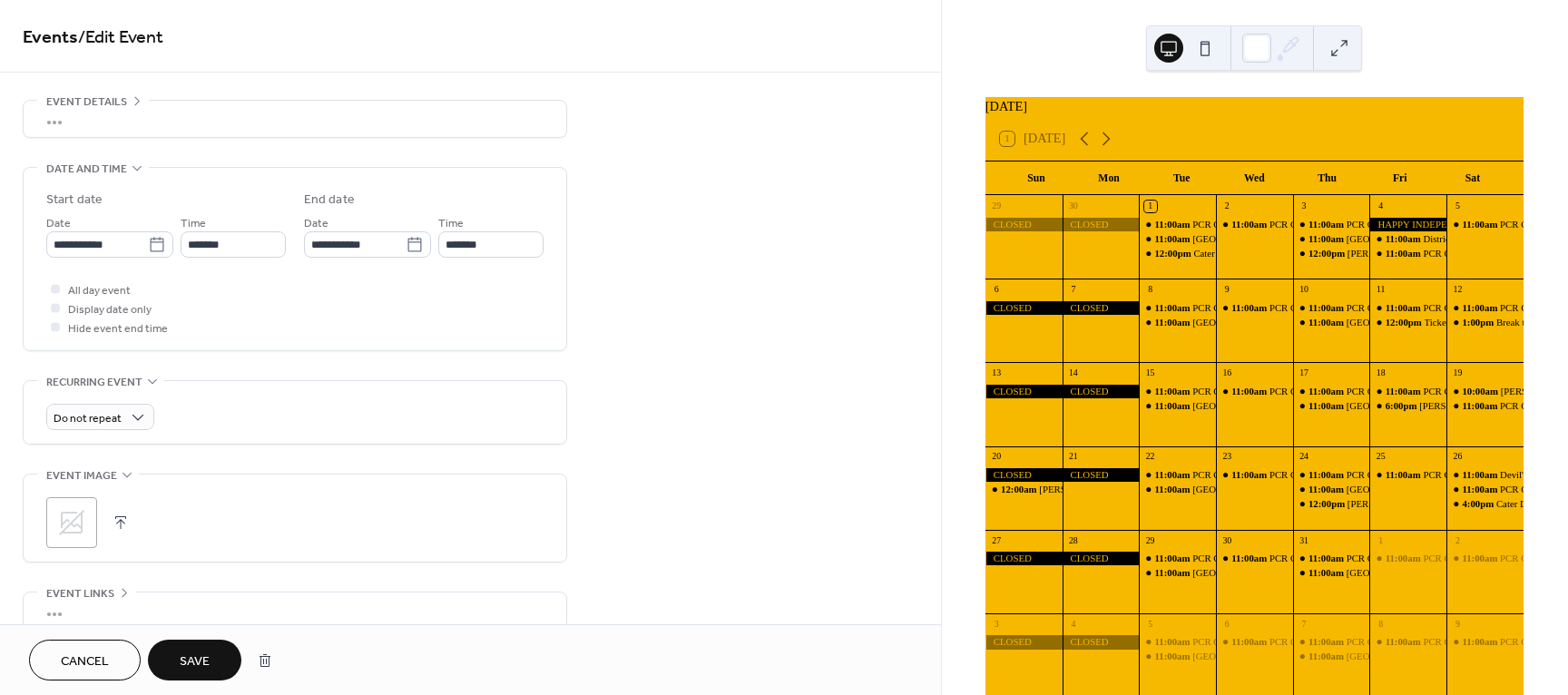 click on "Save" at bounding box center [194, 661] 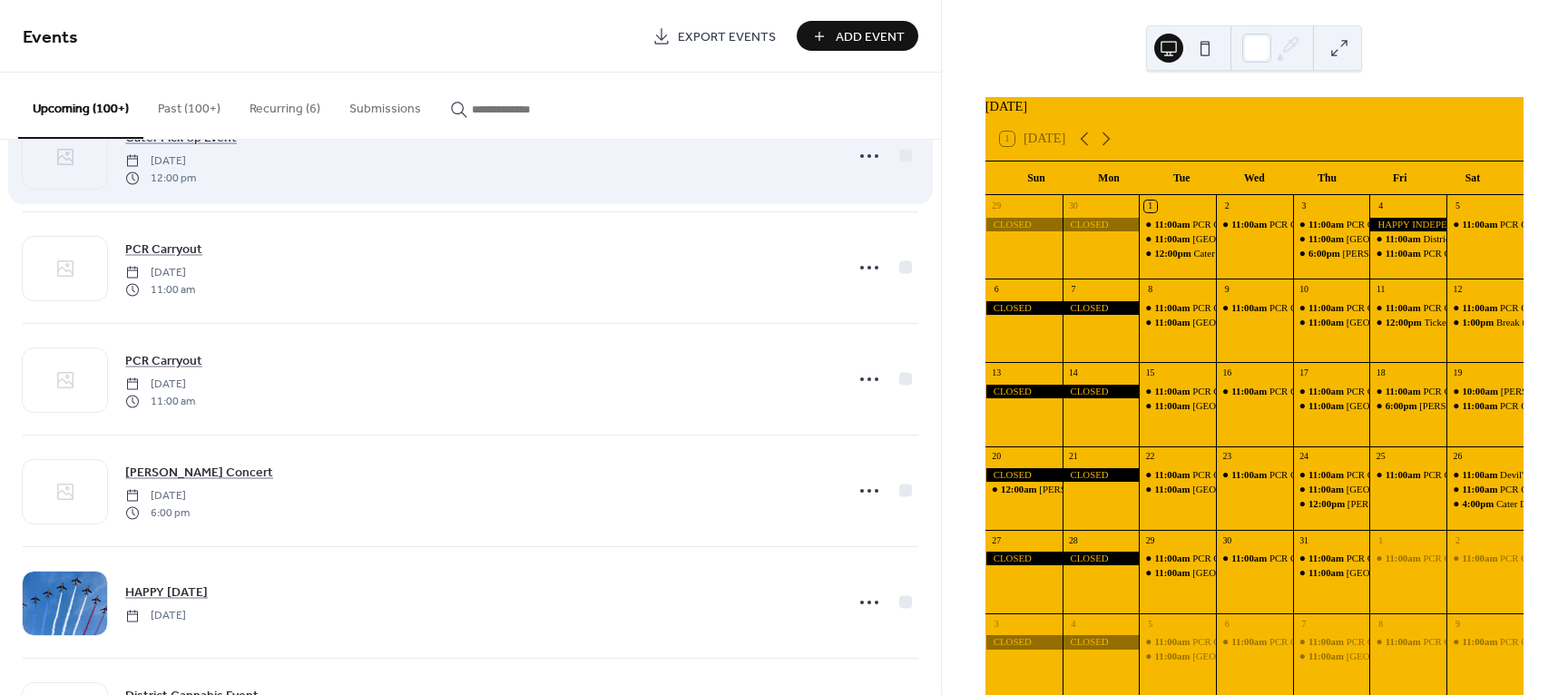 scroll, scrollTop: 181, scrollLeft: 0, axis: vertical 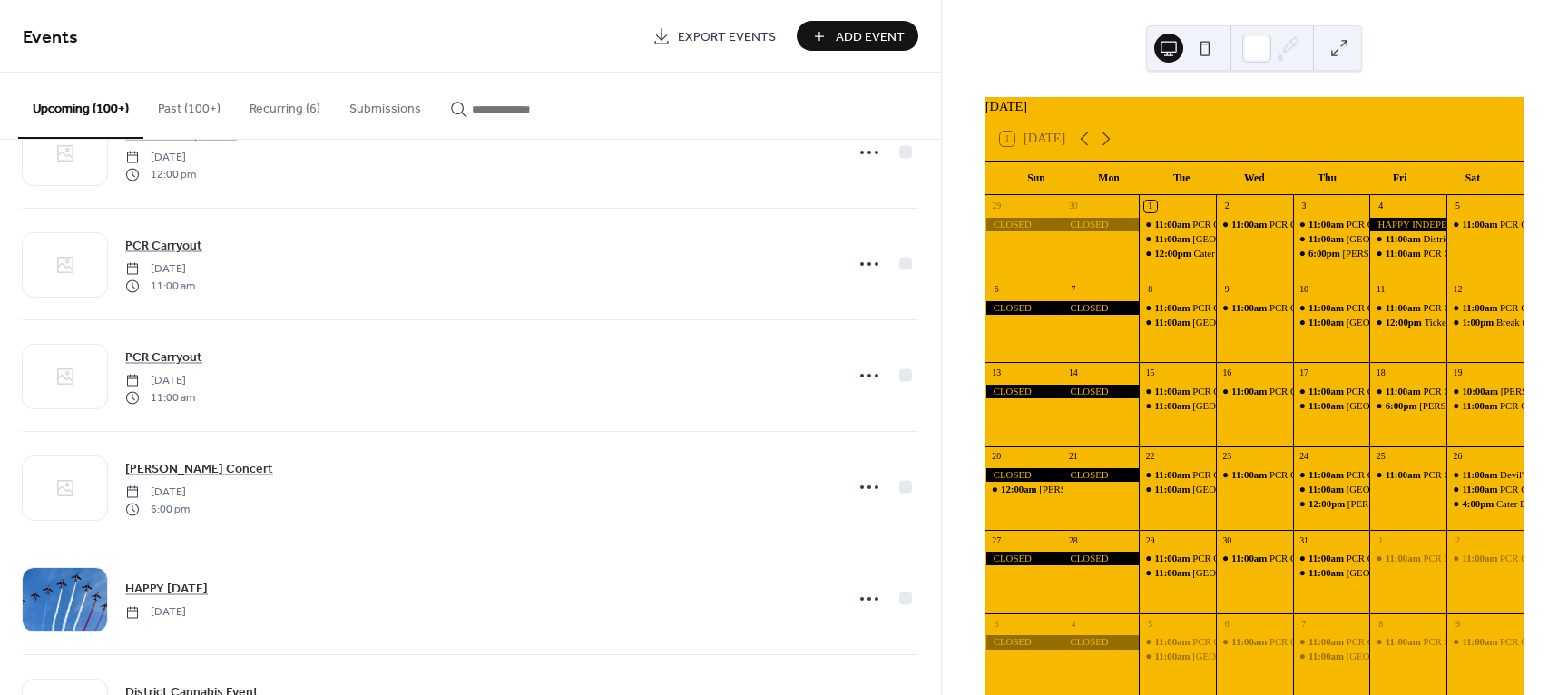 click on "Add Event" at bounding box center [858, 35] 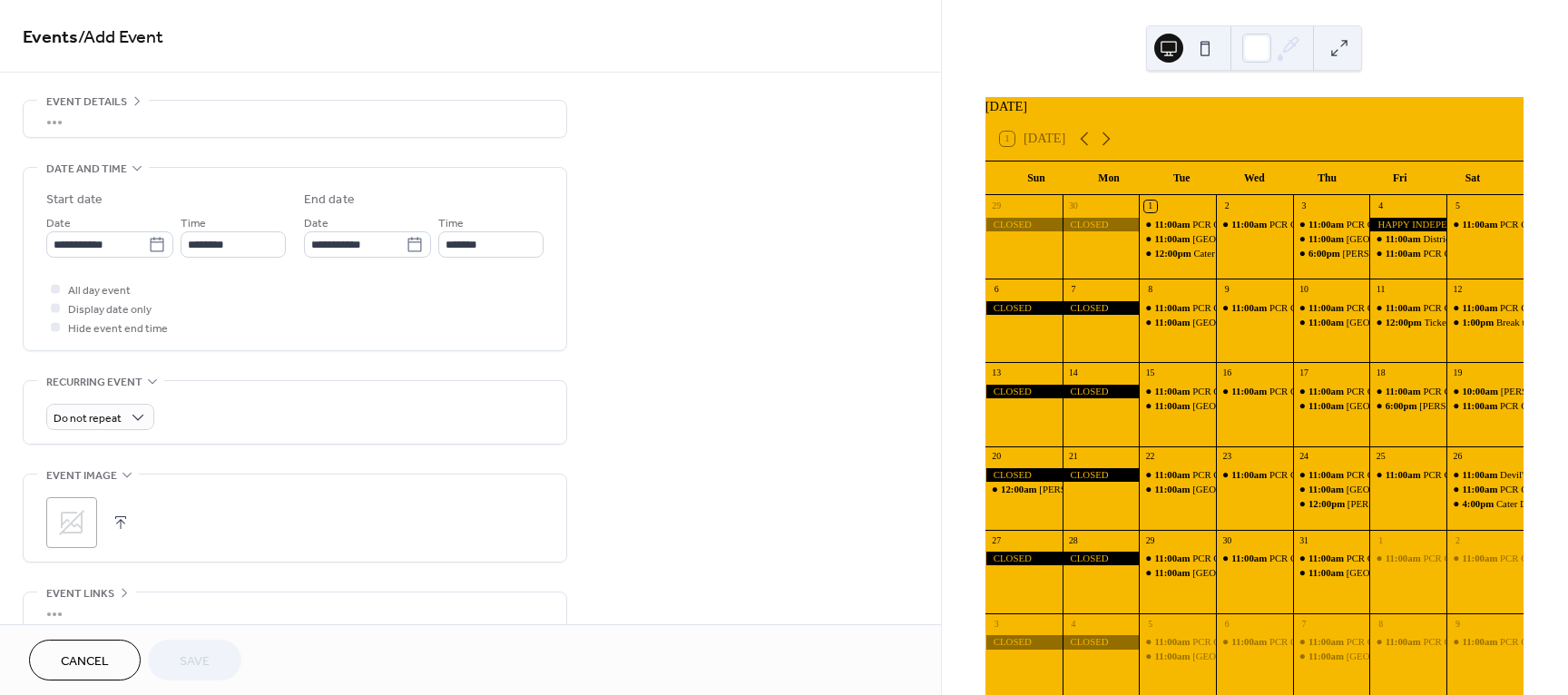scroll, scrollTop: 57, scrollLeft: 0, axis: vertical 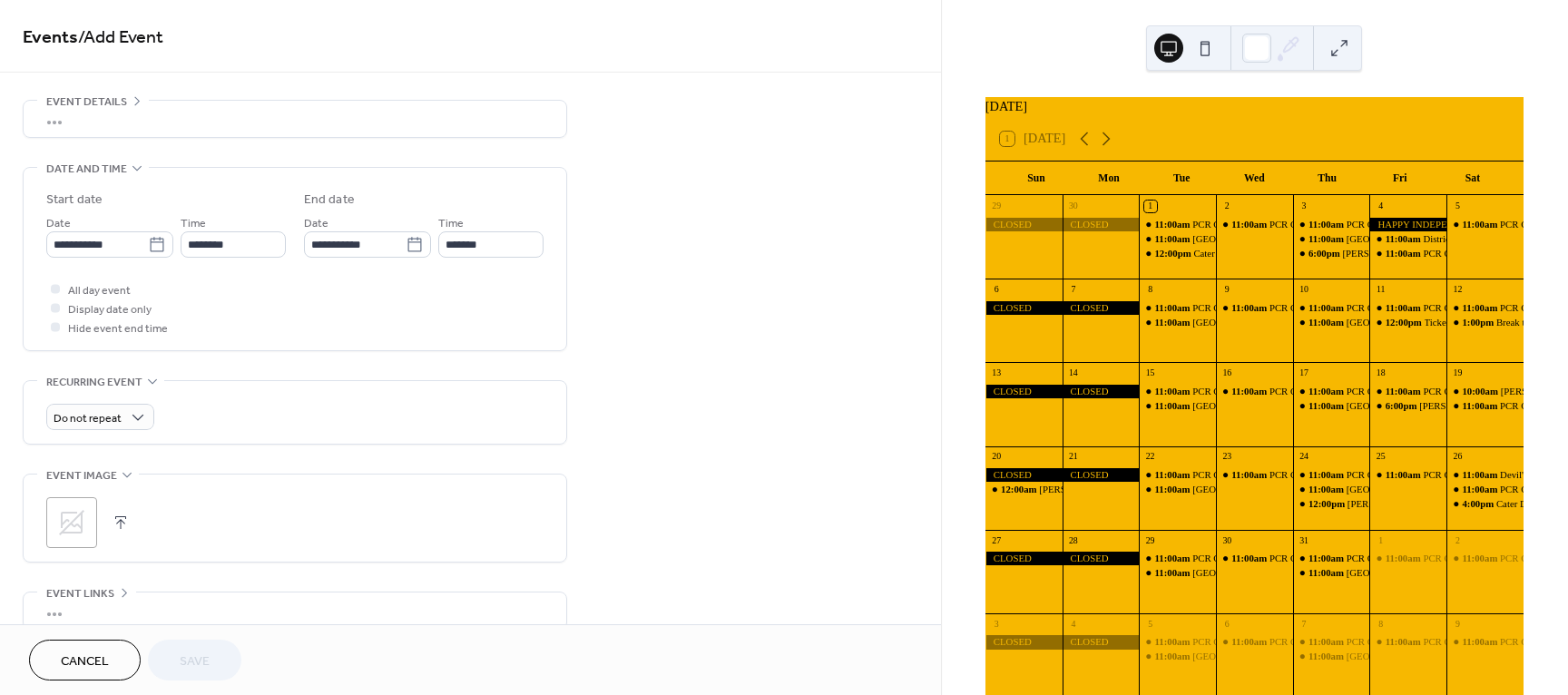 click on "•••" at bounding box center [295, 119] 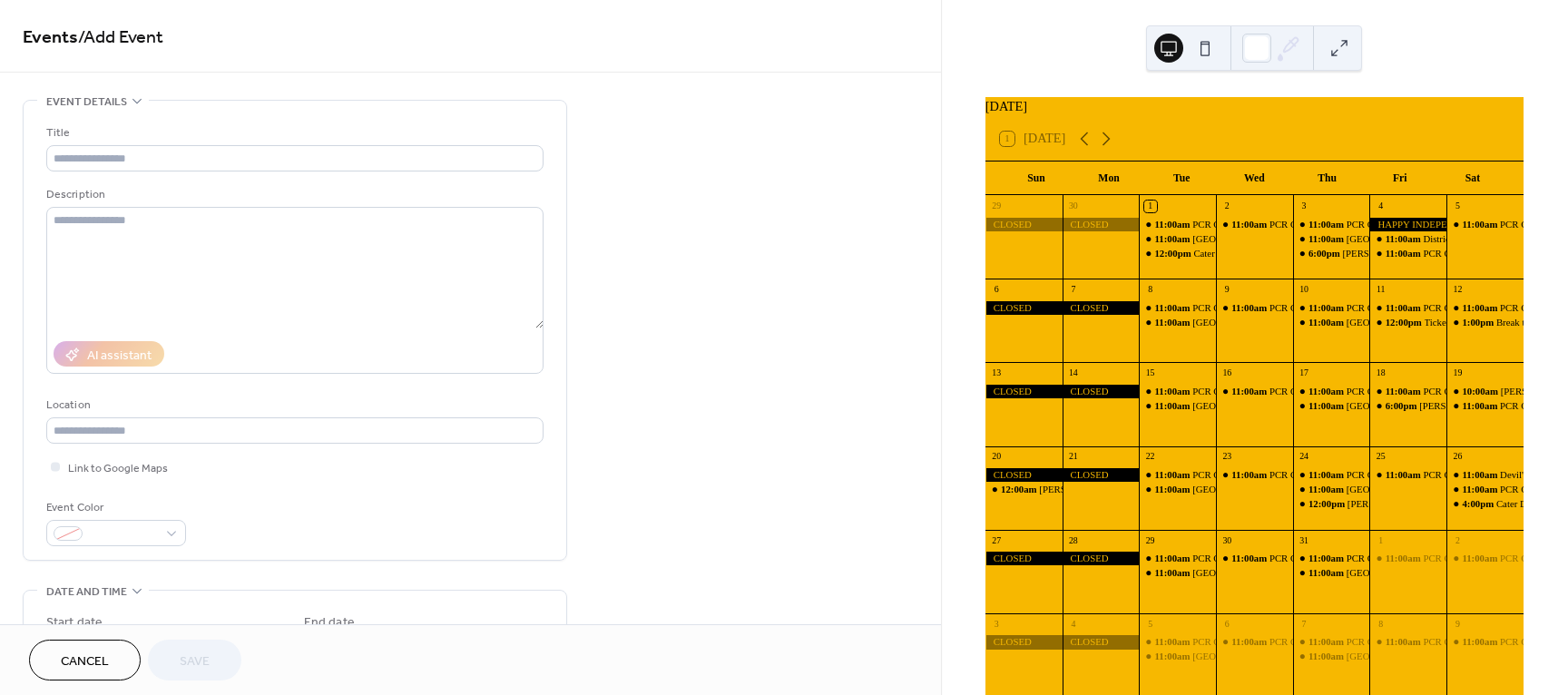 scroll, scrollTop: 0, scrollLeft: 0, axis: both 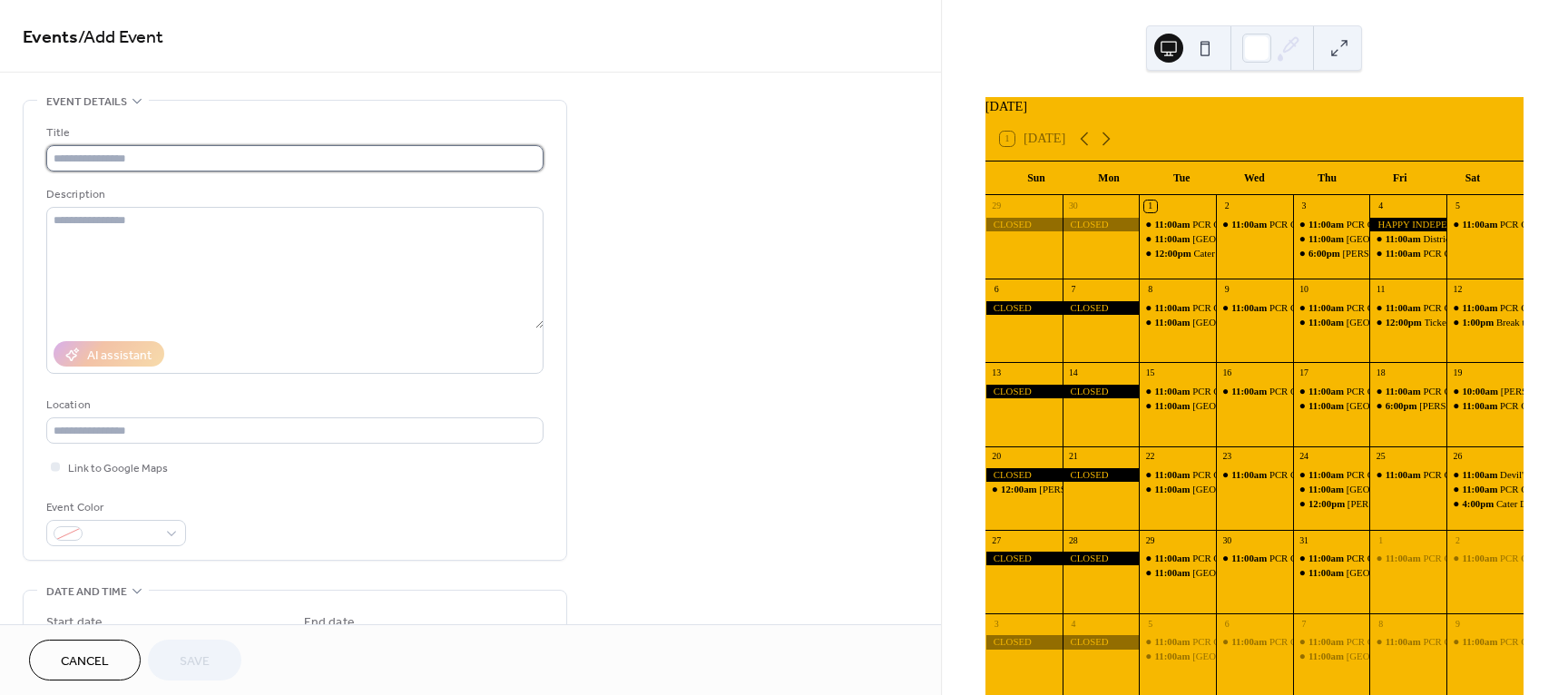 click at bounding box center (295, 158) 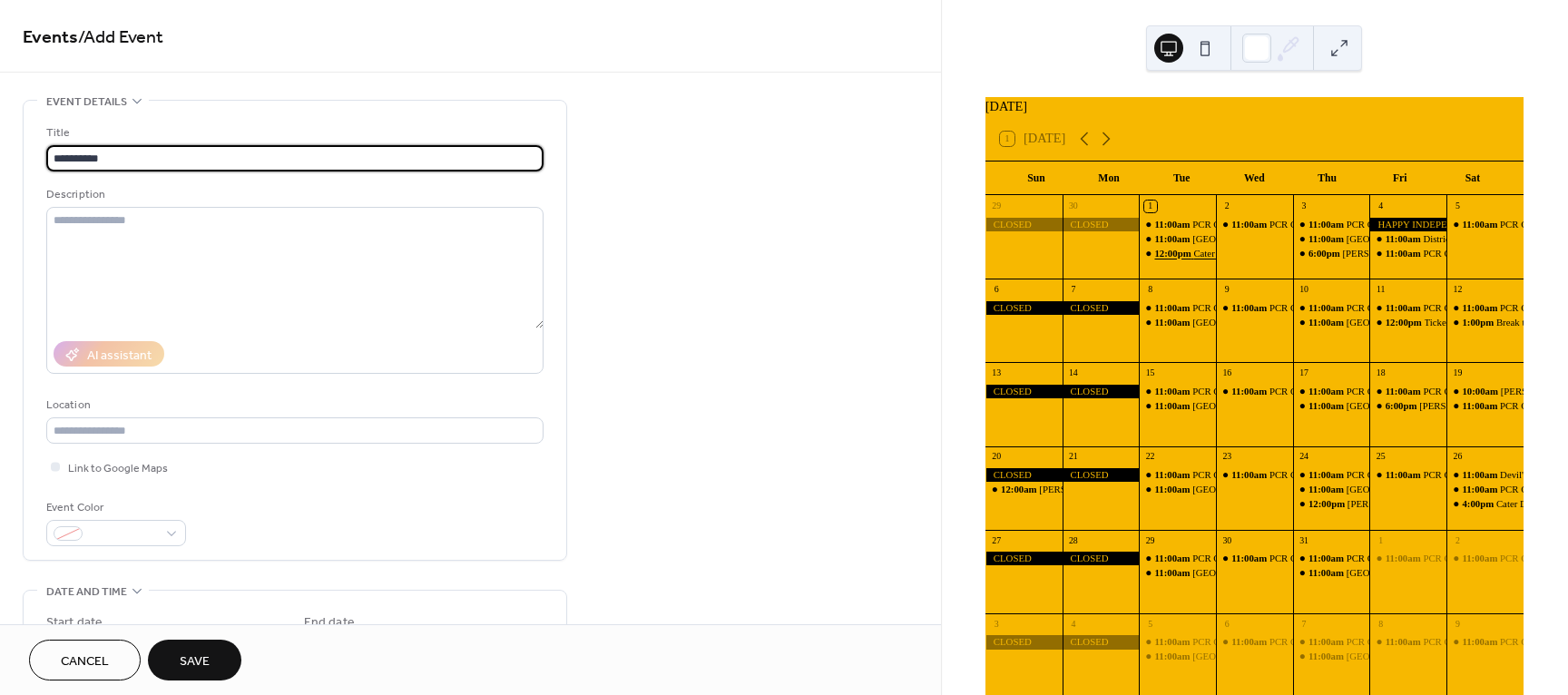 click on "Cater Pick Up Event" at bounding box center [1233, 253] 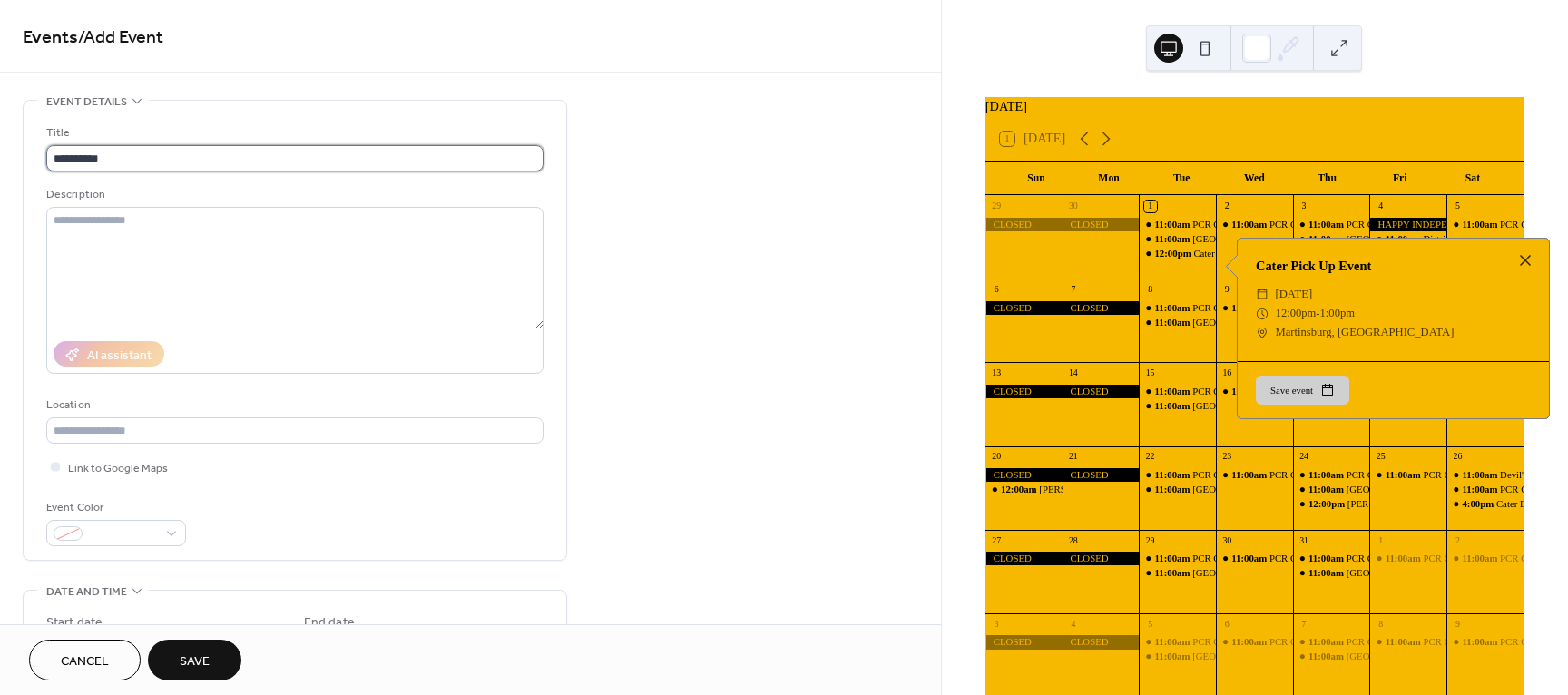 click on "**********" at bounding box center [295, 158] 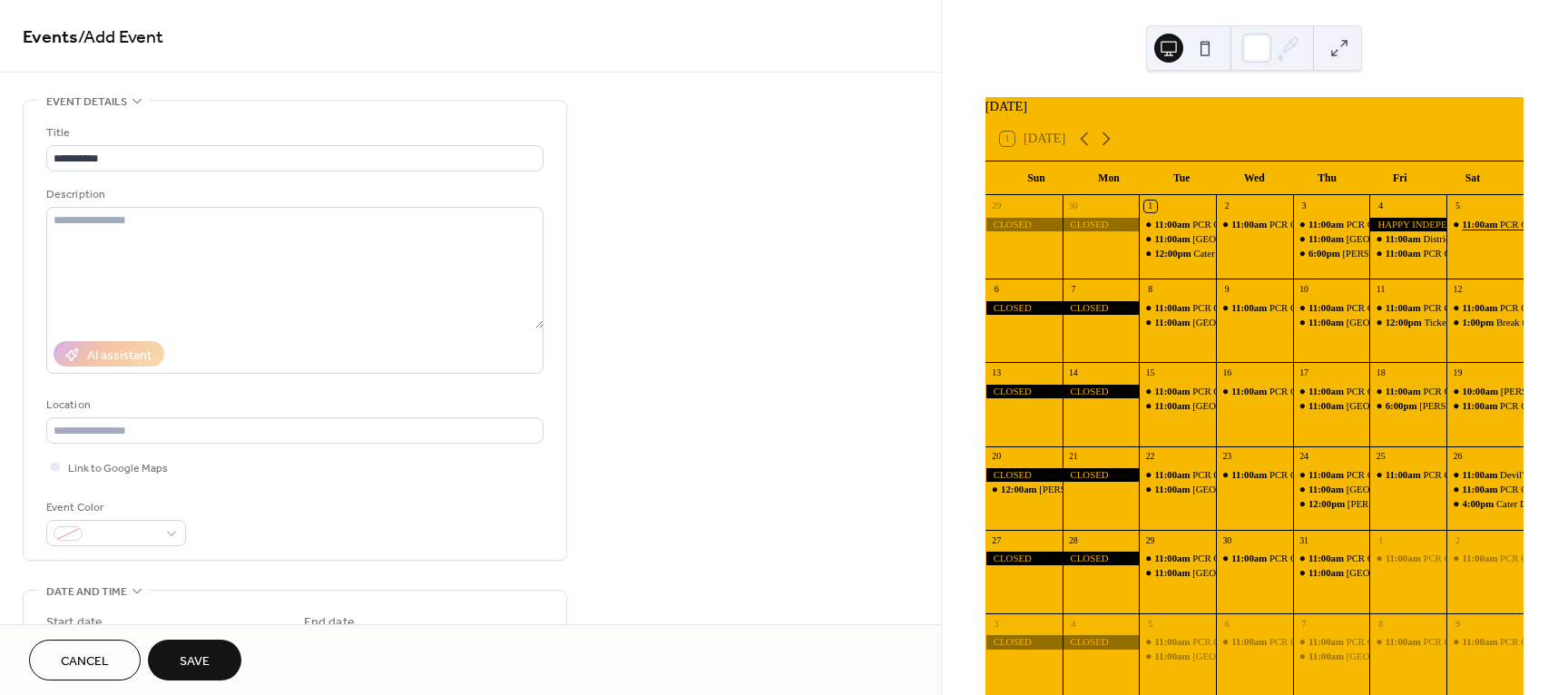 click on "11:00am" at bounding box center [1481, 224] 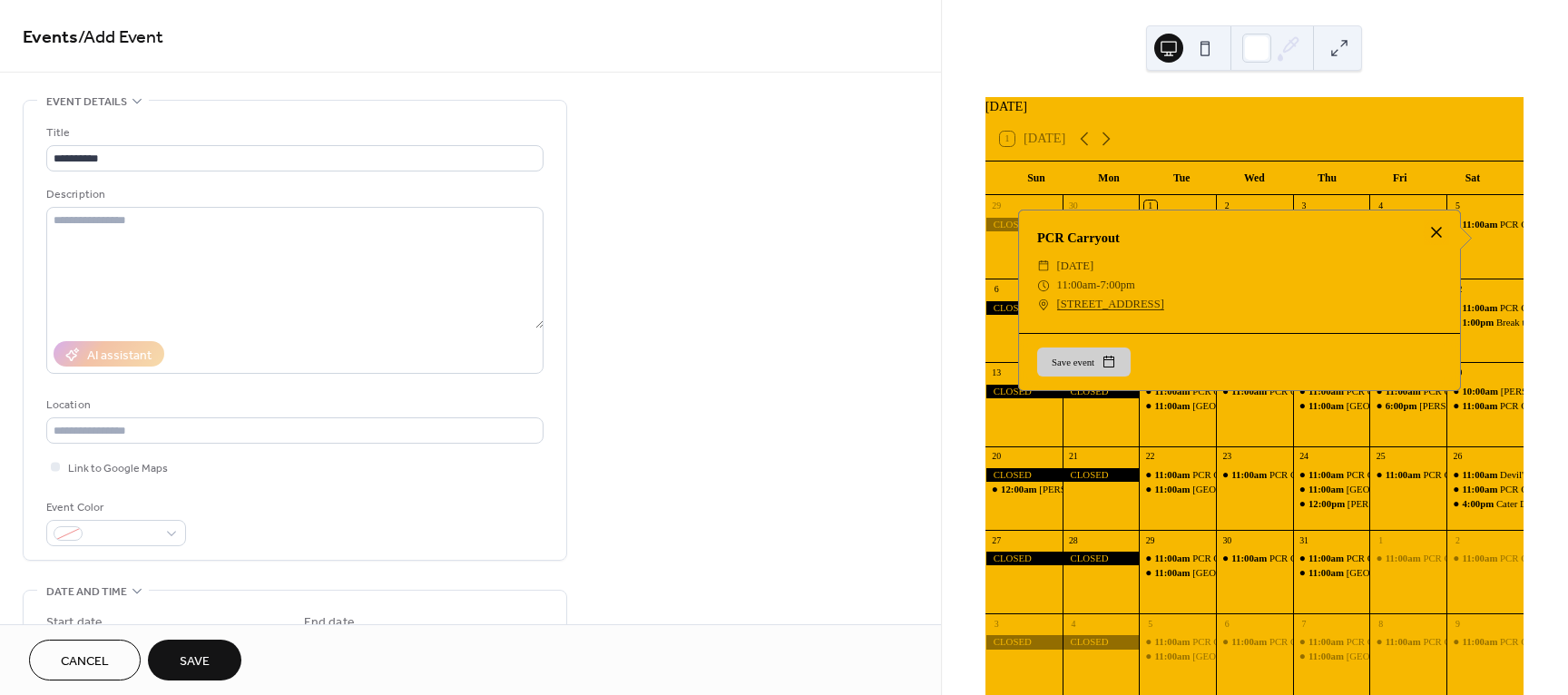 click at bounding box center [1436, 232] 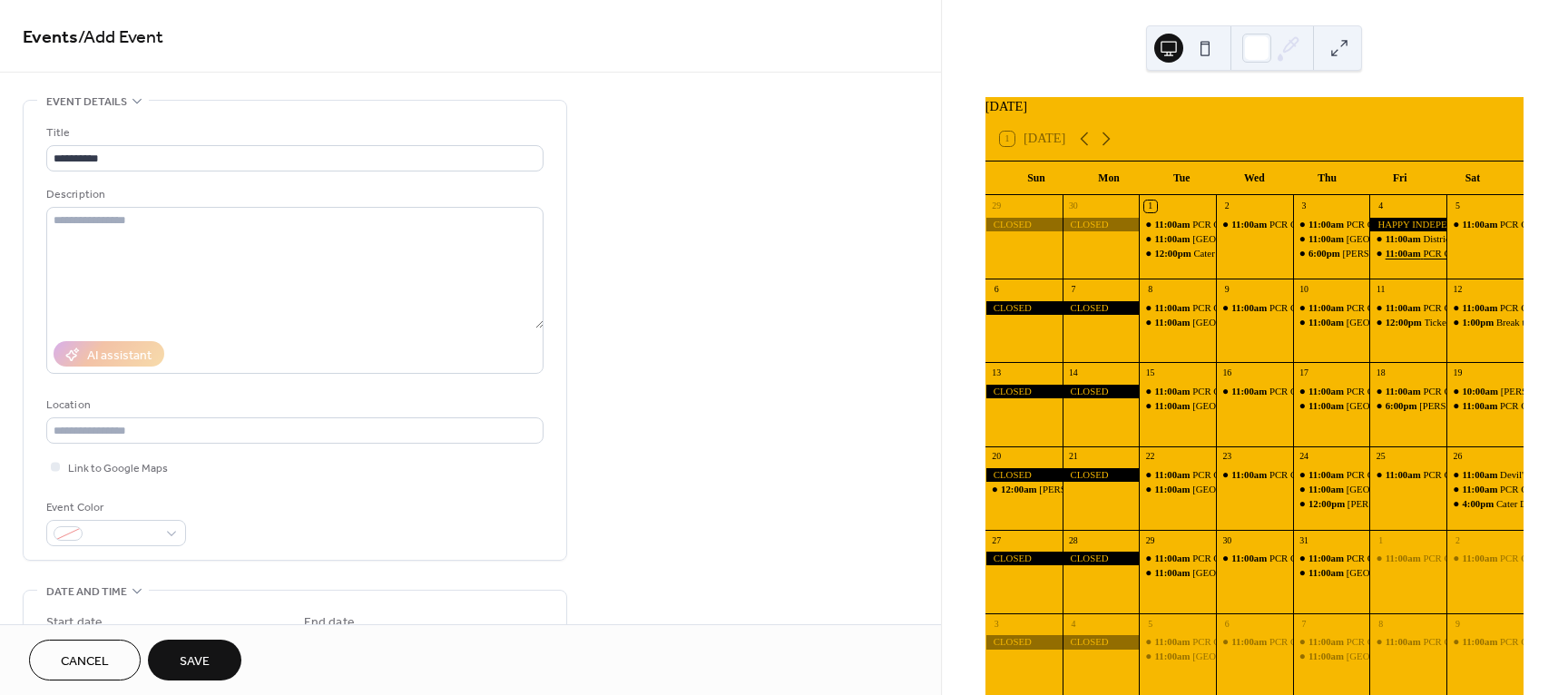 click on "11:00am" at bounding box center [1405, 253] 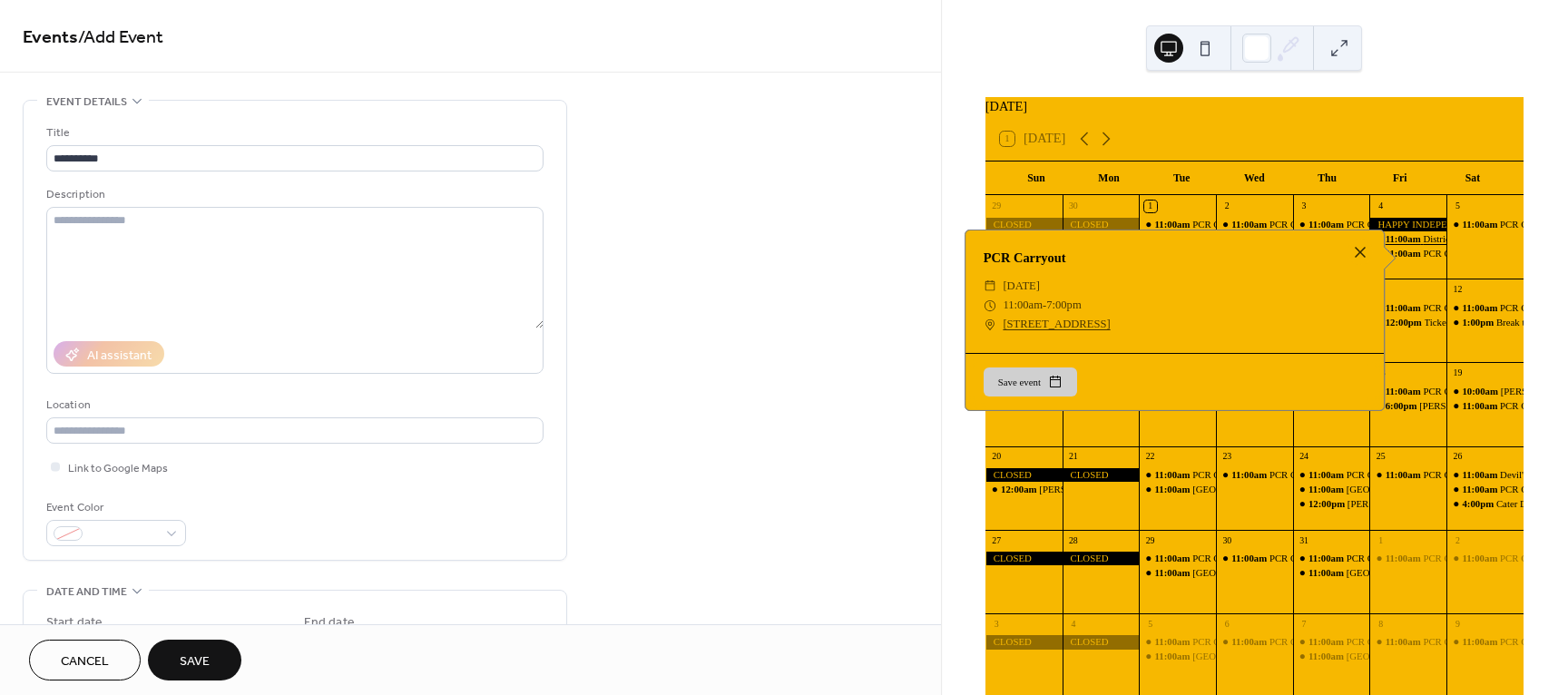 click on "District Cannabis Event" at bounding box center [1469, 239] 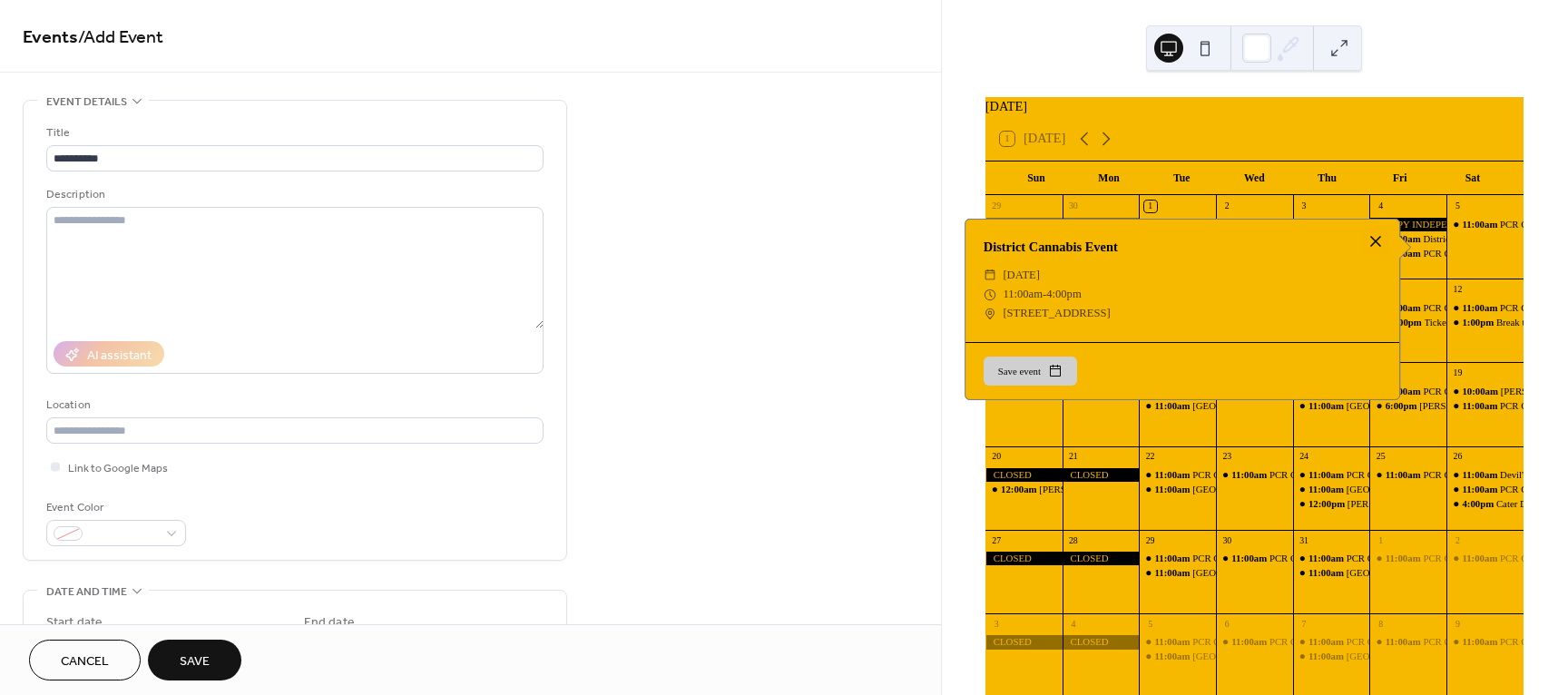 click at bounding box center (1376, 241) 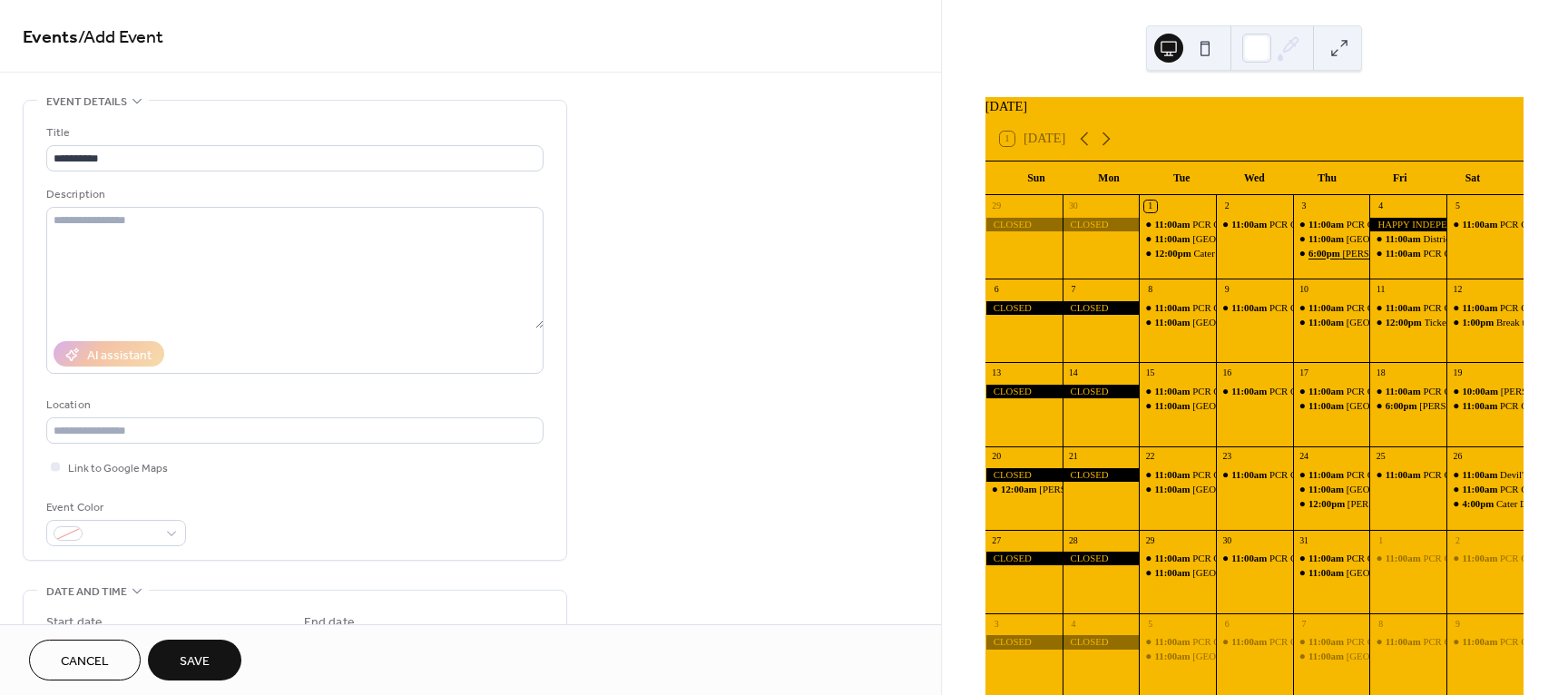 click on "6:00pm" at bounding box center [1326, 253] 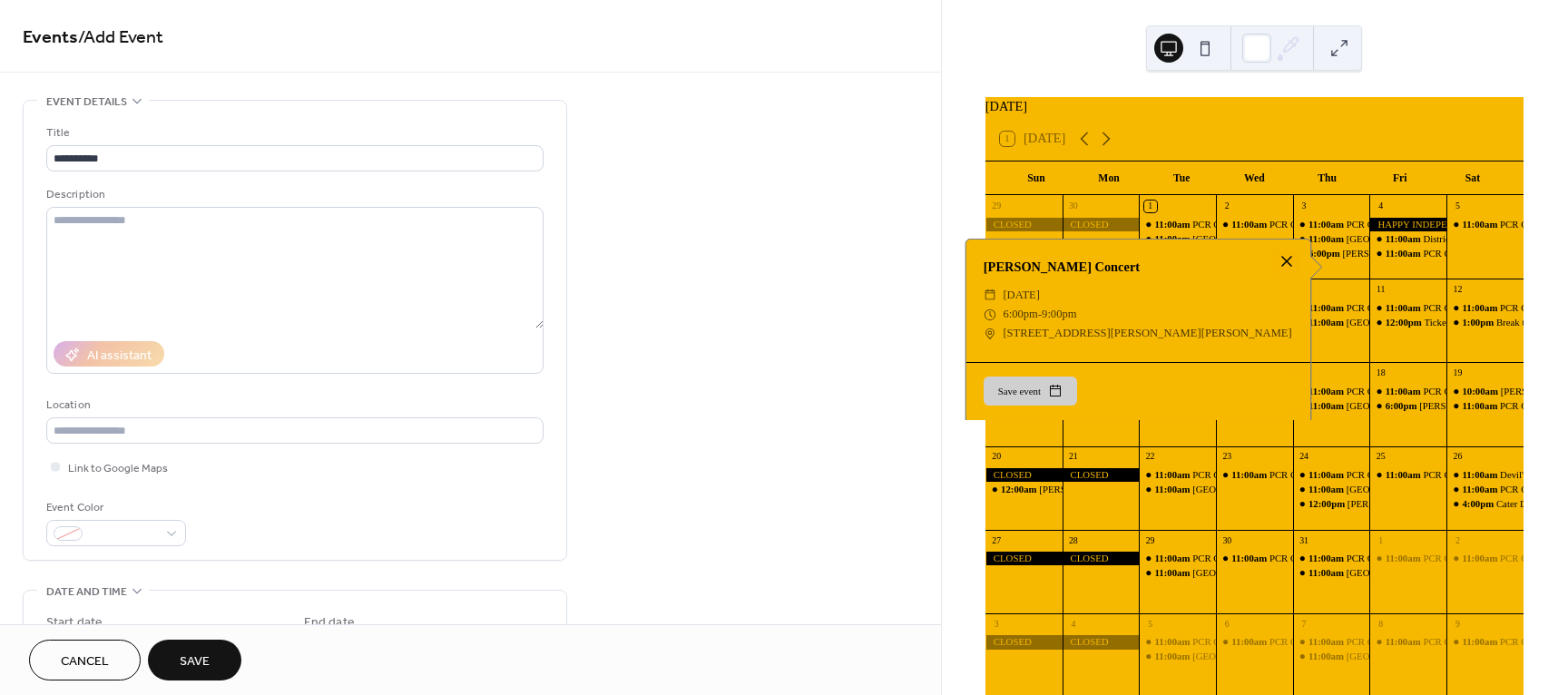 click at bounding box center [1287, 261] 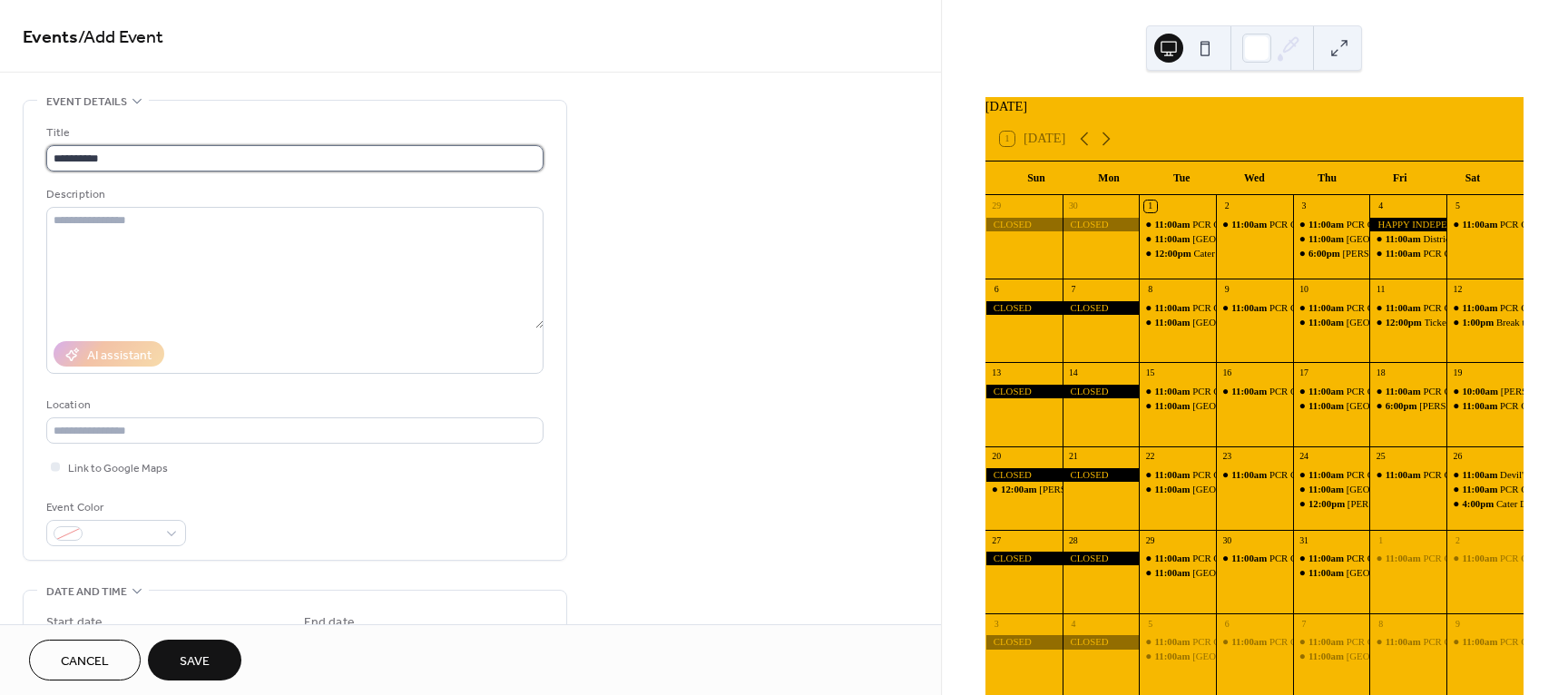 click on "**********" at bounding box center (295, 158) 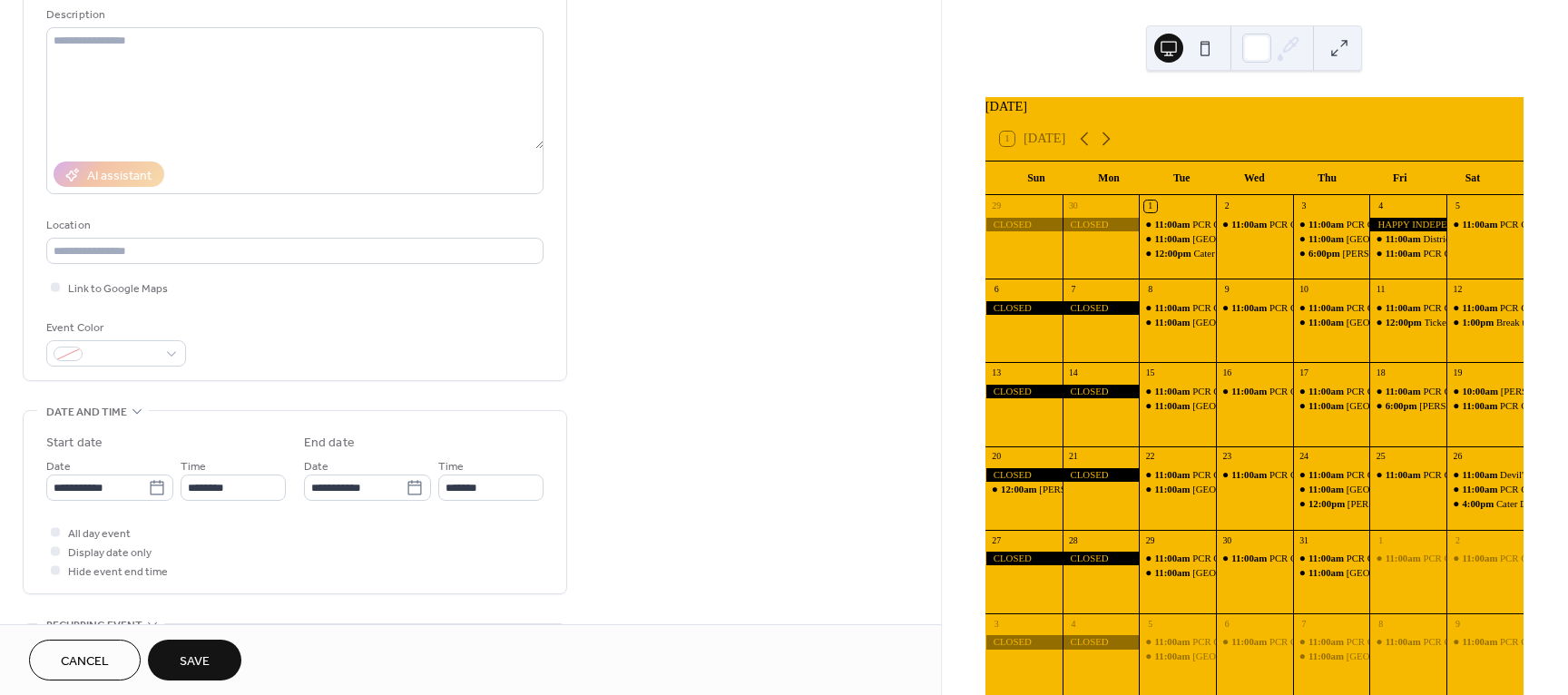 scroll, scrollTop: 272, scrollLeft: 0, axis: vertical 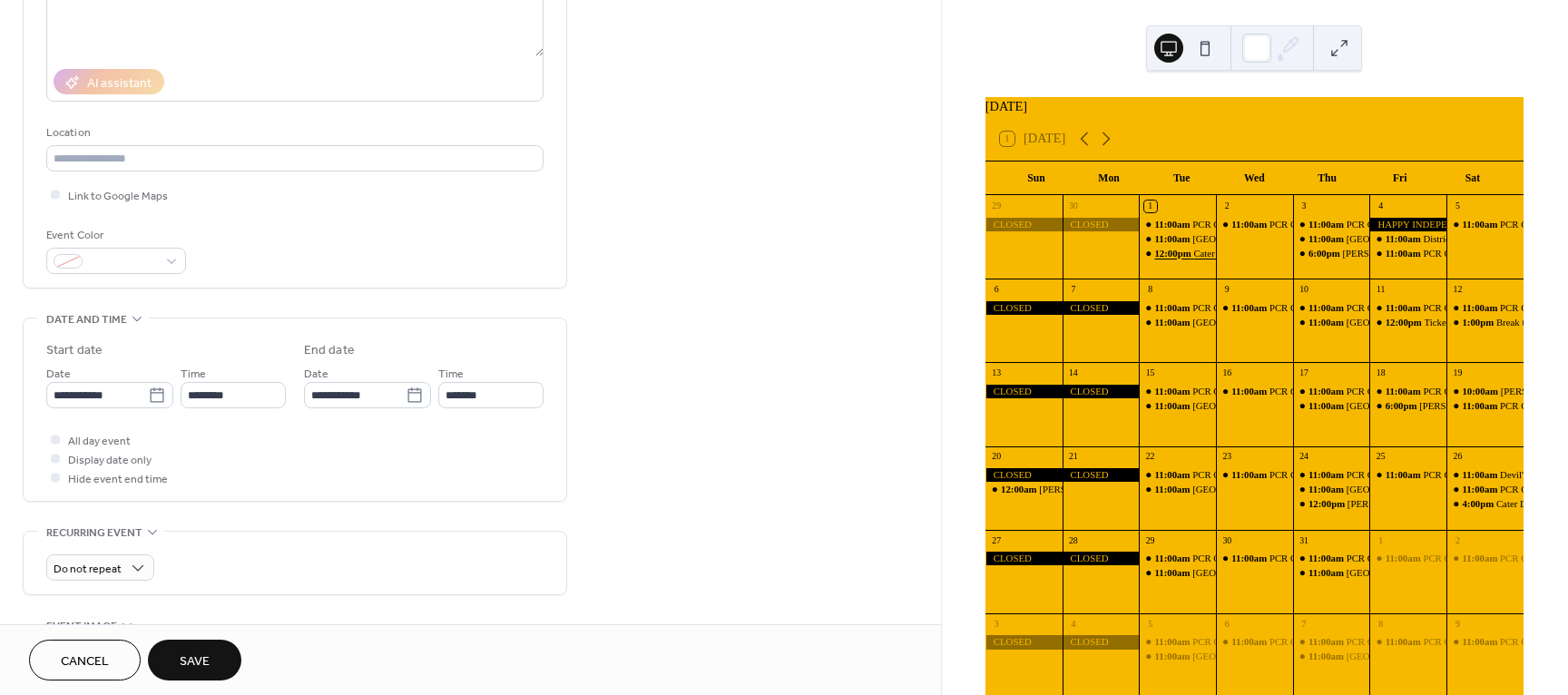 type on "**********" 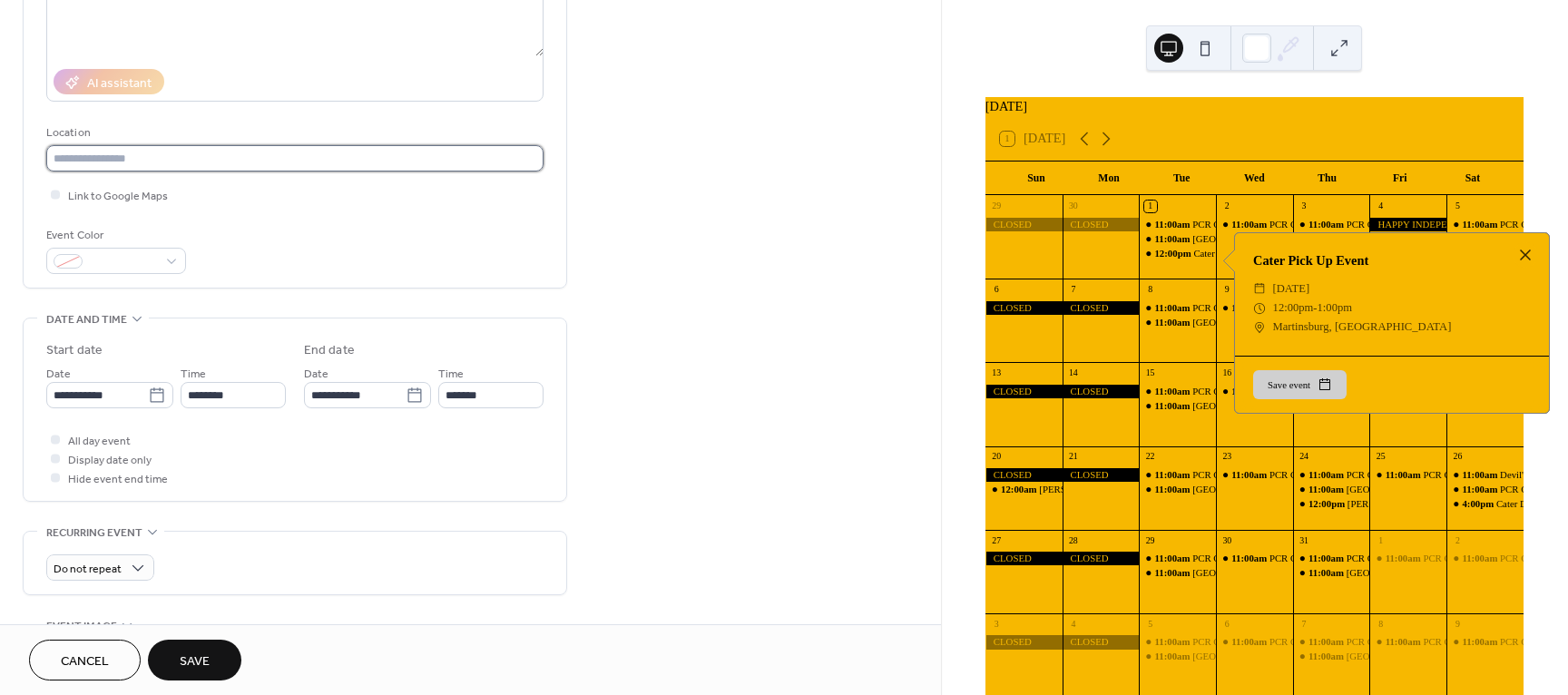 click at bounding box center [295, 158] 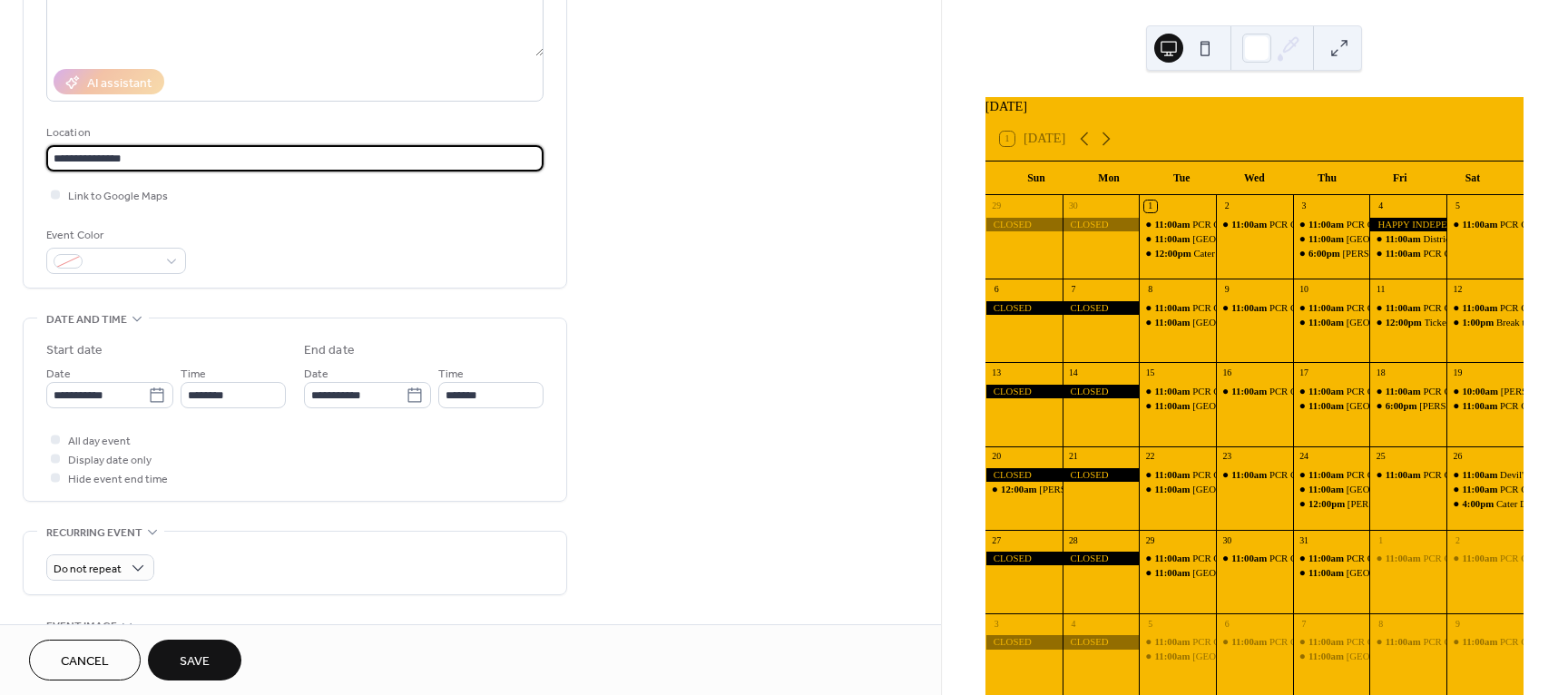 click on "**********" at bounding box center [295, 158] 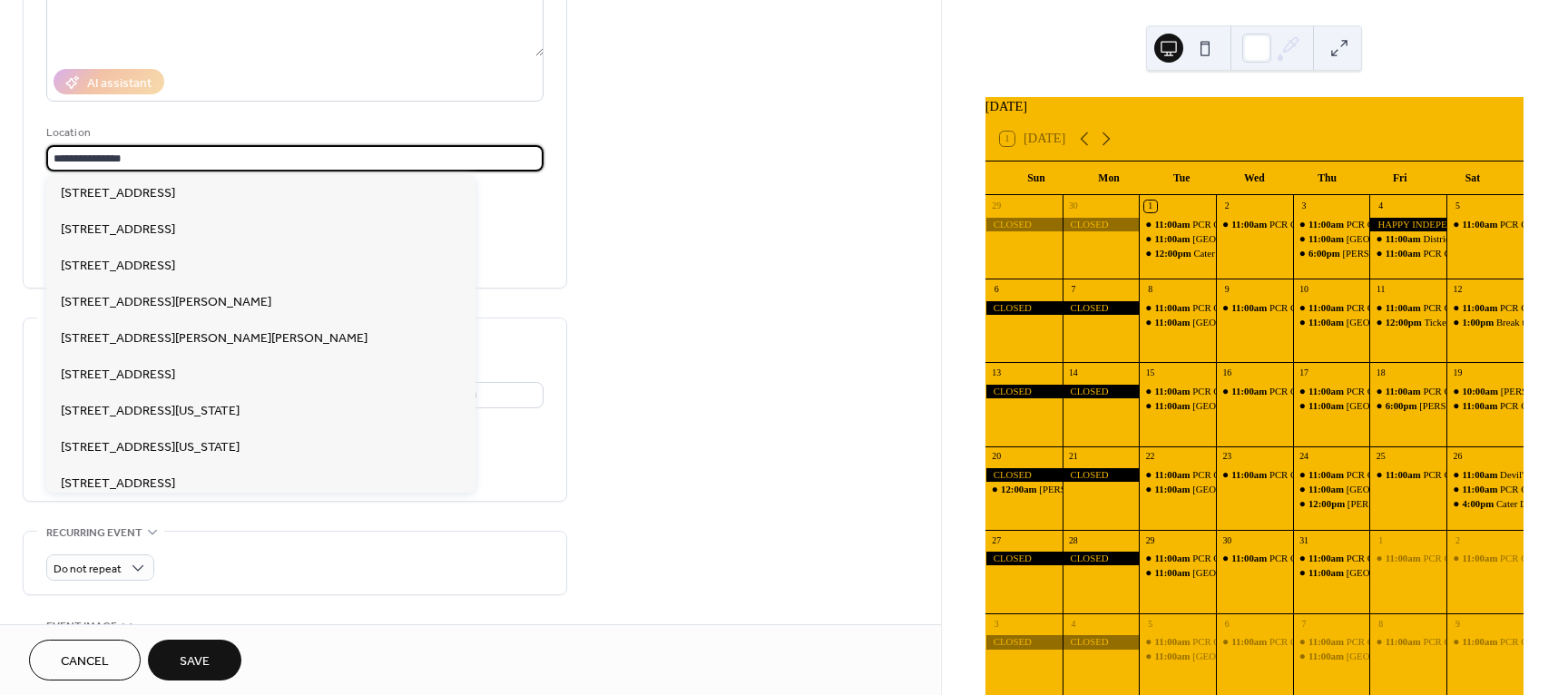 click on "**********" at bounding box center (295, 158) 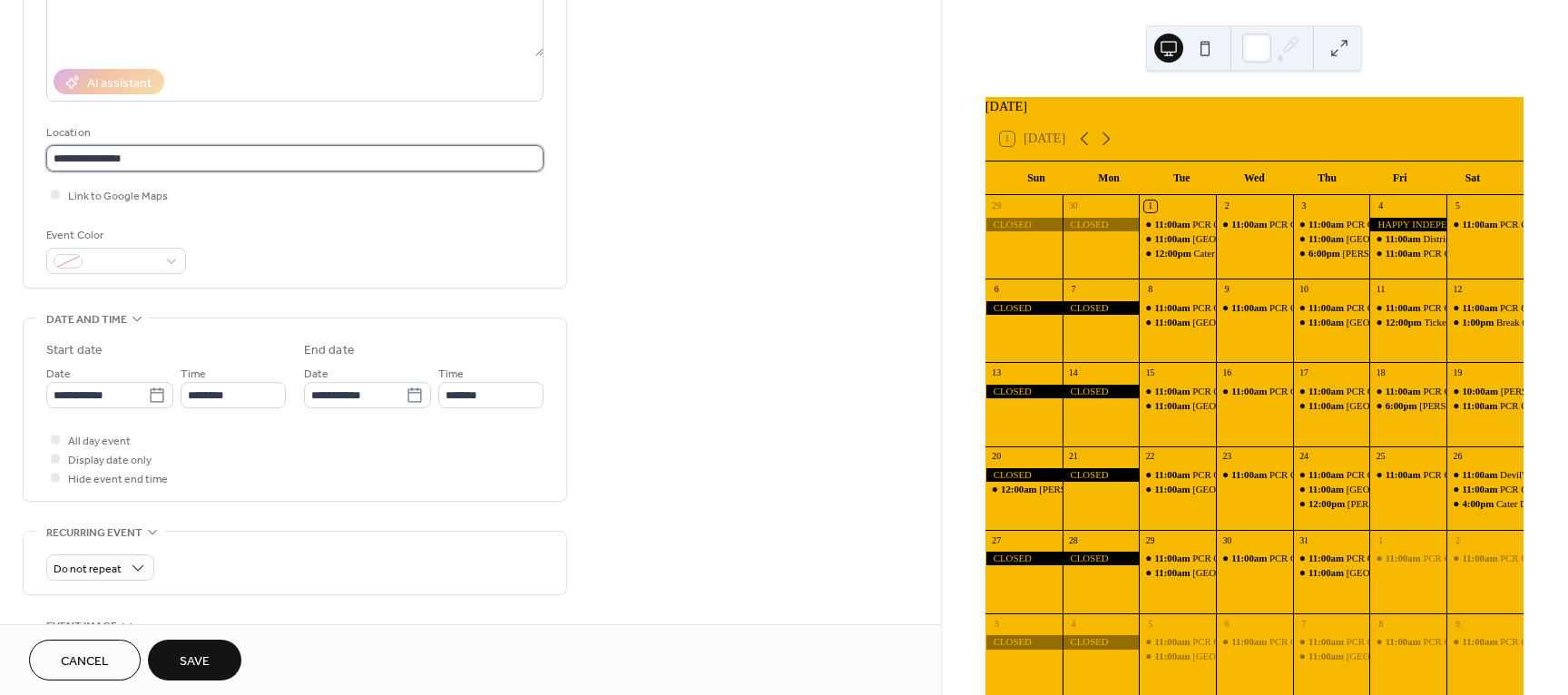 click on "**********" at bounding box center [295, 158] 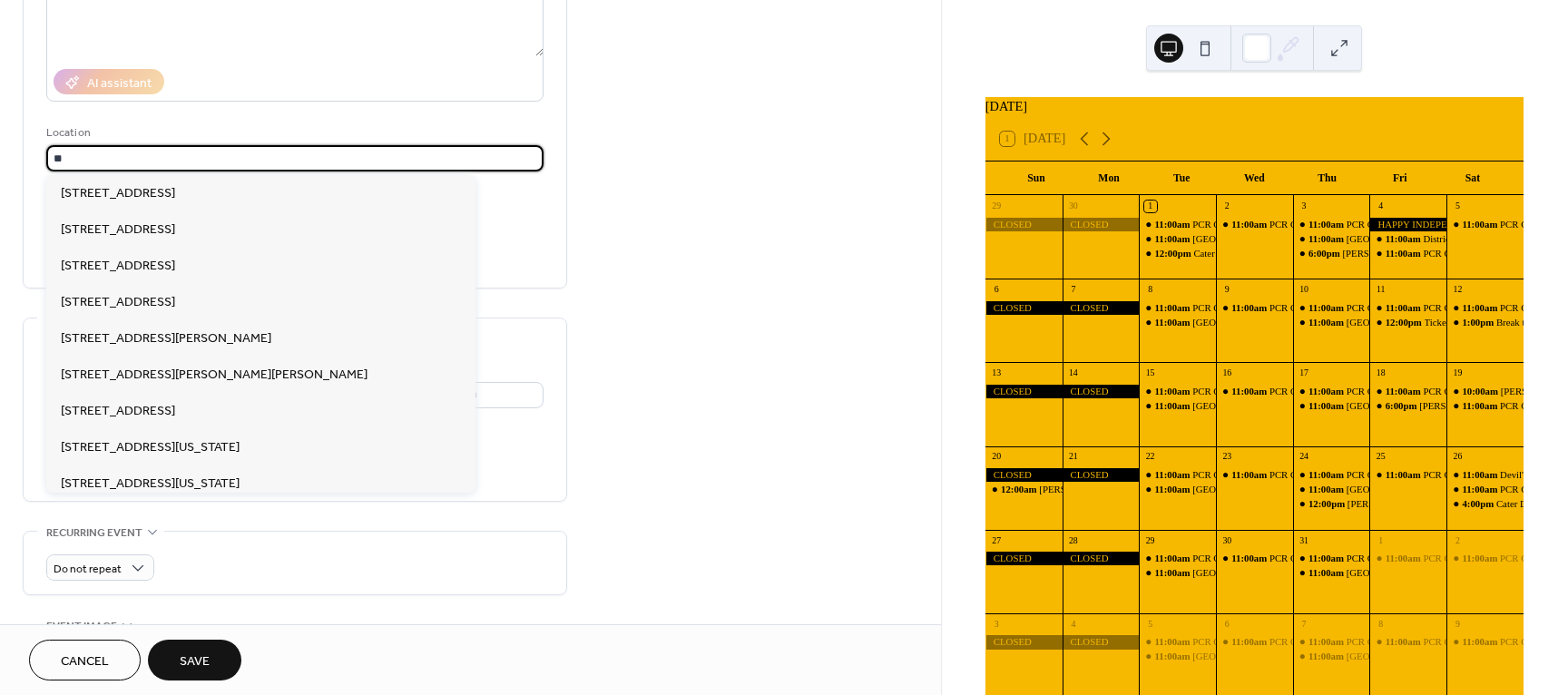 type on "*" 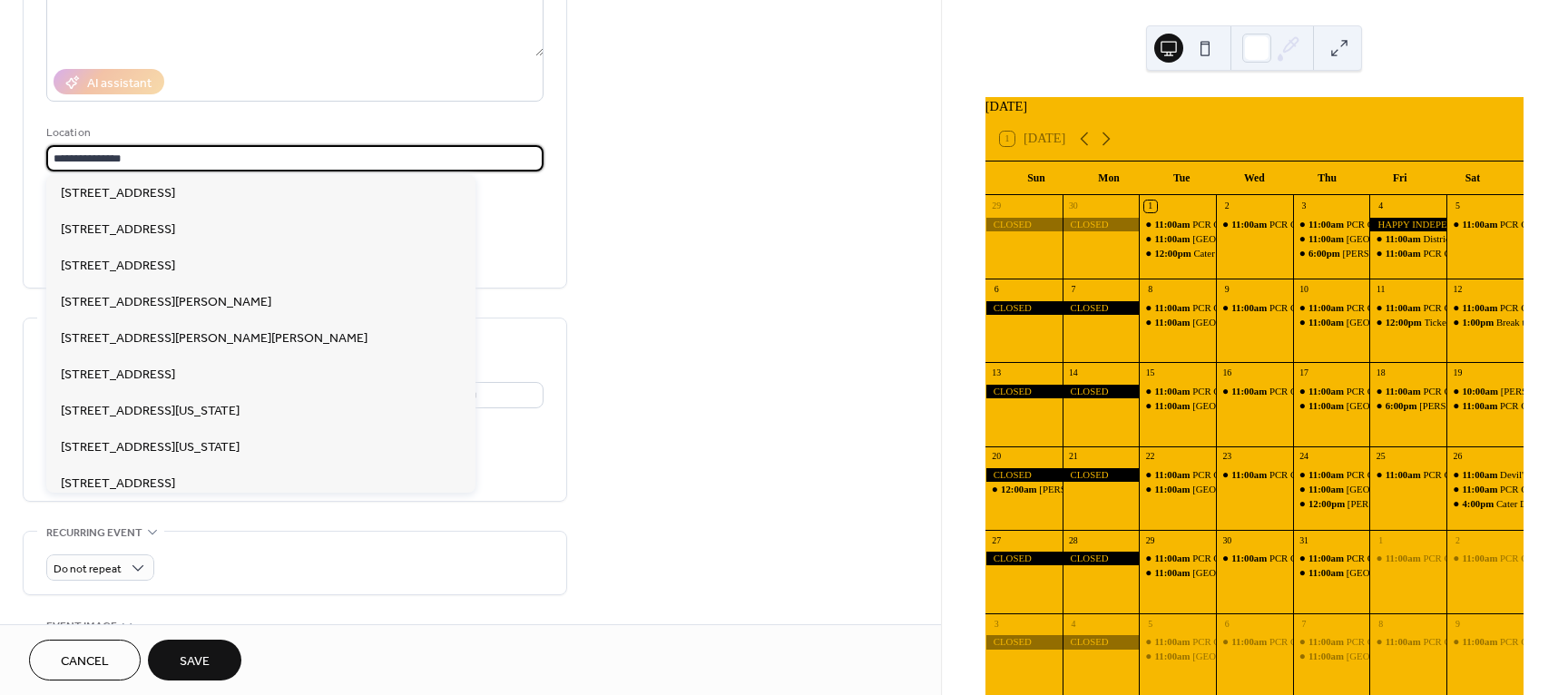 type on "**********" 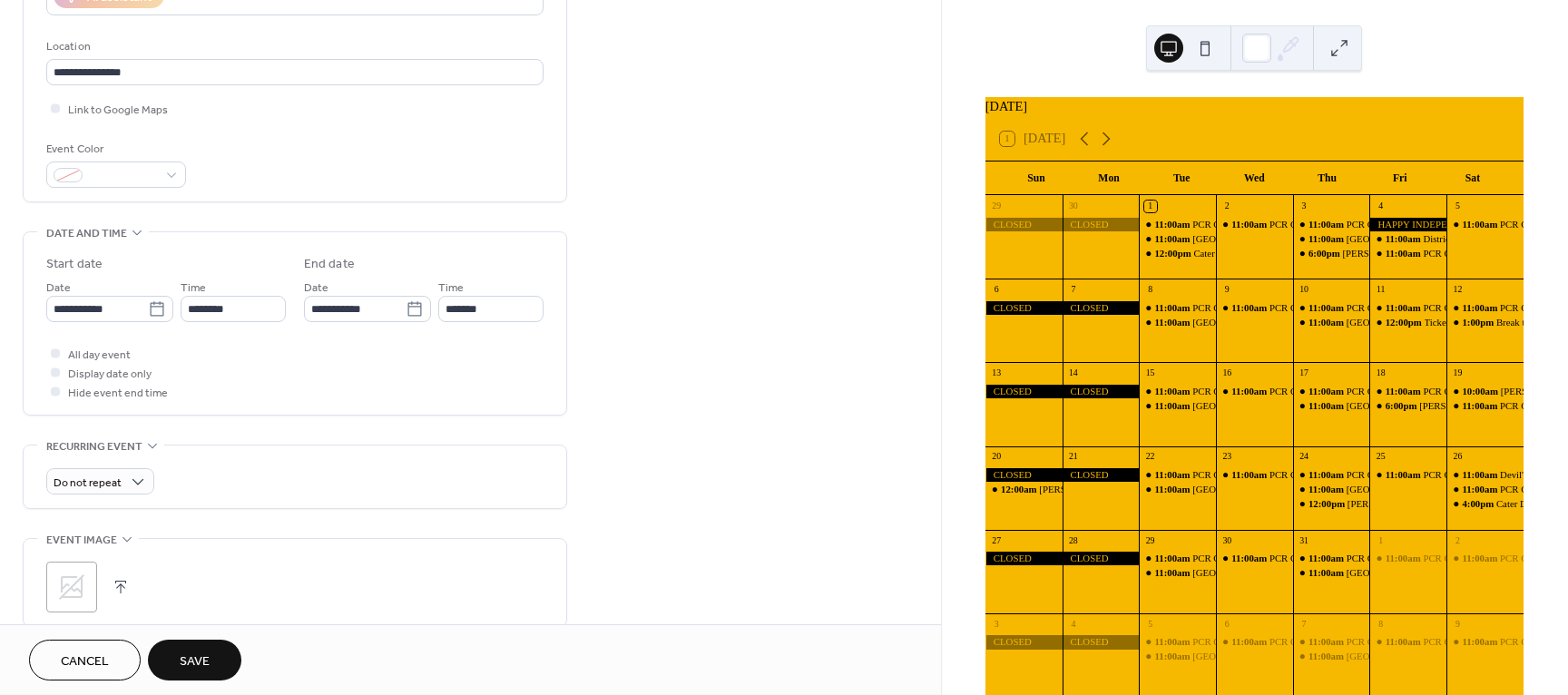 scroll, scrollTop: 363, scrollLeft: 0, axis: vertical 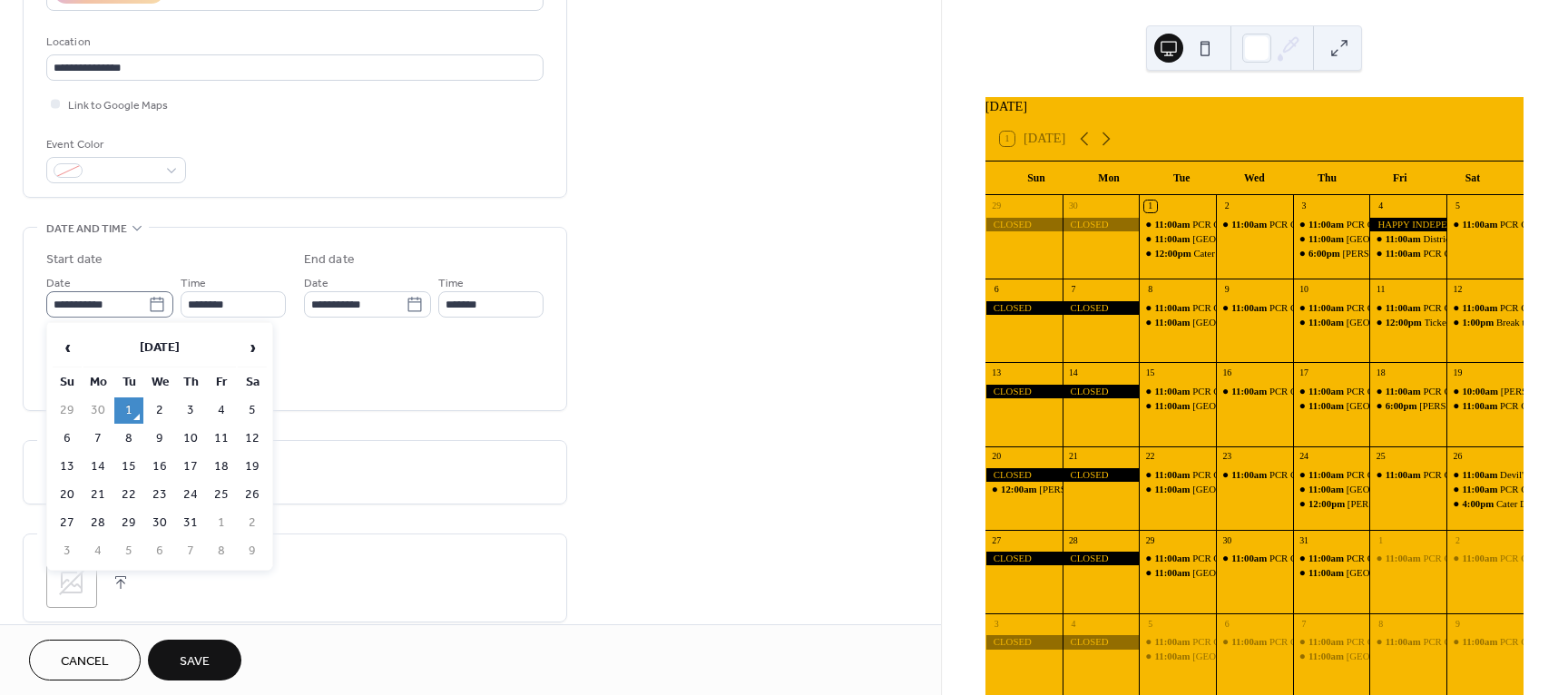 click 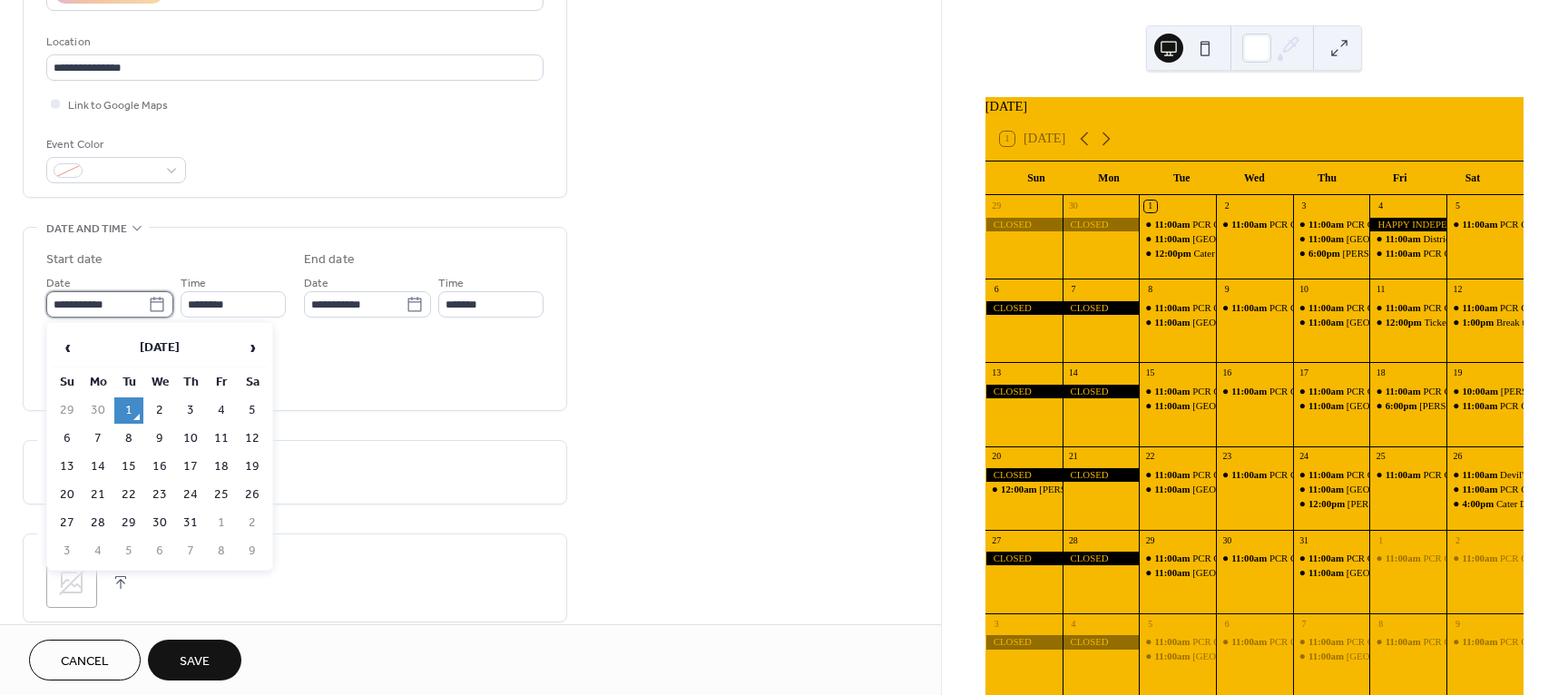 click on "**********" at bounding box center (97, 304) 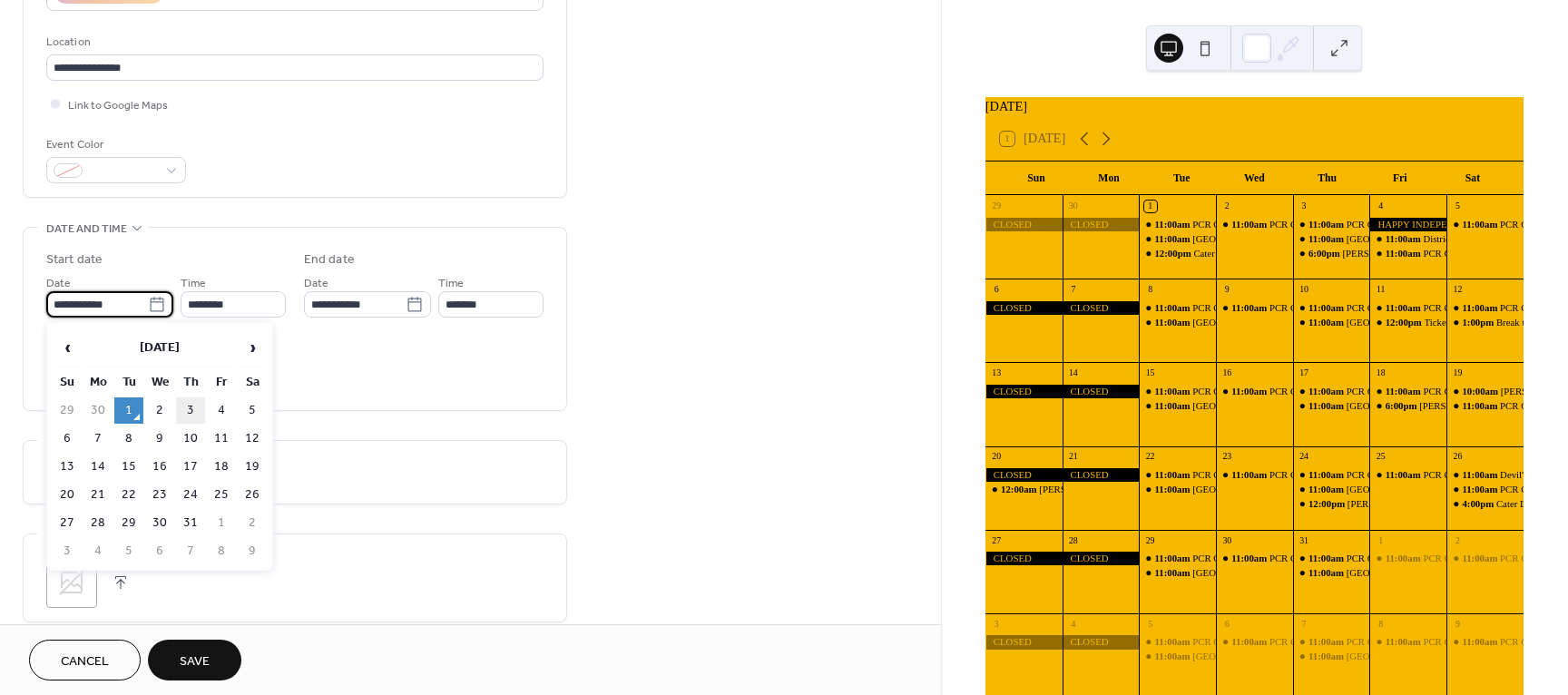 click on "3" at bounding box center (191, 410) 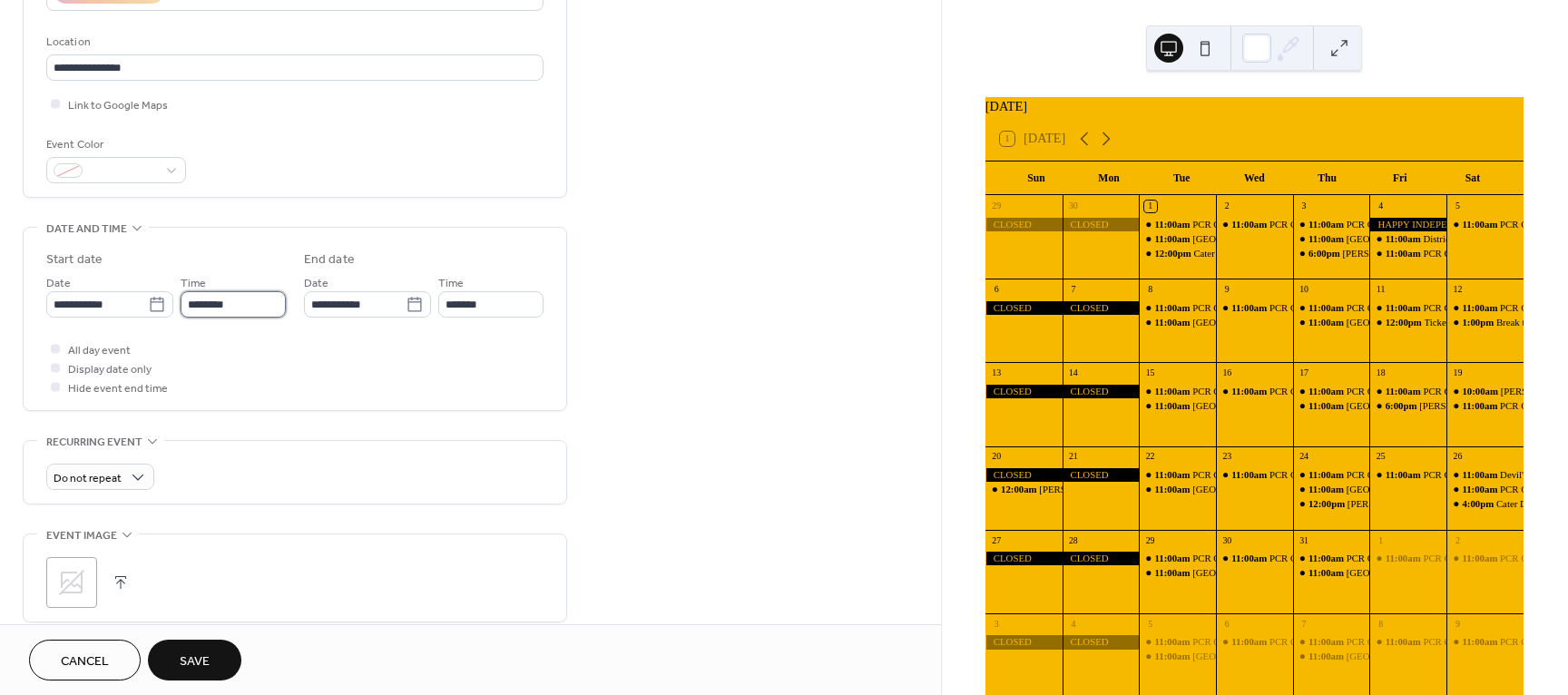 click on "********" at bounding box center (233, 304) 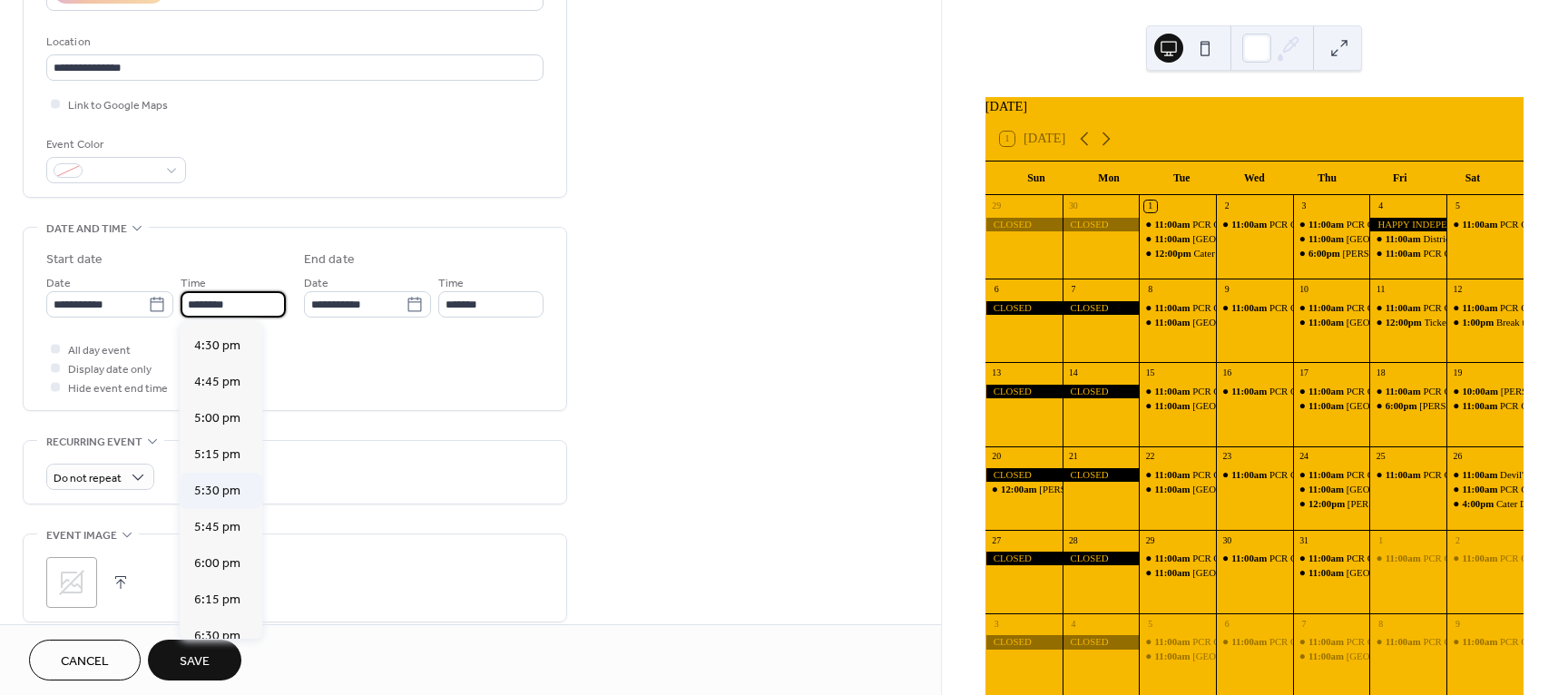 scroll, scrollTop: 2421, scrollLeft: 0, axis: vertical 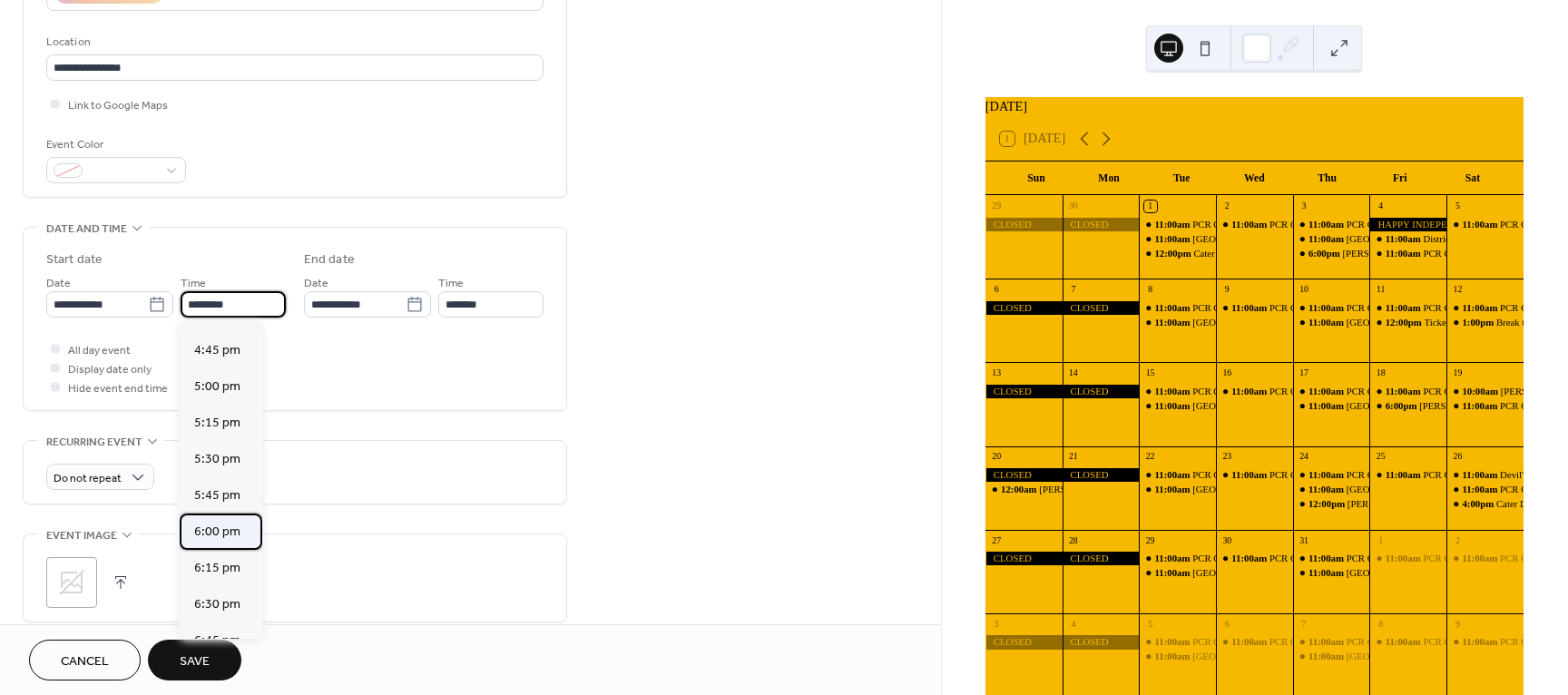 click on "6:00 pm" at bounding box center [220, 532] 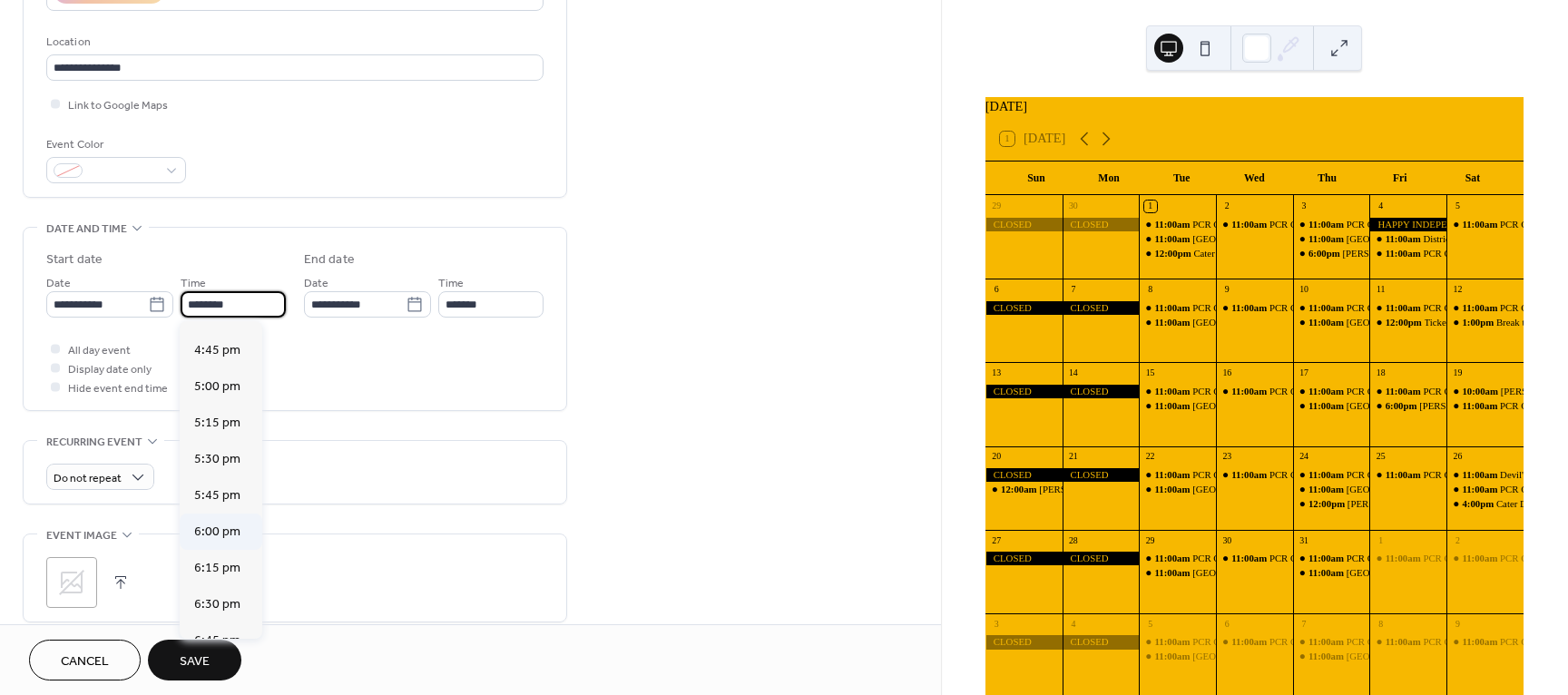 type on "*******" 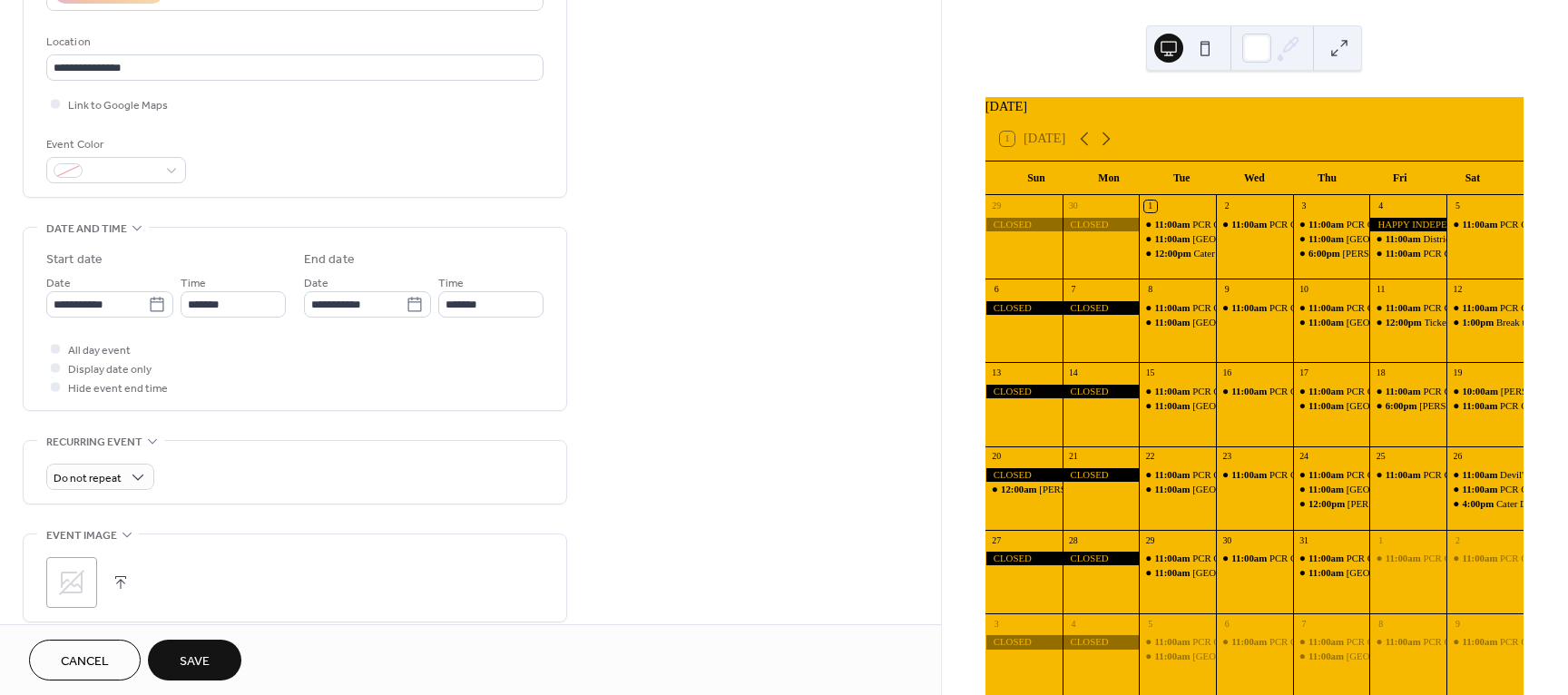 click on "Time *******" at bounding box center [491, 295] 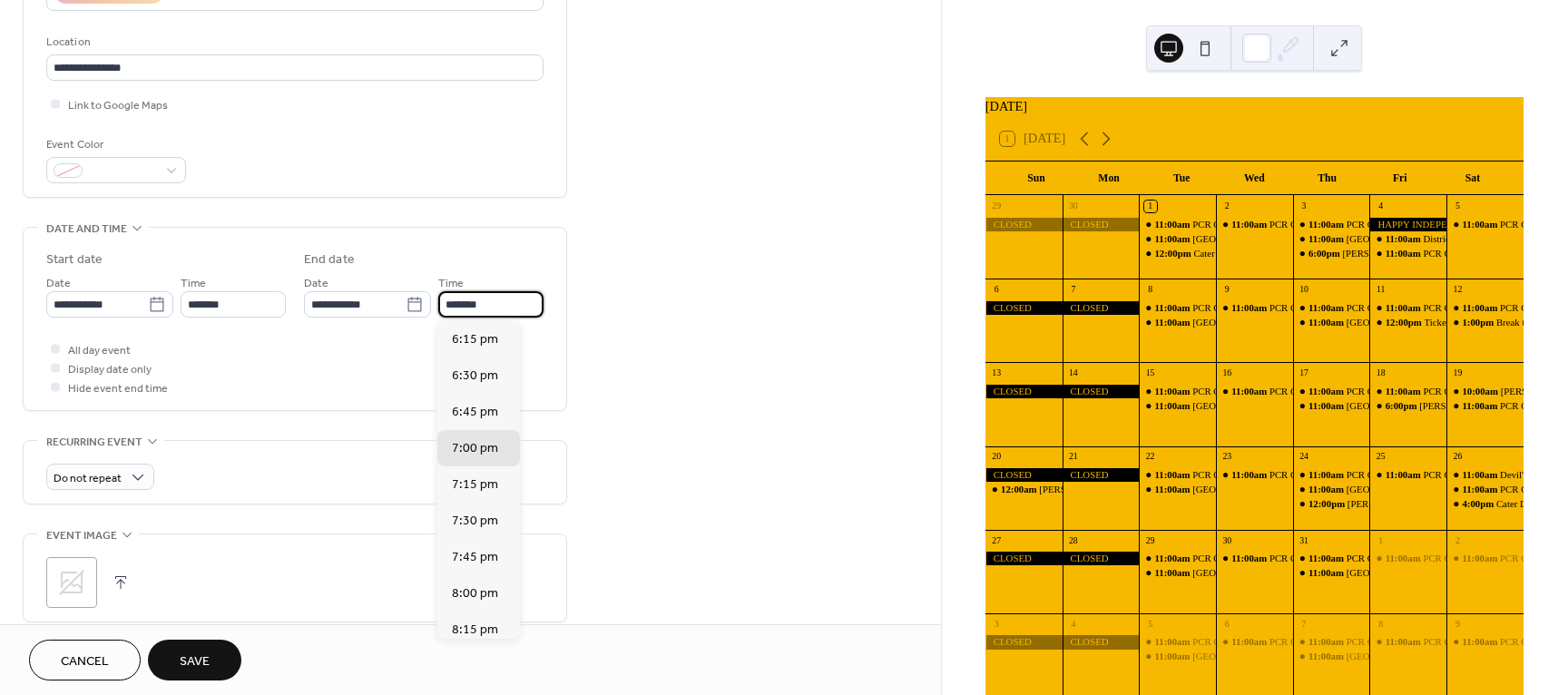 click on "*******" at bounding box center [491, 304] 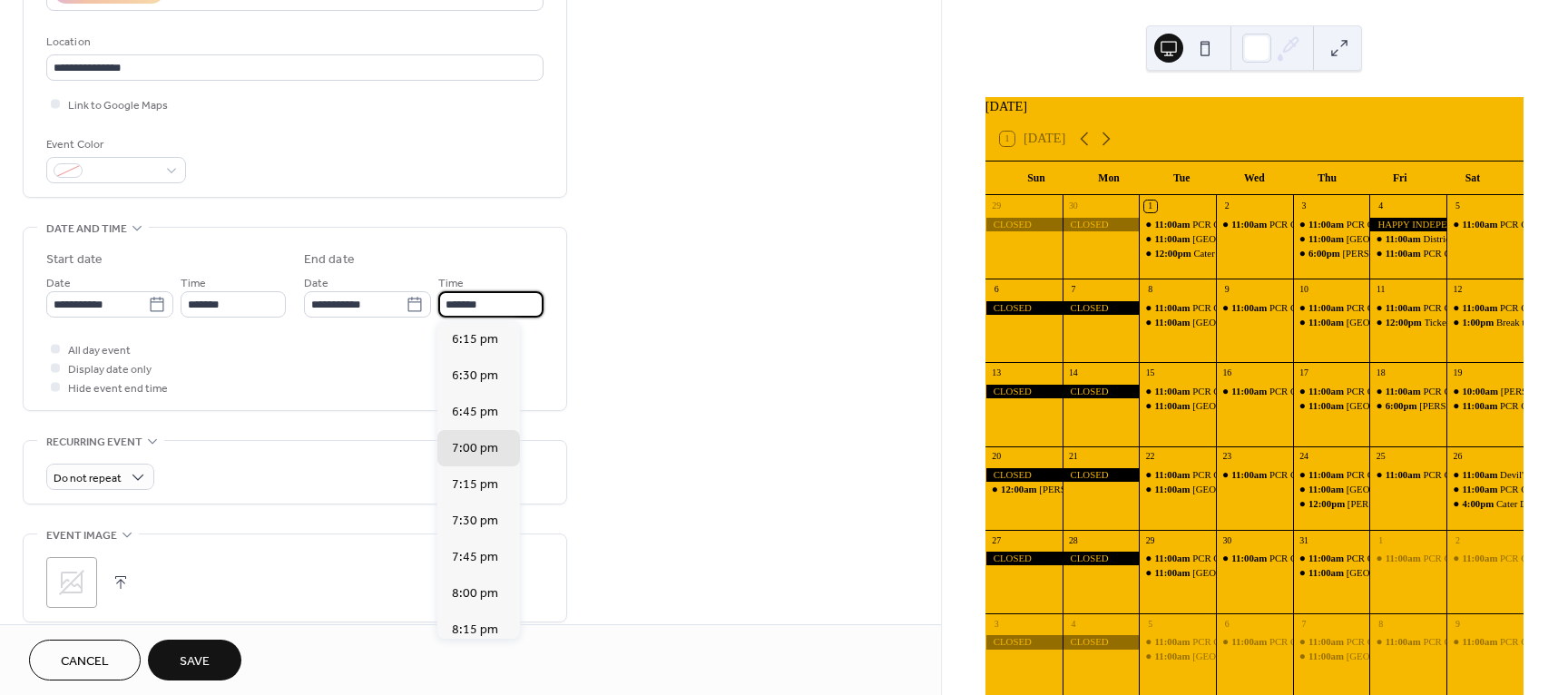 click on "*******" at bounding box center (491, 304) 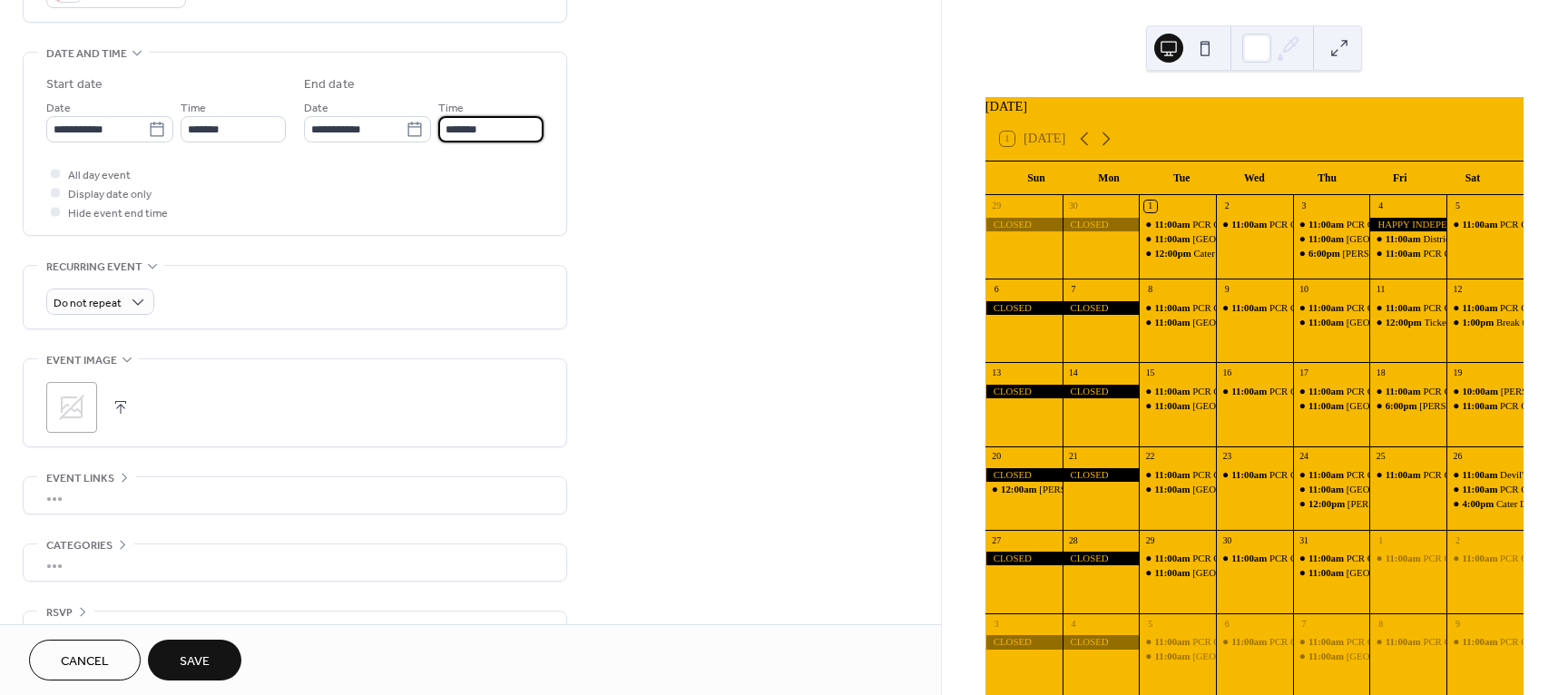 scroll, scrollTop: 581, scrollLeft: 0, axis: vertical 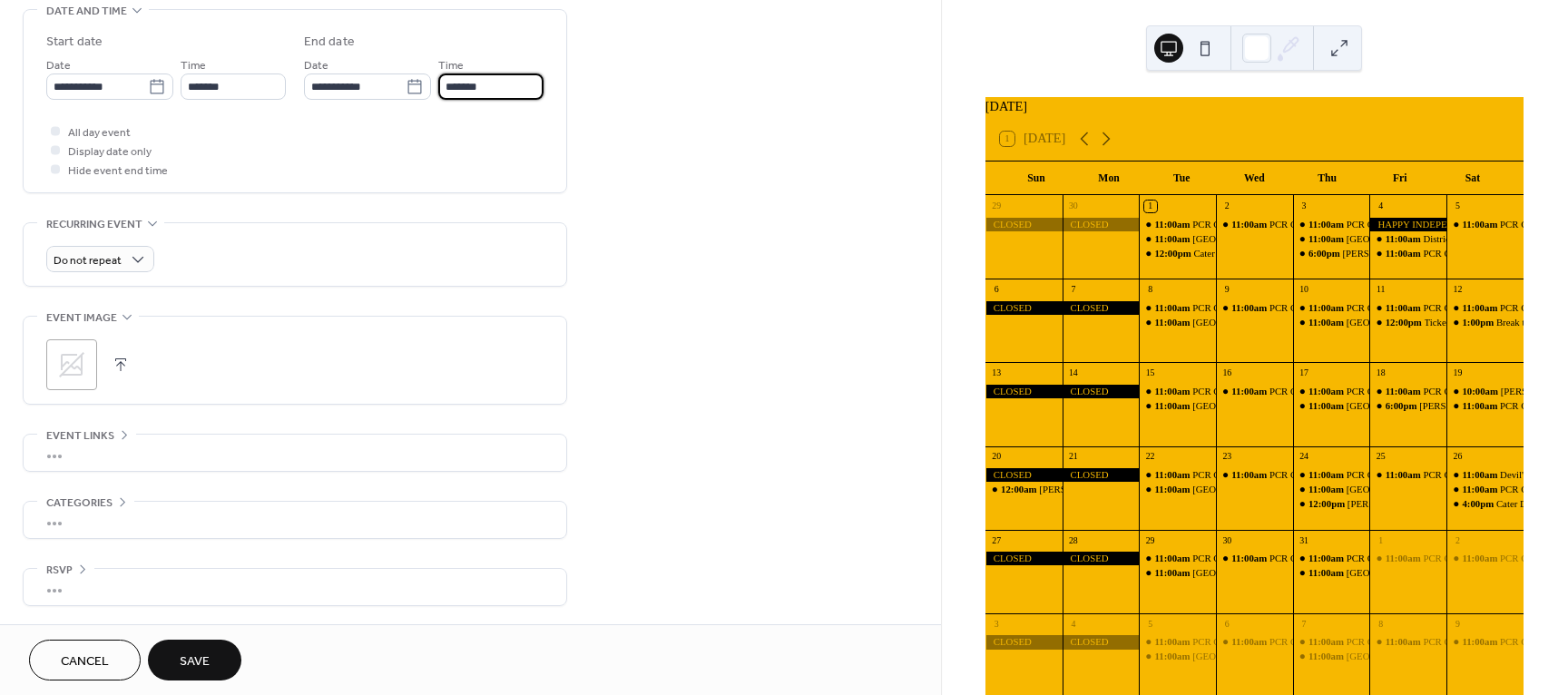 type on "*******" 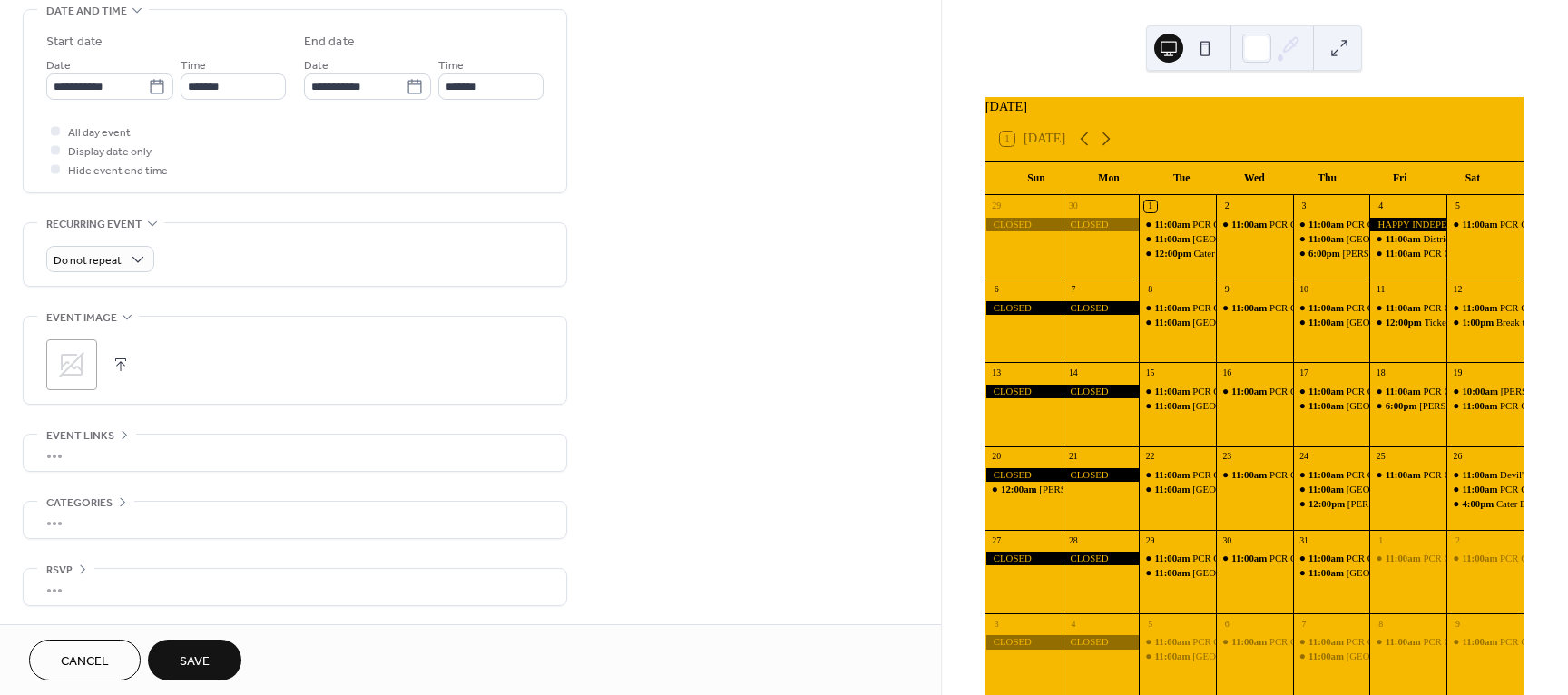 click on "Save" at bounding box center [194, 661] 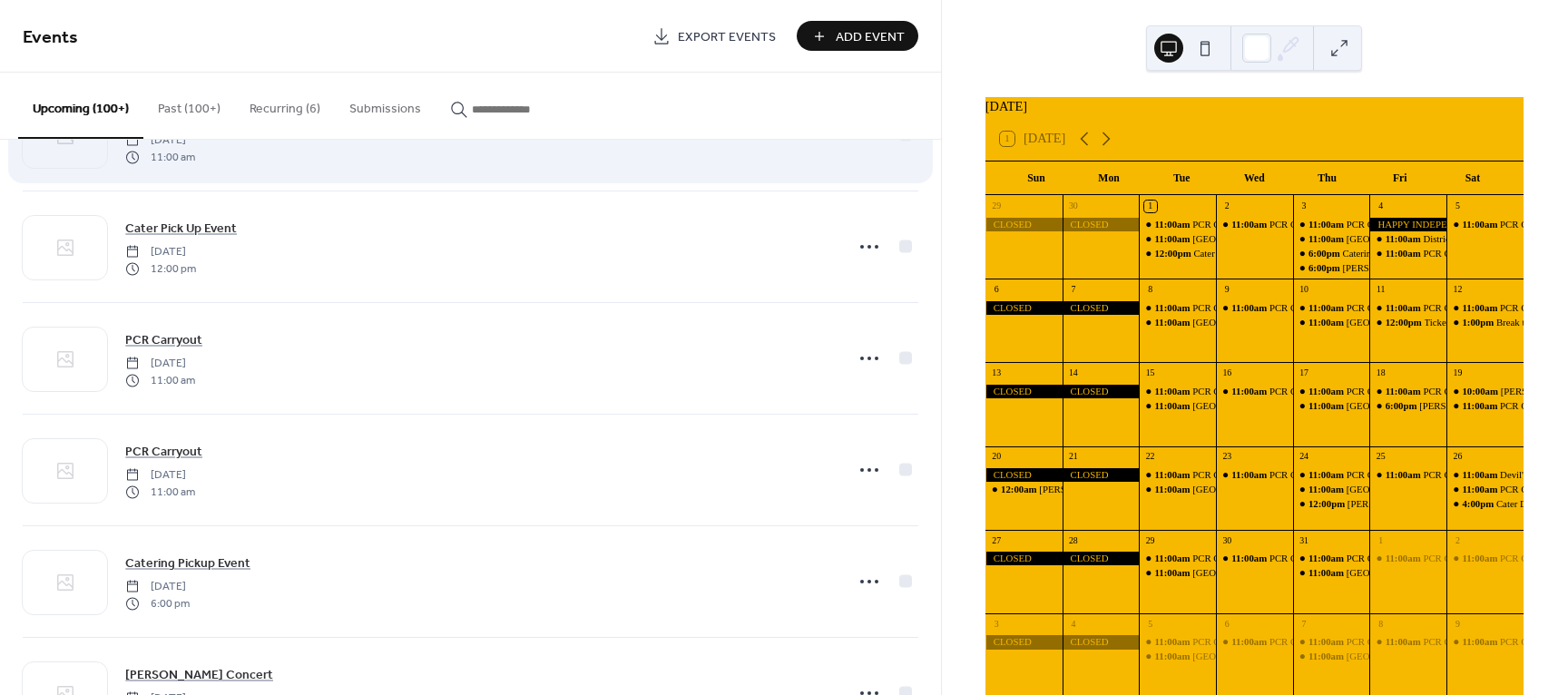 scroll, scrollTop: 91, scrollLeft: 0, axis: vertical 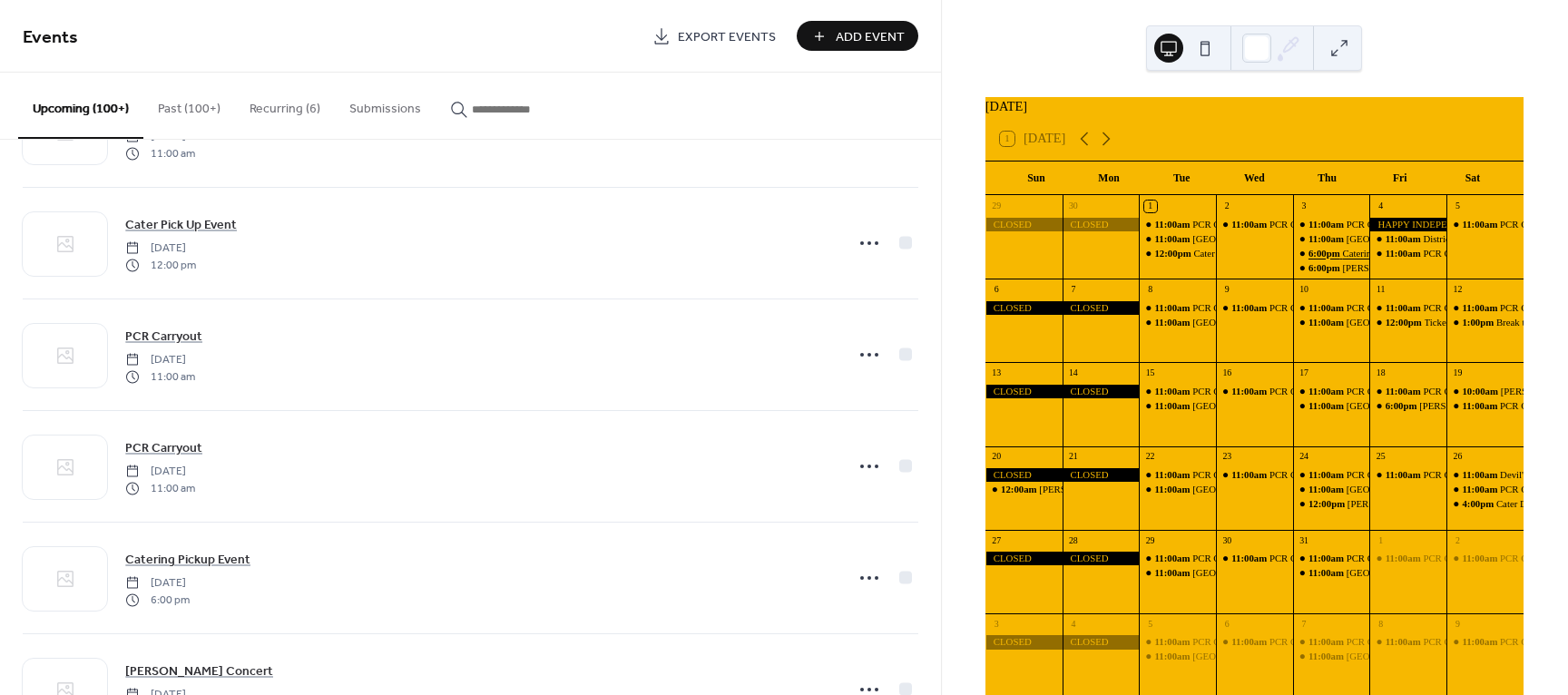 click on "6:00pm" at bounding box center [1326, 253] 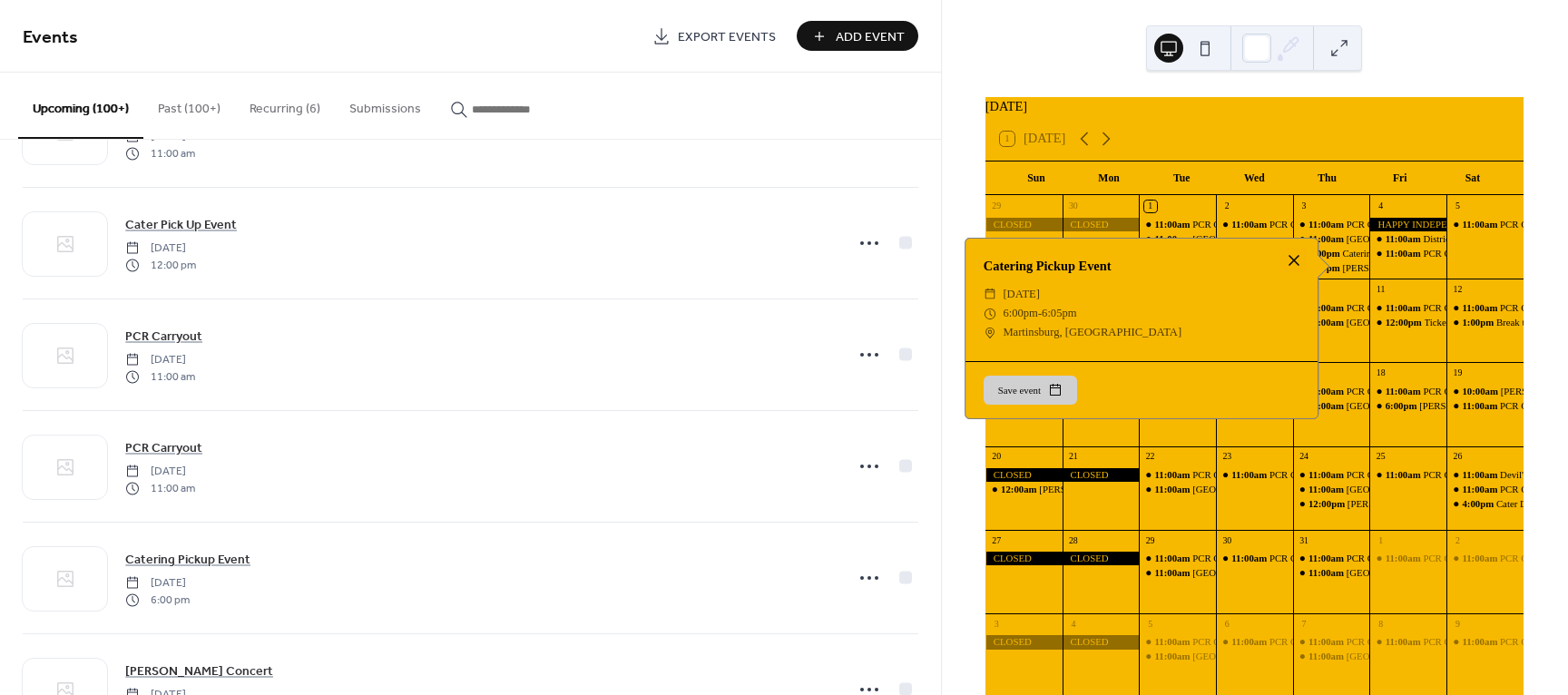 click at bounding box center [1294, 260] 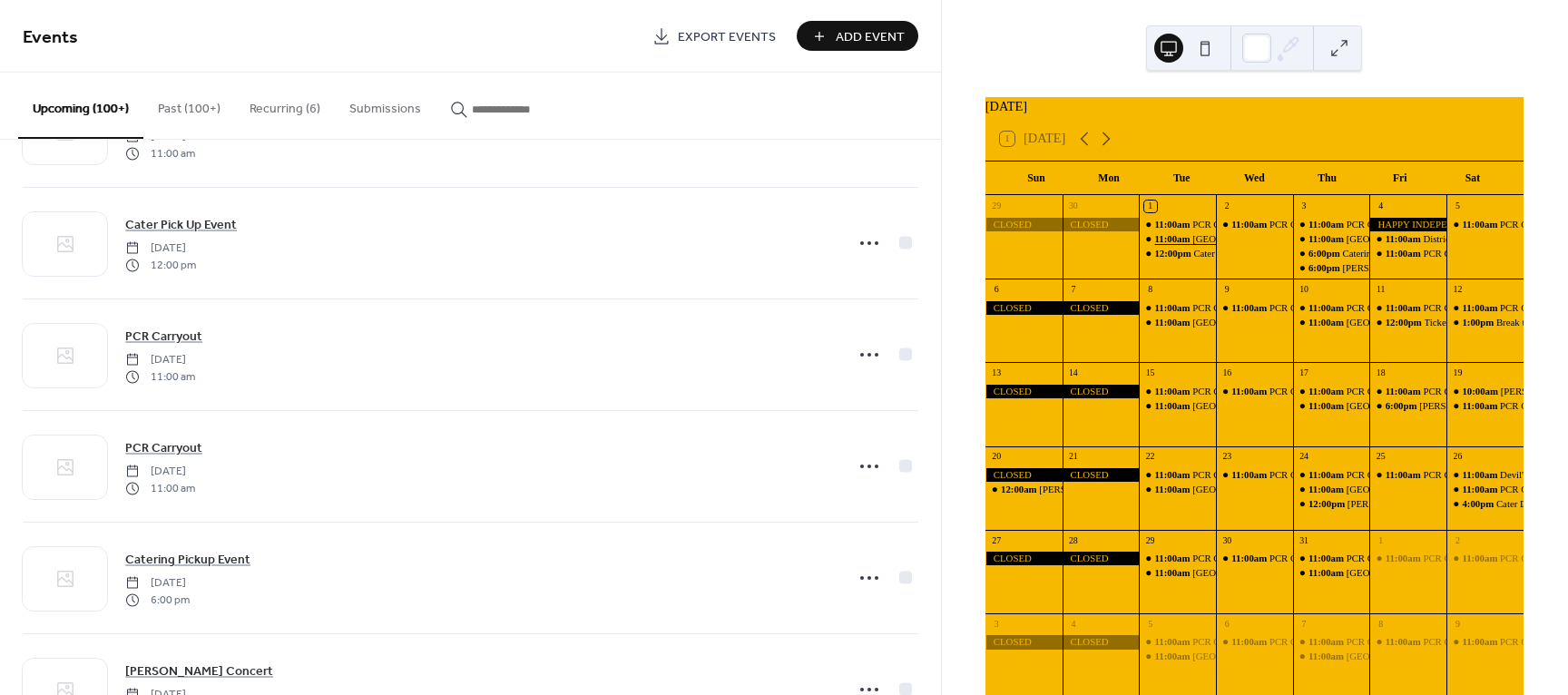 click on "11:00am" at bounding box center [1173, 239] 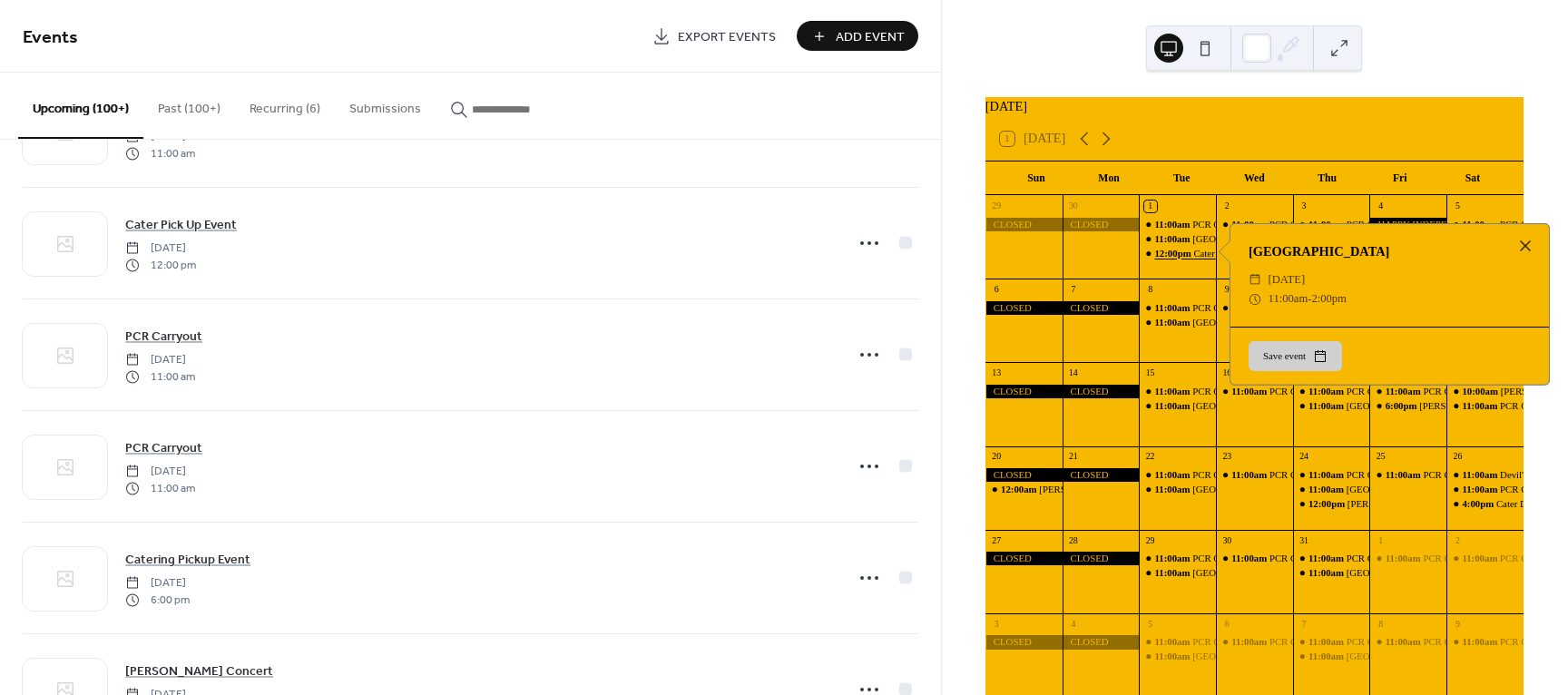 click on "12:00pm" at bounding box center (1173, 253) 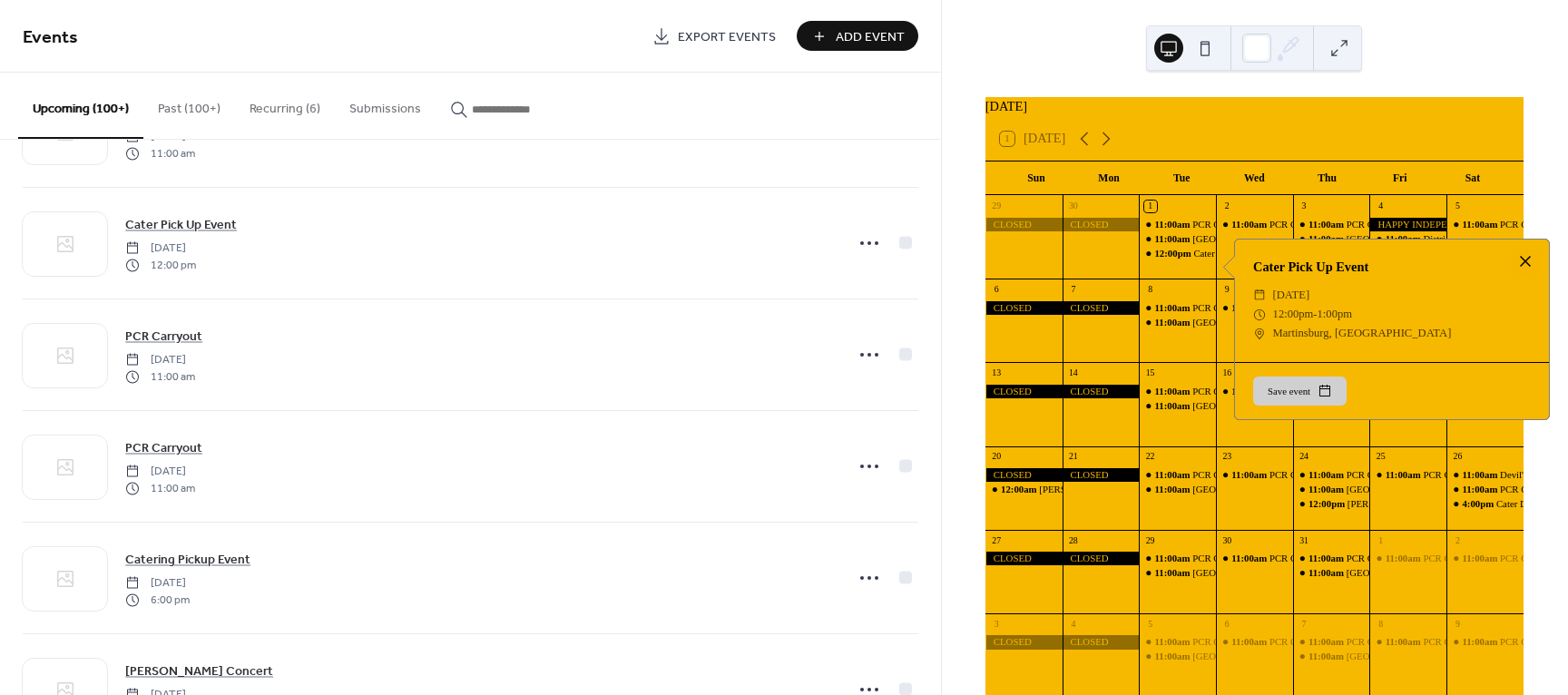 click at bounding box center (1525, 261) 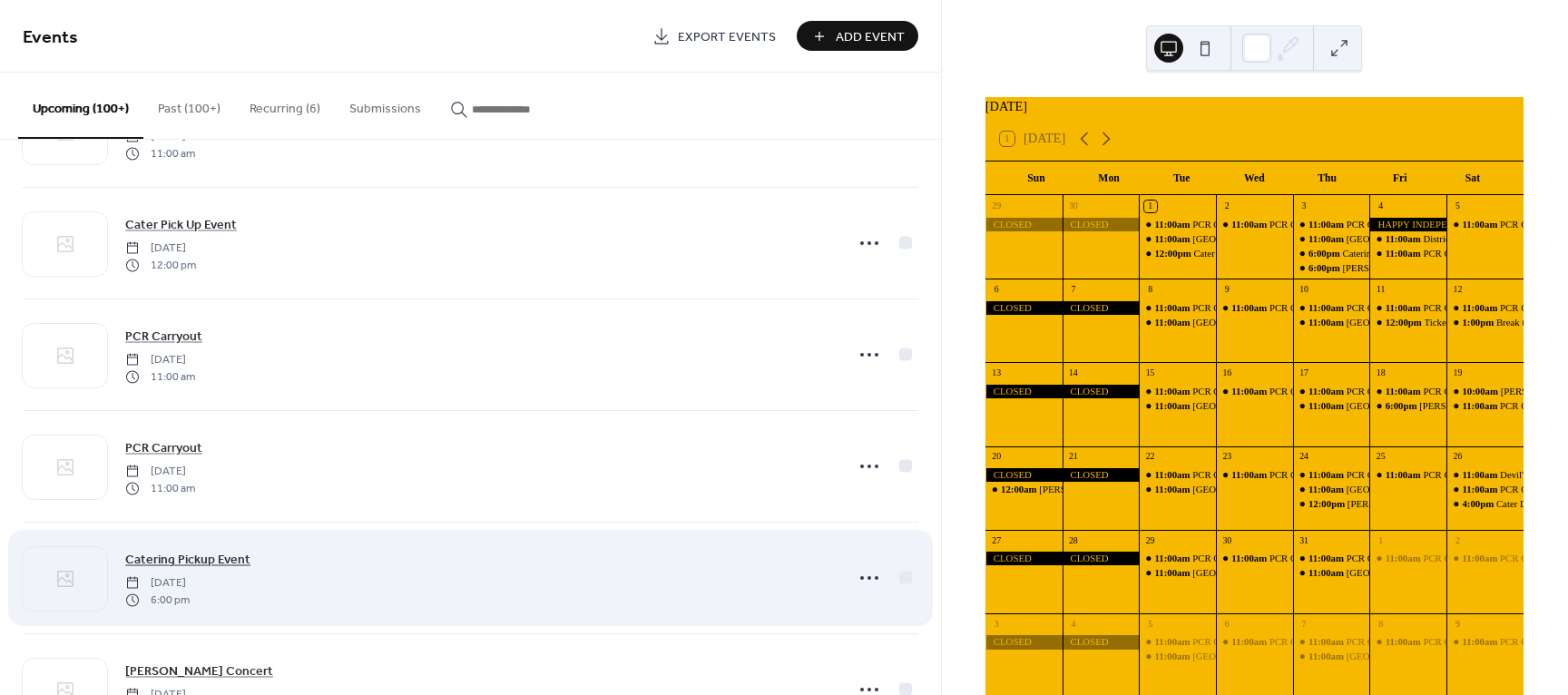 click on "Catering Pickup Event" at bounding box center (188, 560) 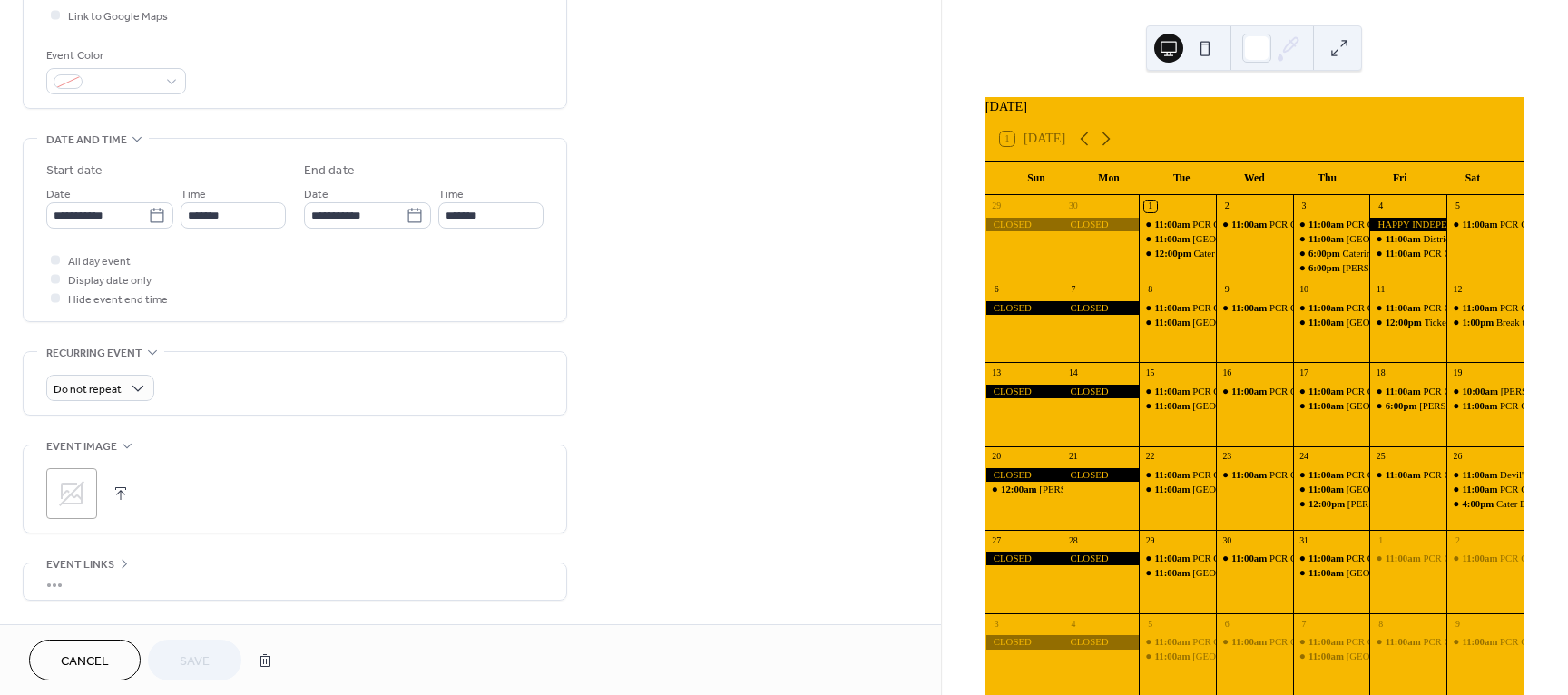 scroll, scrollTop: 454, scrollLeft: 0, axis: vertical 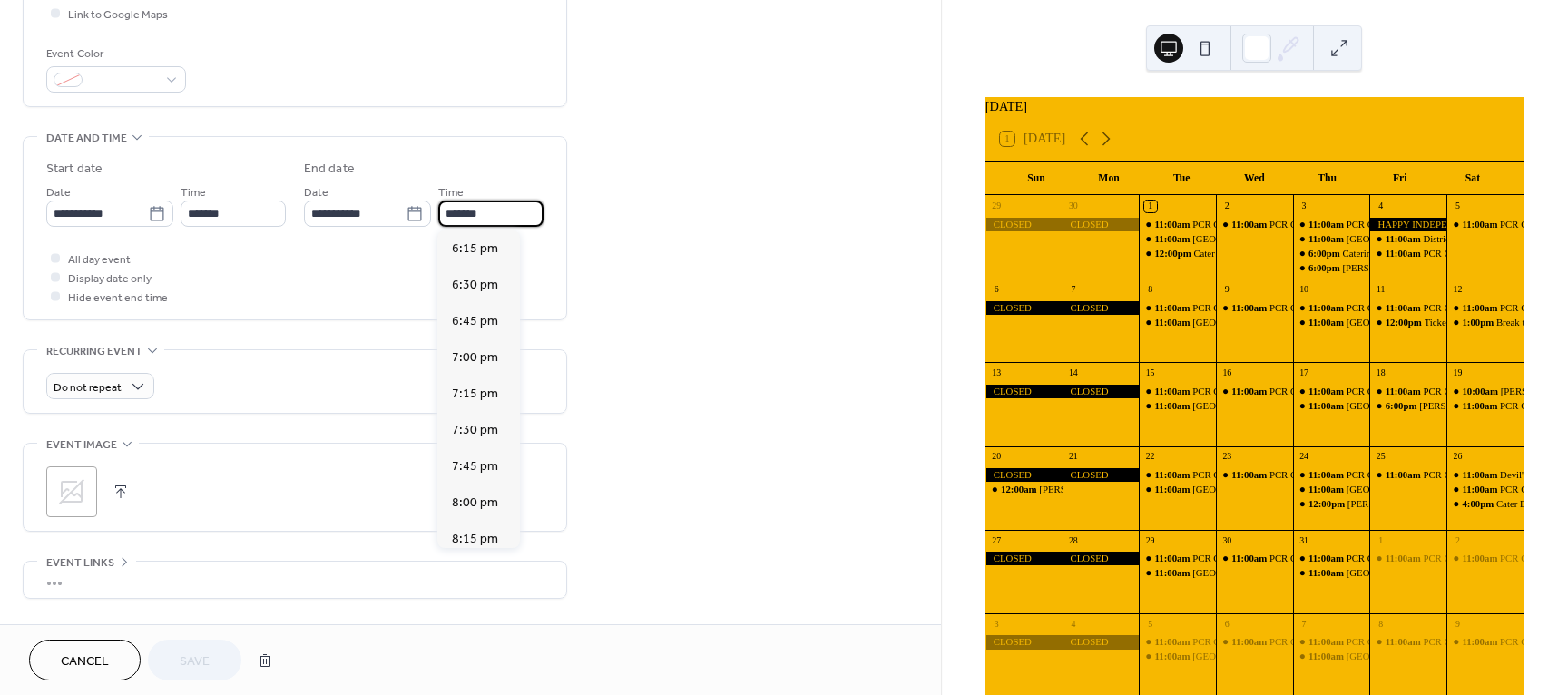 click on "*******" at bounding box center [491, 213] 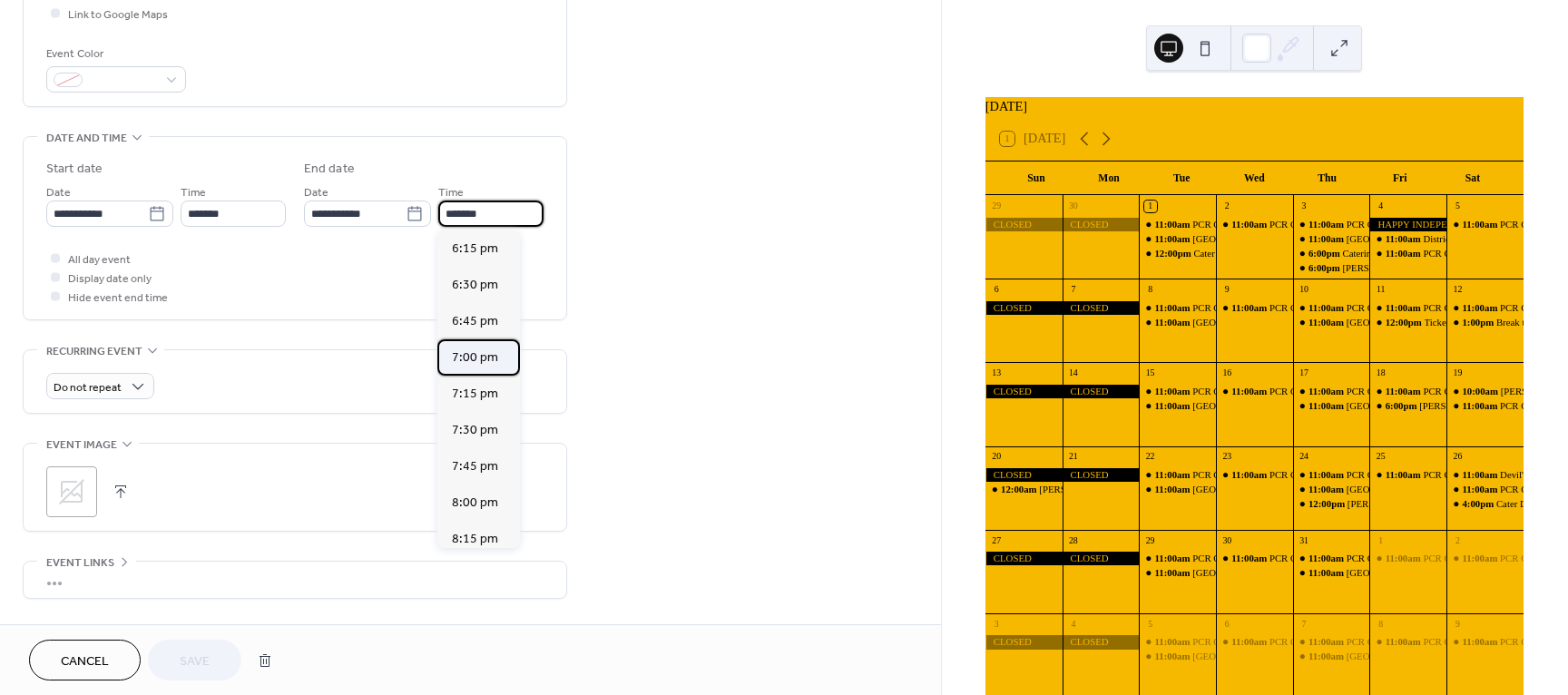 click on "7:00 pm" at bounding box center [475, 357] 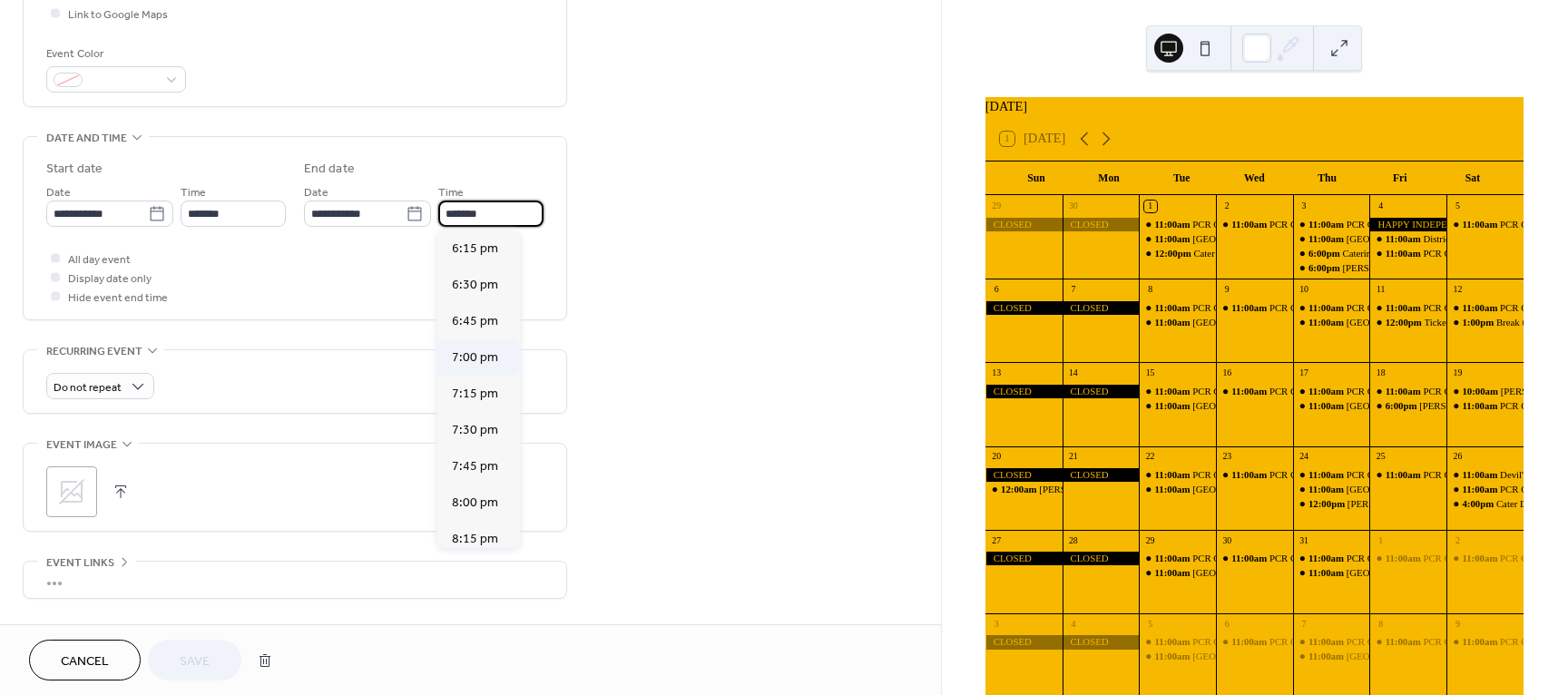 type on "*******" 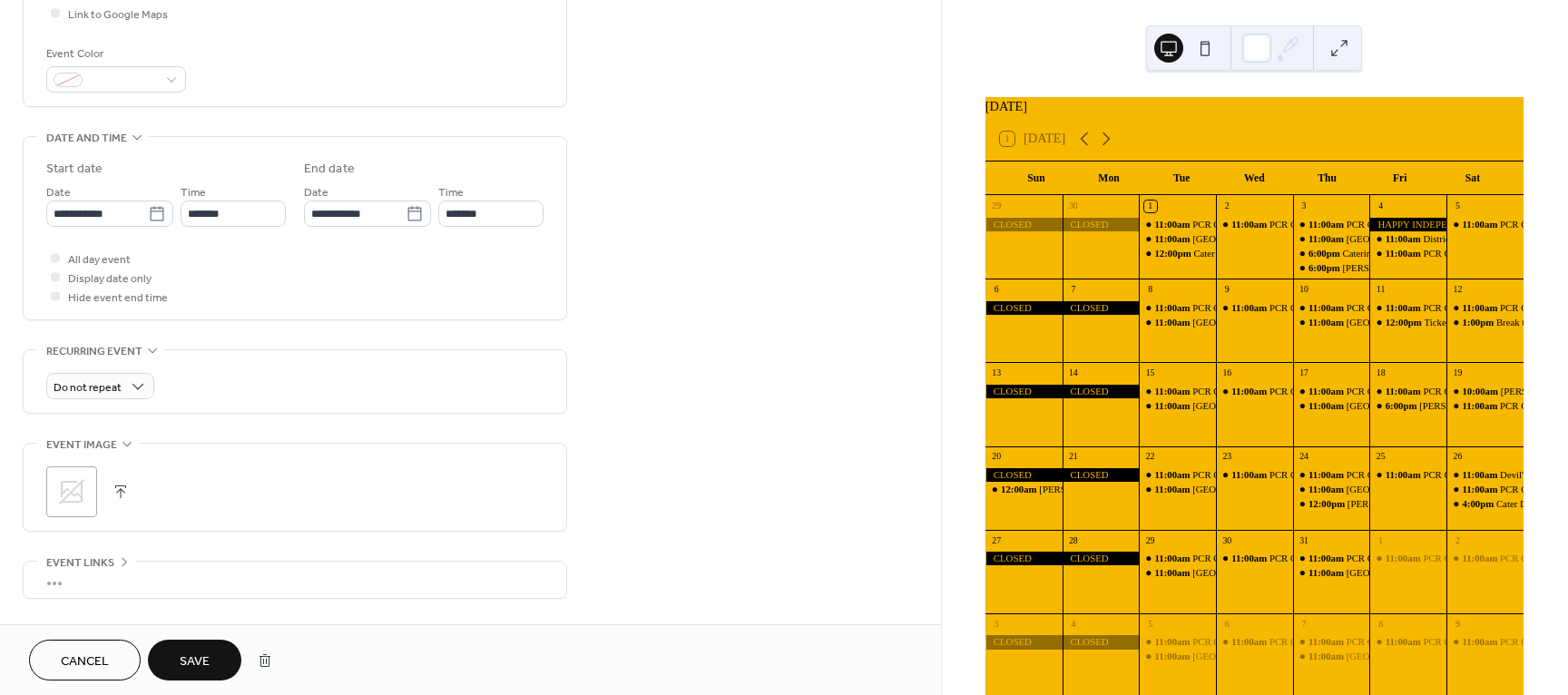 click on "Save" at bounding box center [194, 660] 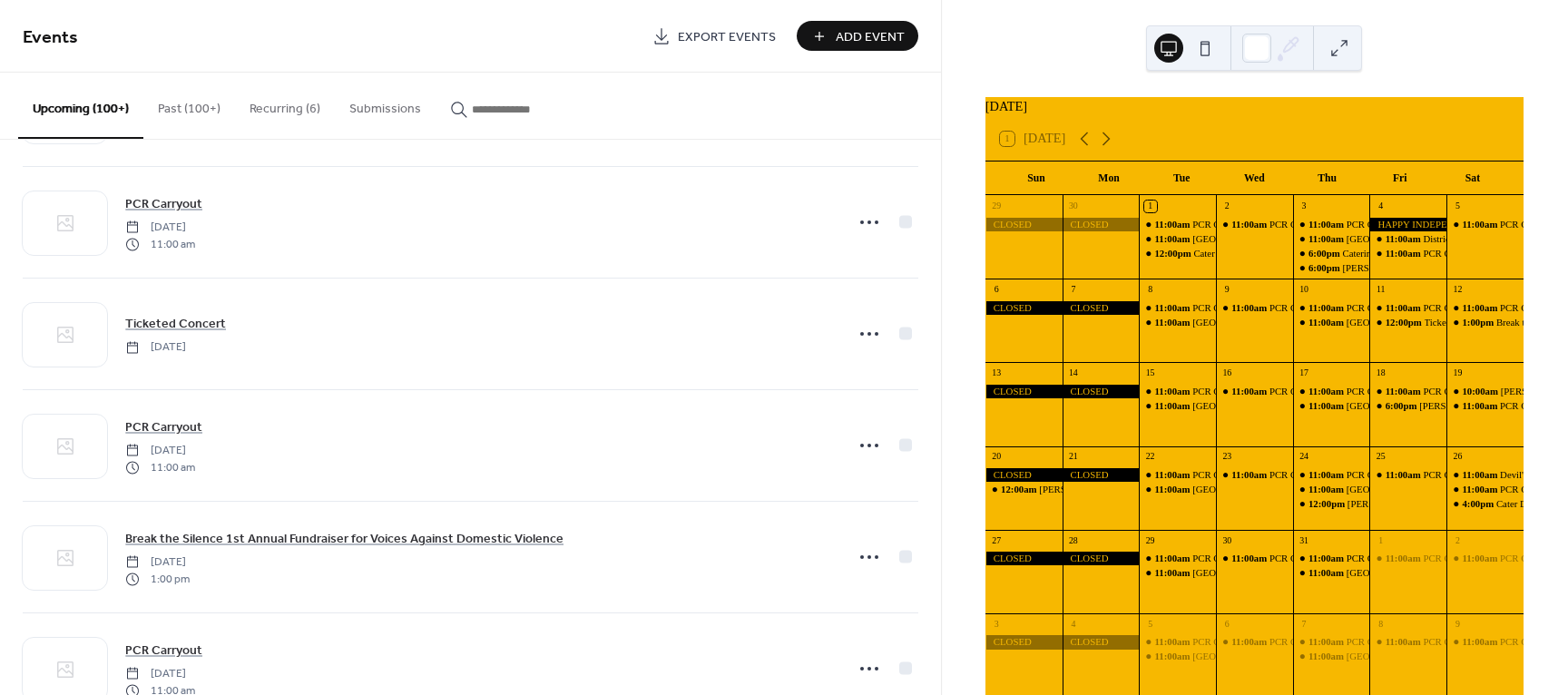 scroll, scrollTop: 1452, scrollLeft: 0, axis: vertical 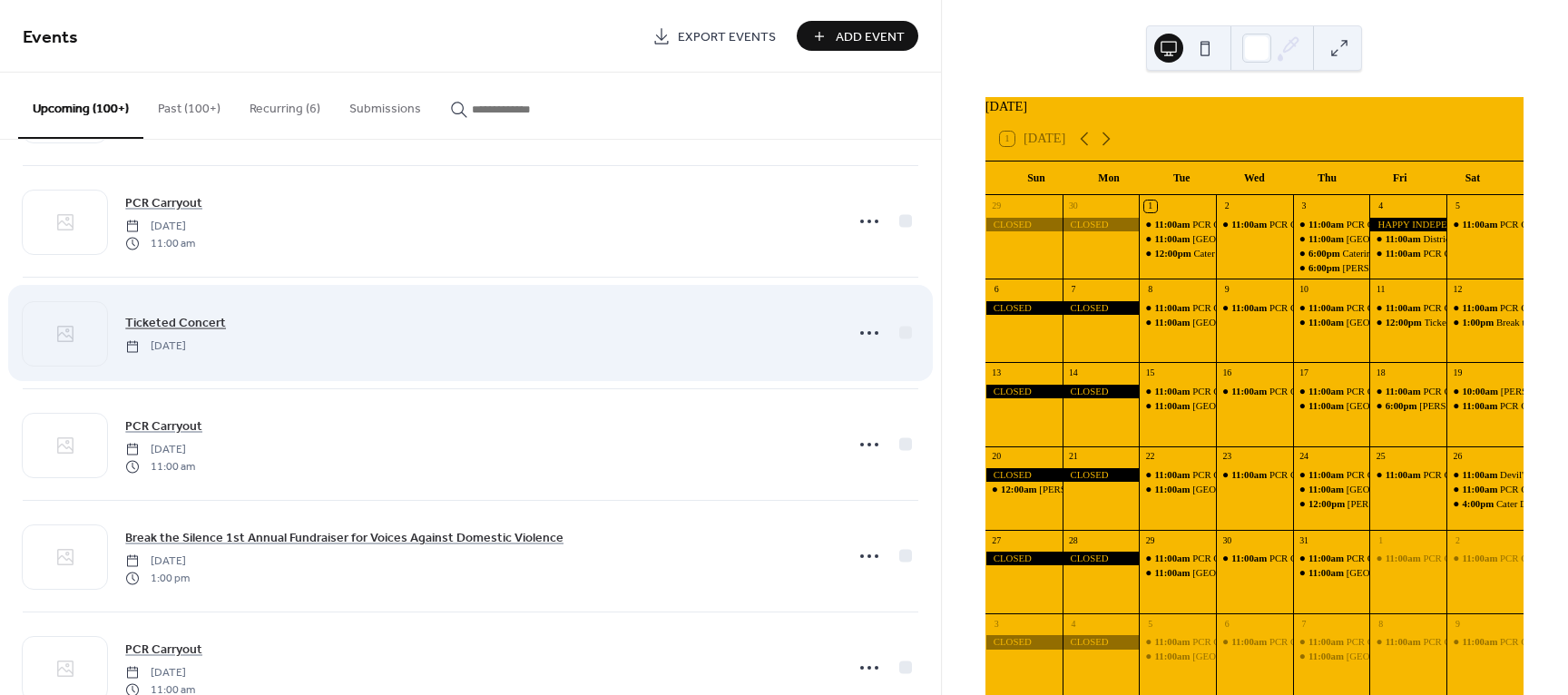 click on "Ticketed Concert" at bounding box center [175, 323] 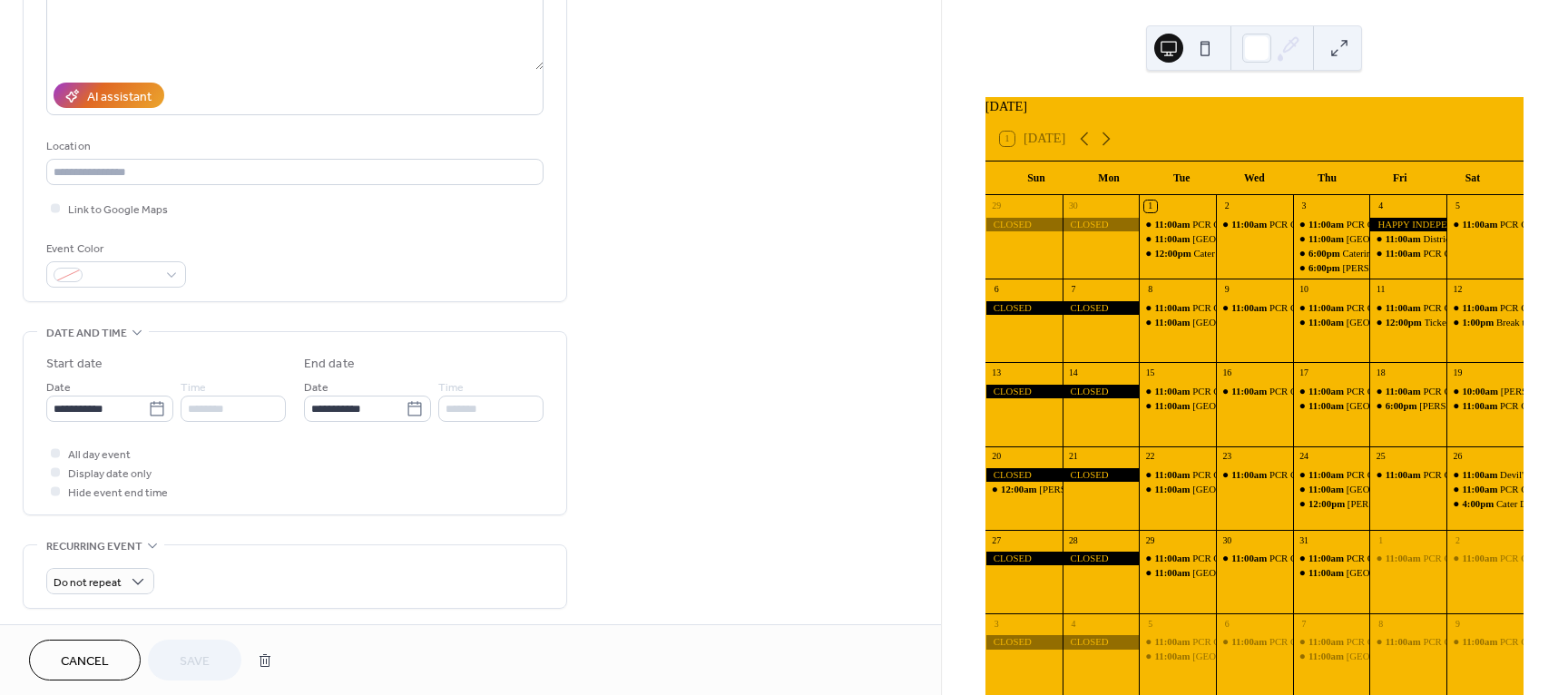 scroll, scrollTop: 272, scrollLeft: 0, axis: vertical 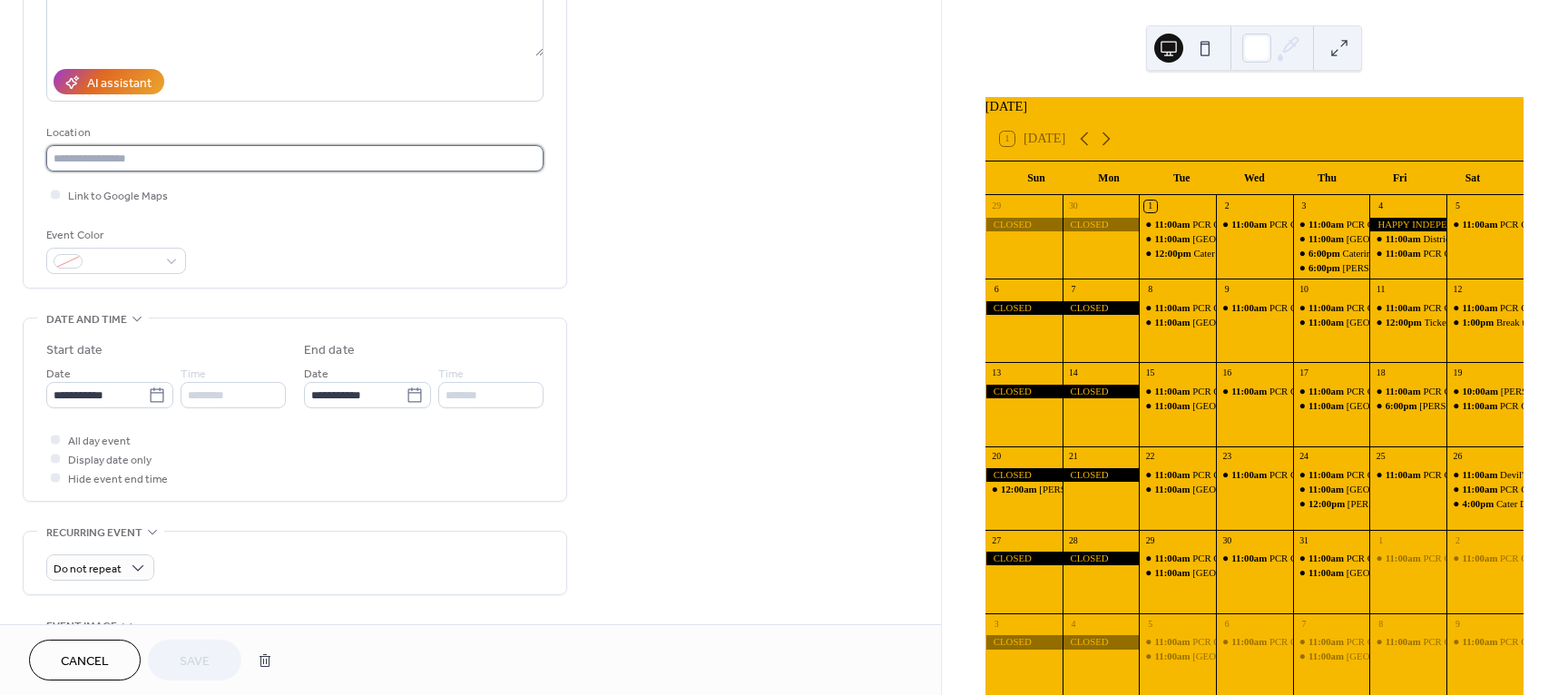click at bounding box center [295, 158] 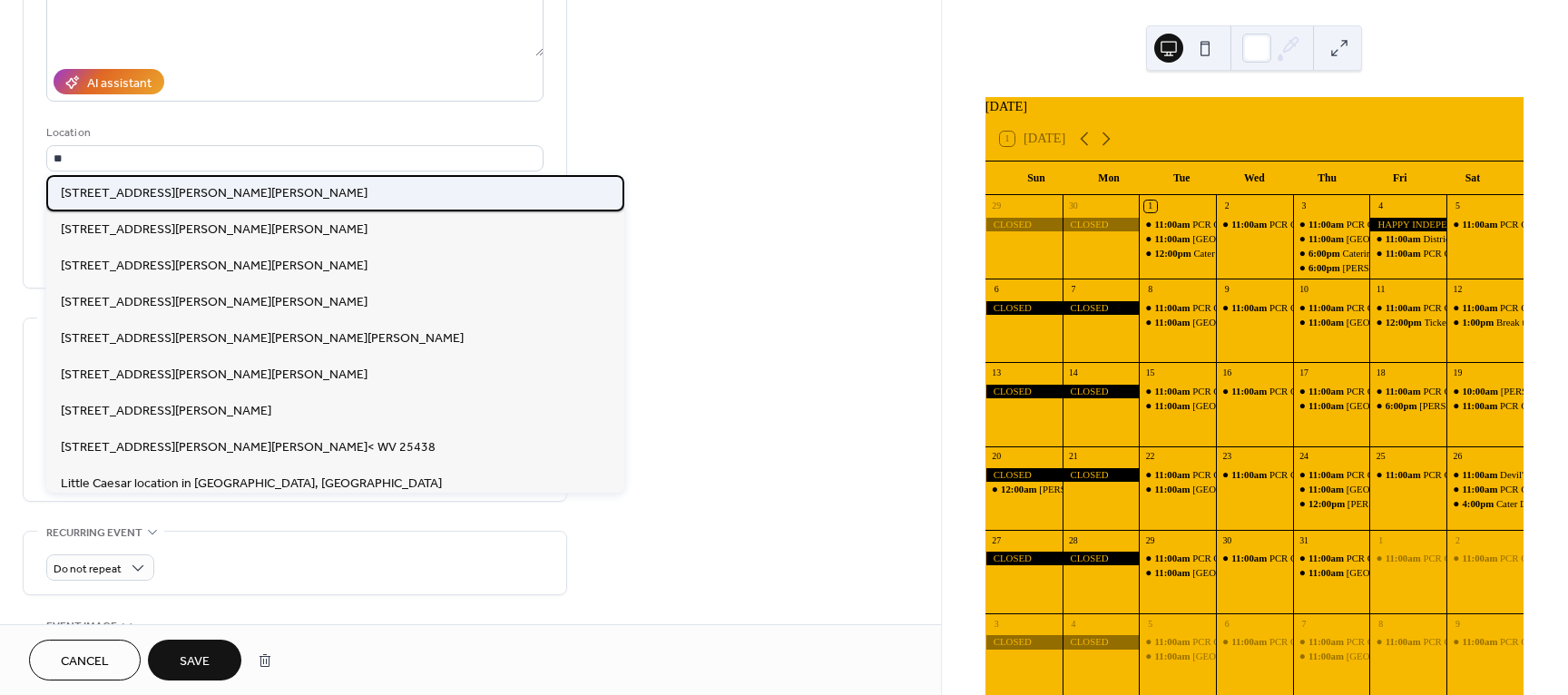 click on "235 Sam Michael Lane Harpers Ferry, WV 25425" at bounding box center [214, 193] 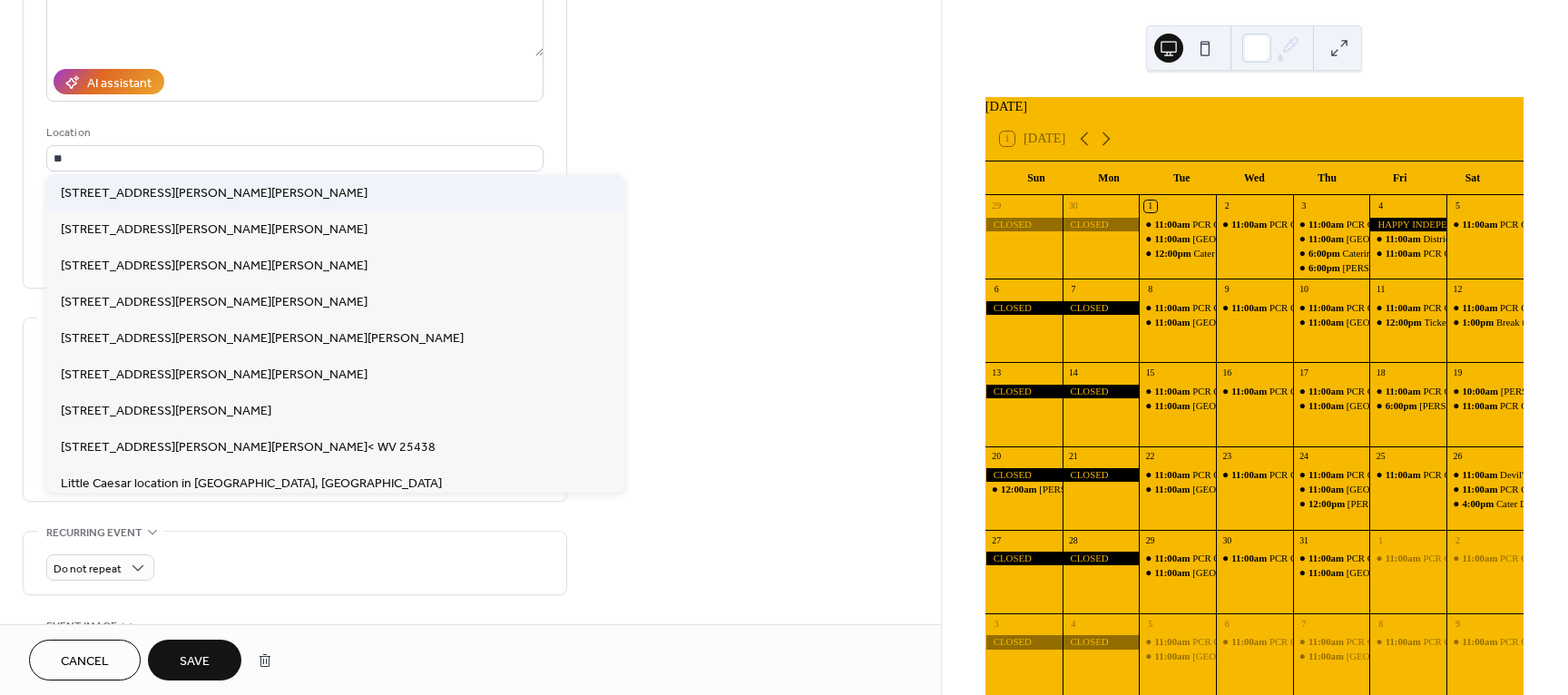 type on "**********" 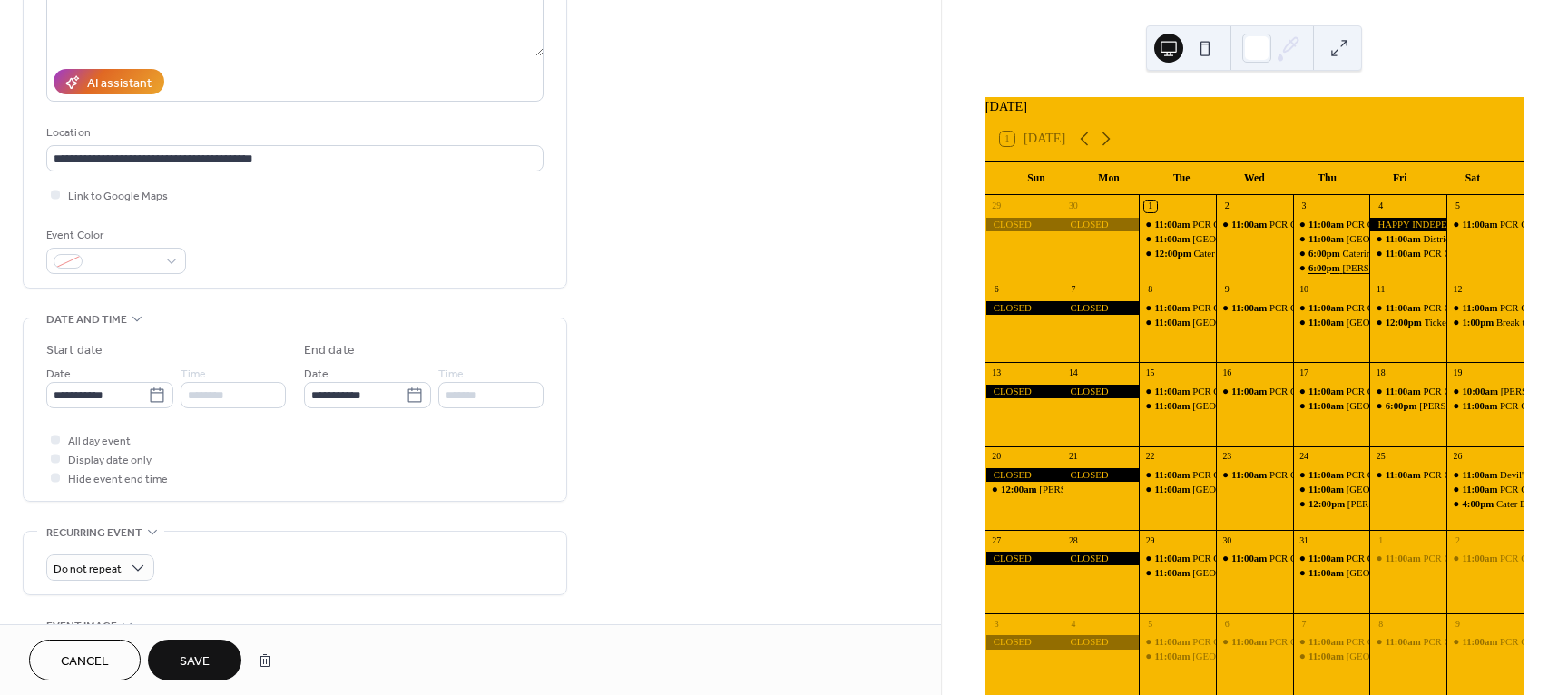 click on "6:00pm" at bounding box center (1326, 268) 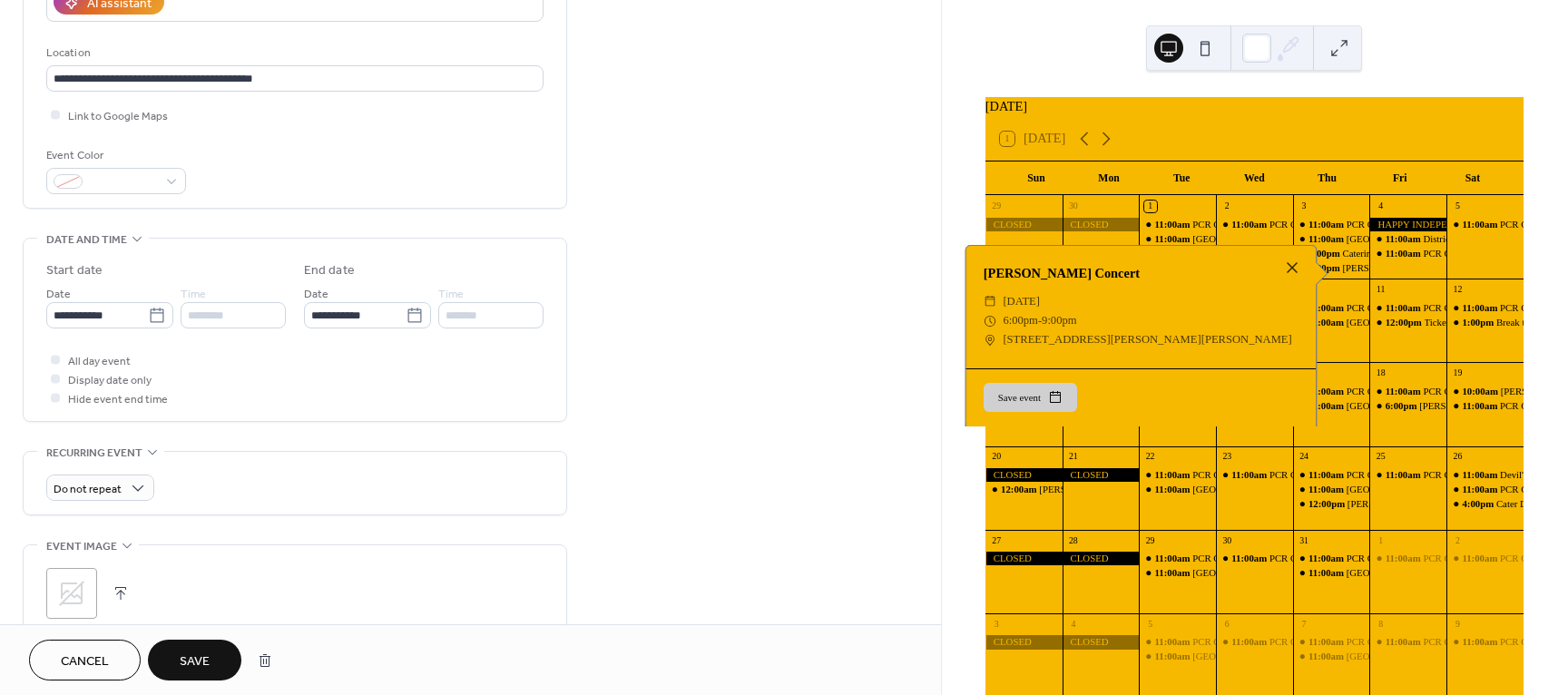 scroll, scrollTop: 363, scrollLeft: 0, axis: vertical 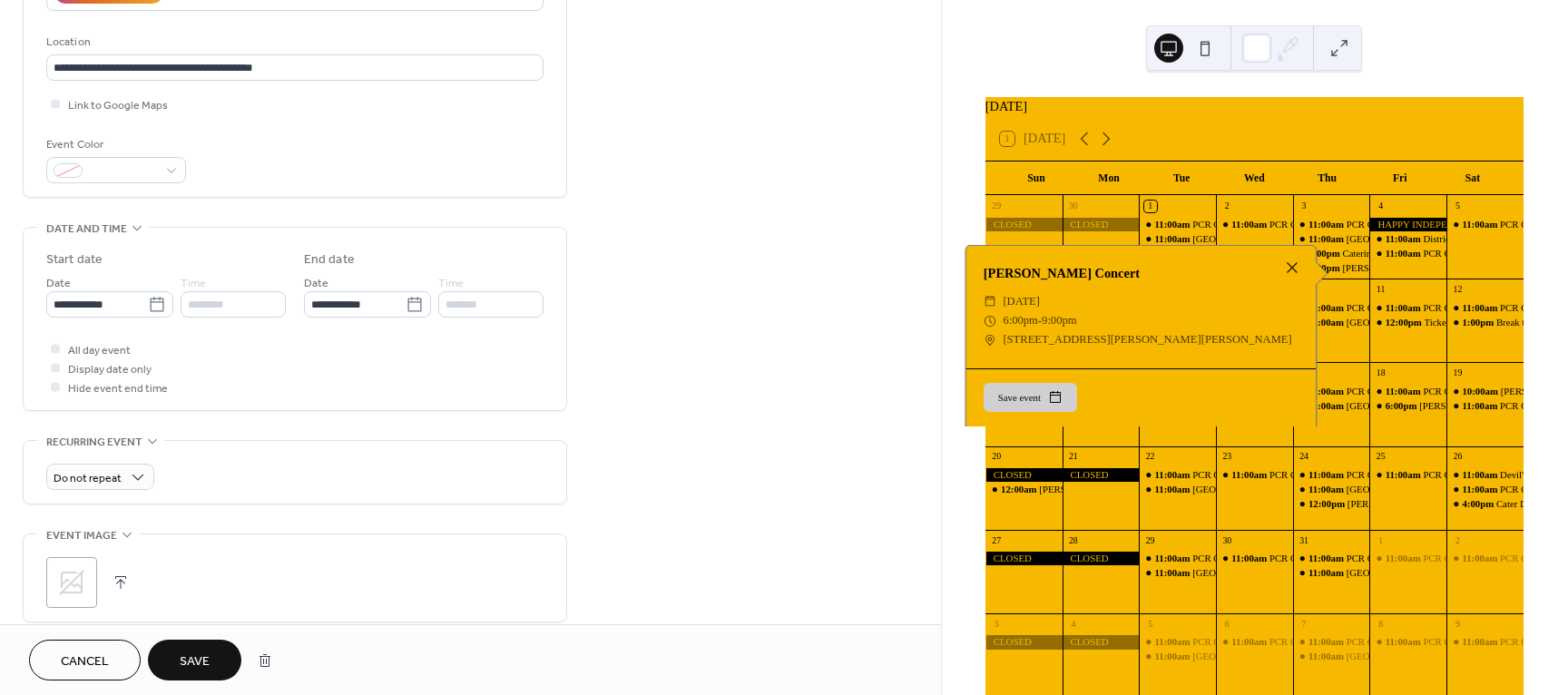 click on "********" at bounding box center [233, 304] 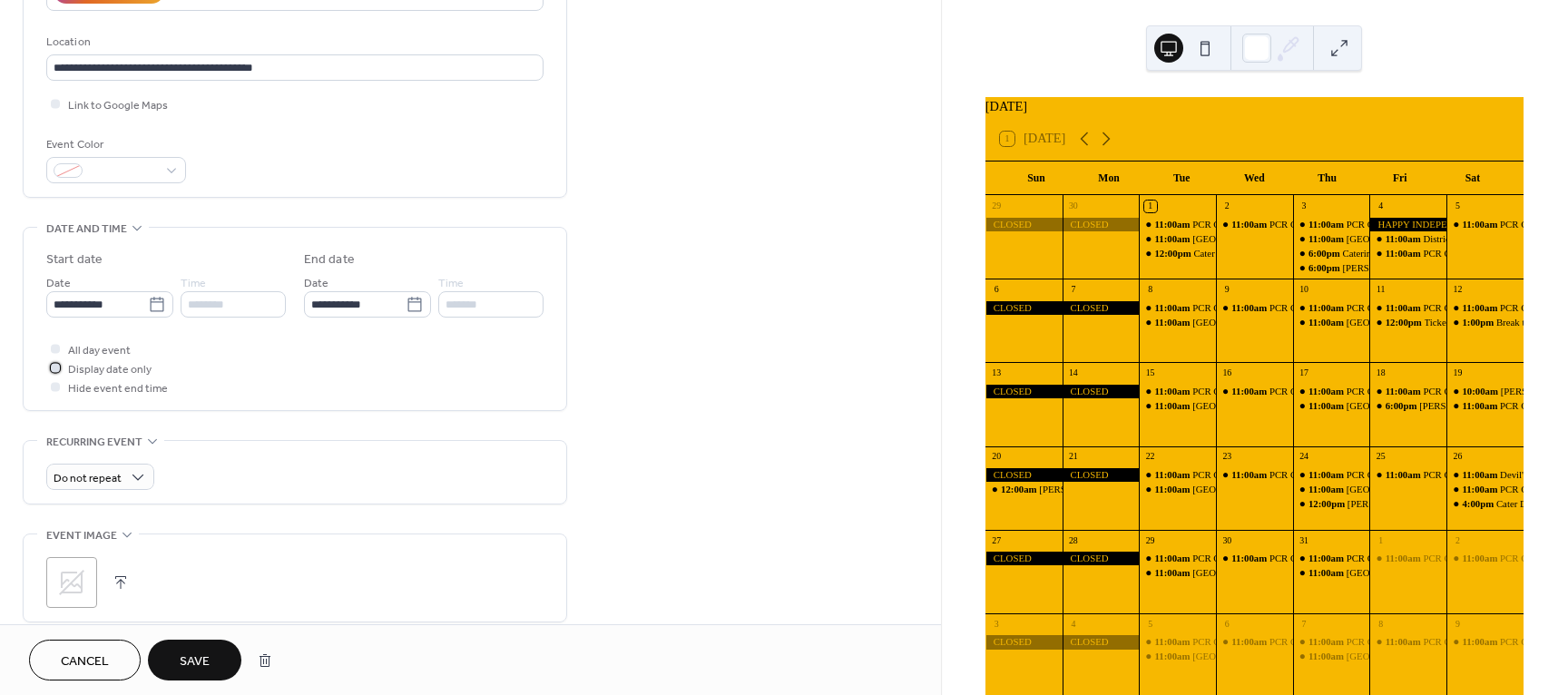 click 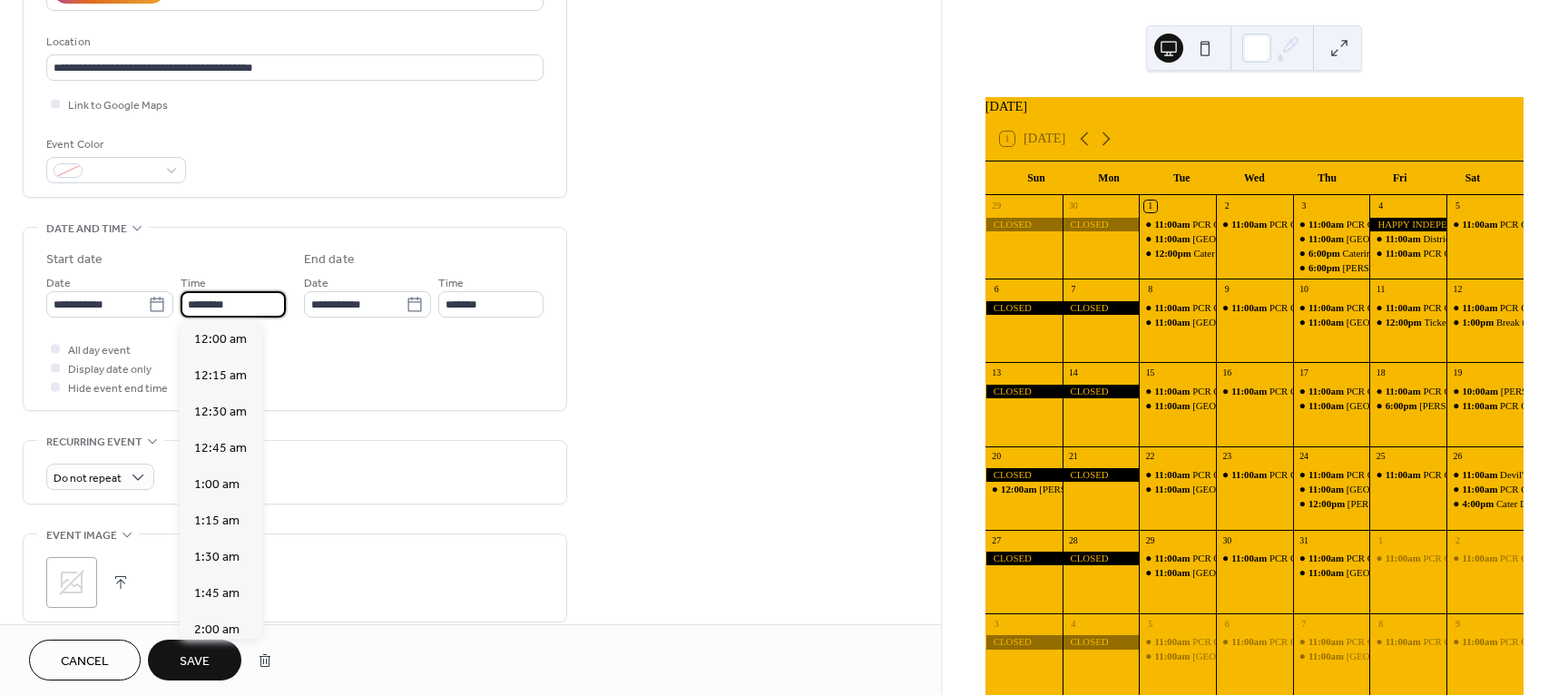 click on "********" at bounding box center [233, 304] 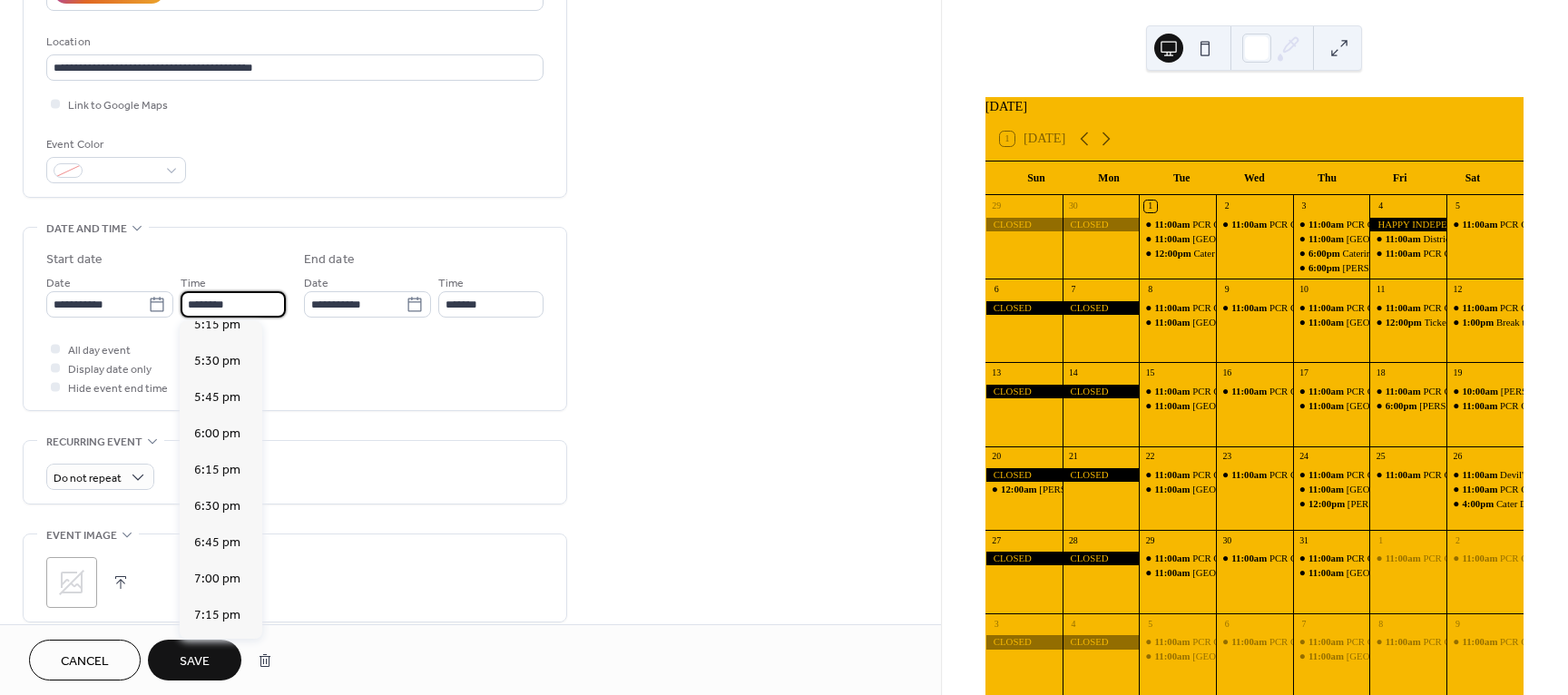 scroll, scrollTop: 2602, scrollLeft: 0, axis: vertical 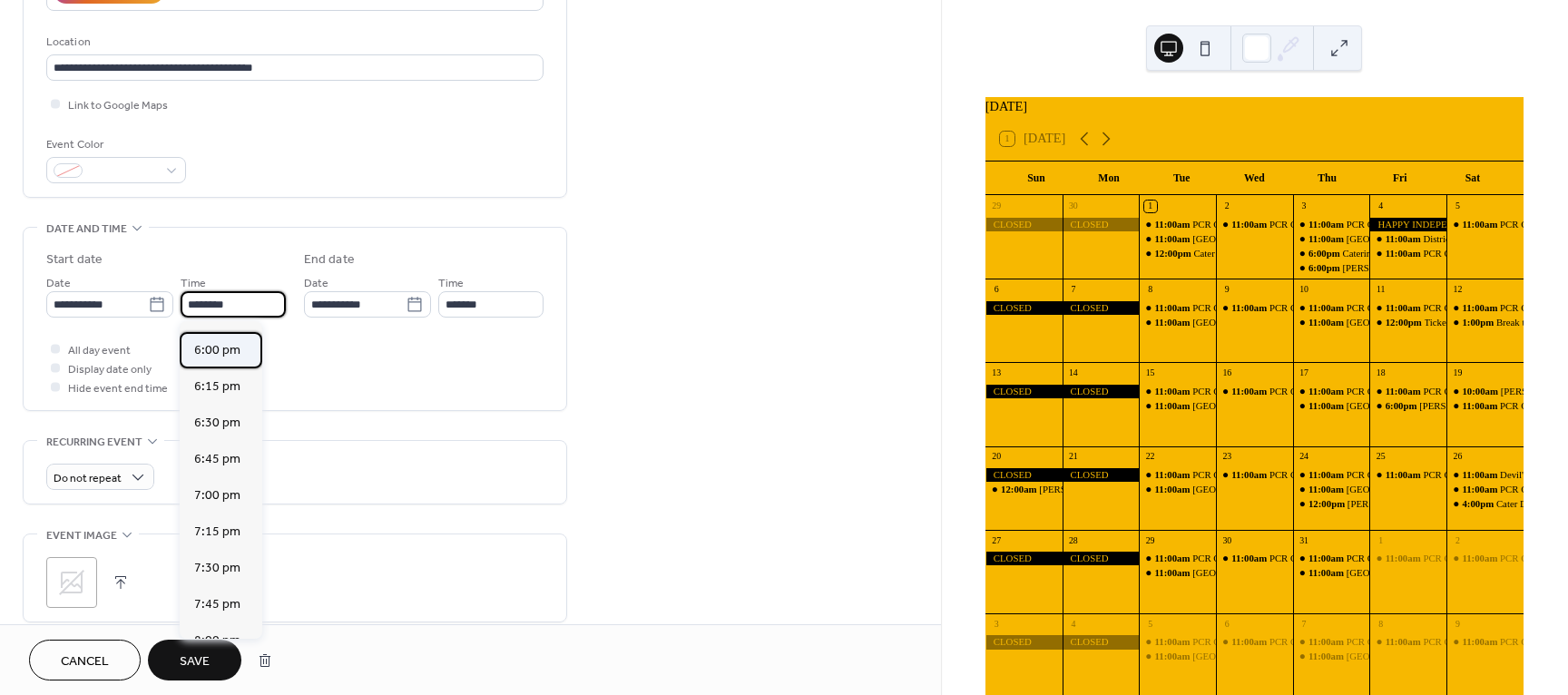 click on "6:00 pm" at bounding box center [217, 350] 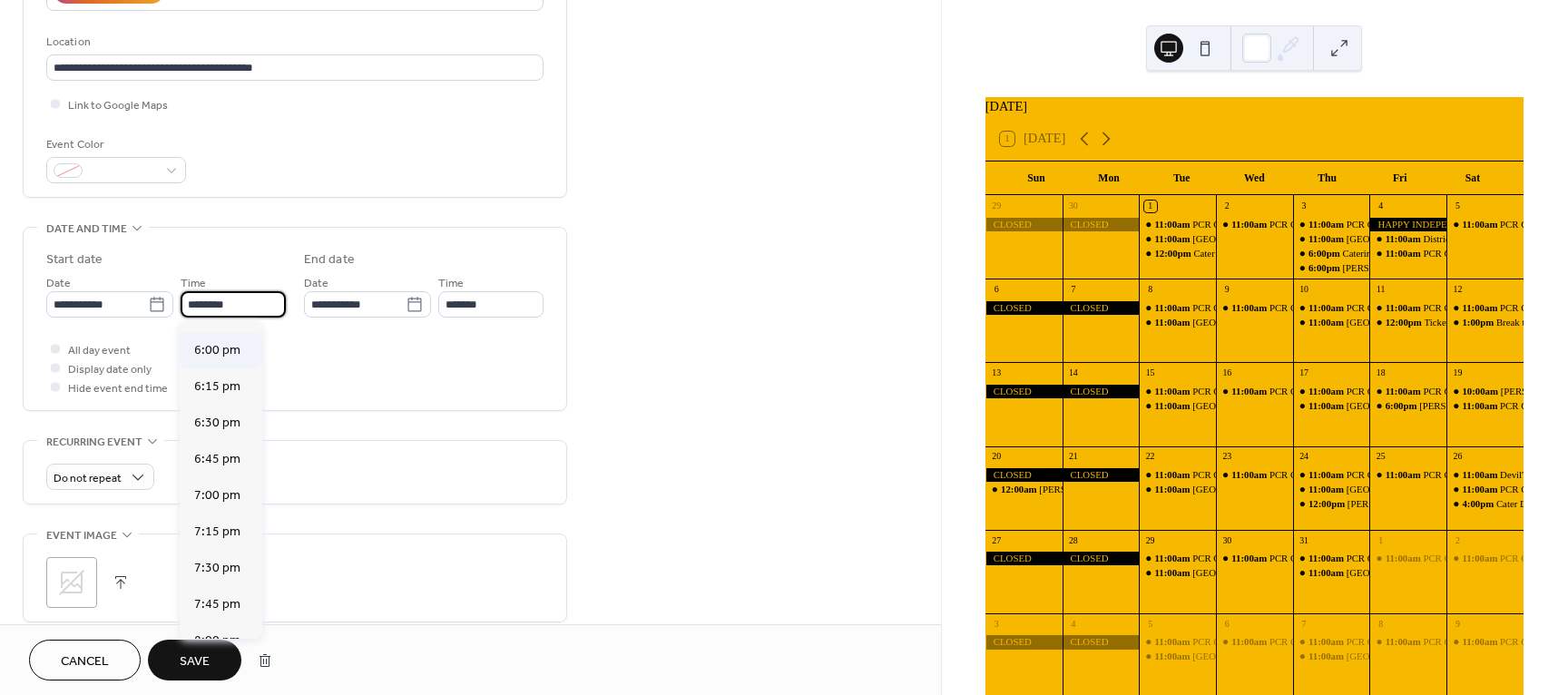 type on "*******" 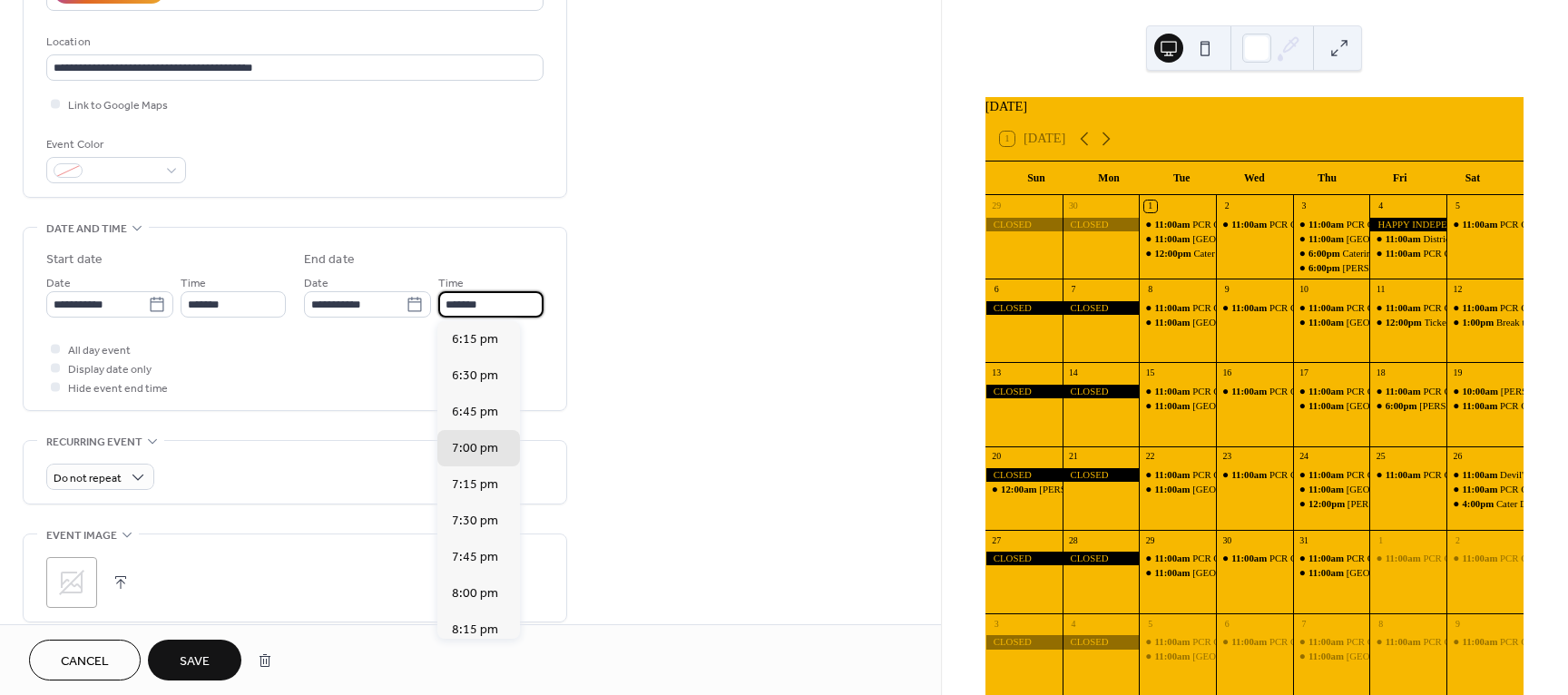 click on "*******" at bounding box center [491, 304] 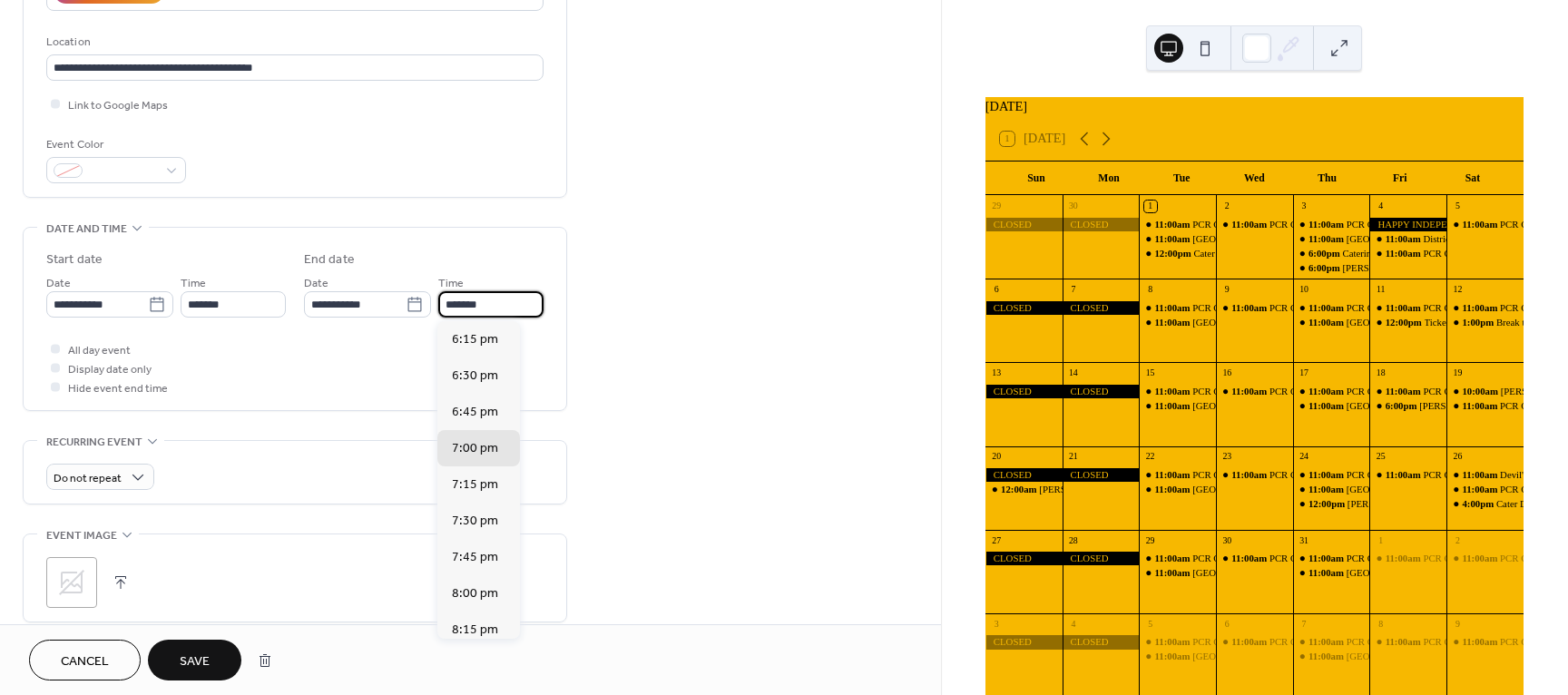 click on "*******" at bounding box center [491, 304] 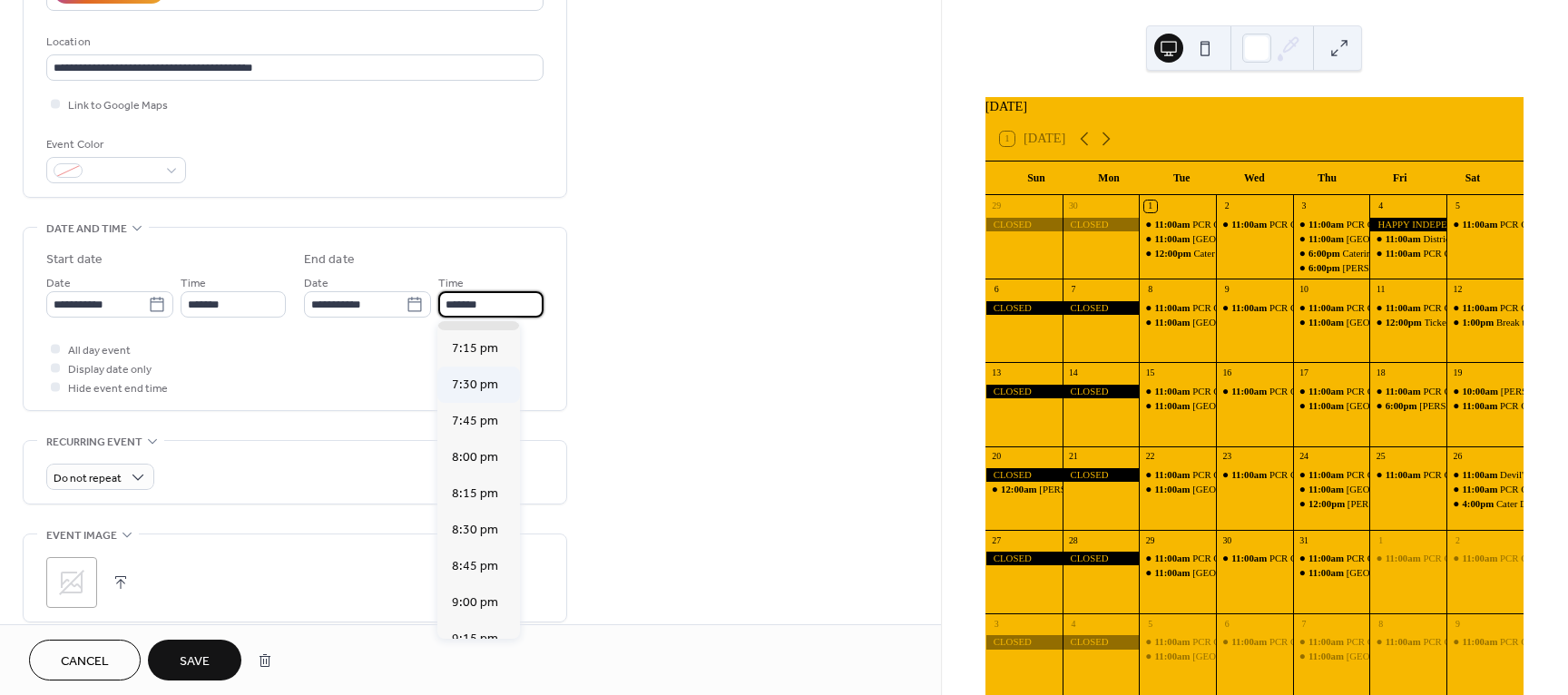 scroll, scrollTop: 181, scrollLeft: 0, axis: vertical 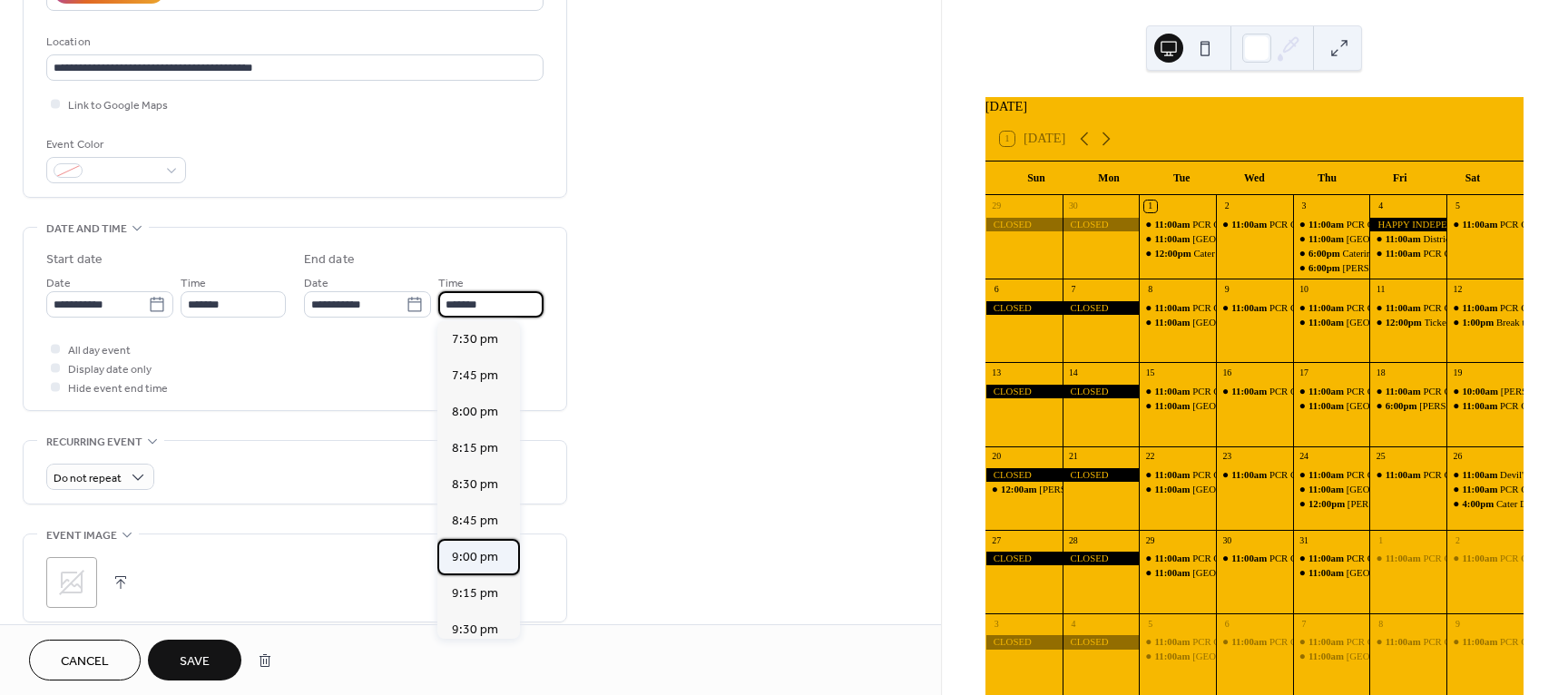 click on "9:00 pm" at bounding box center (475, 557) 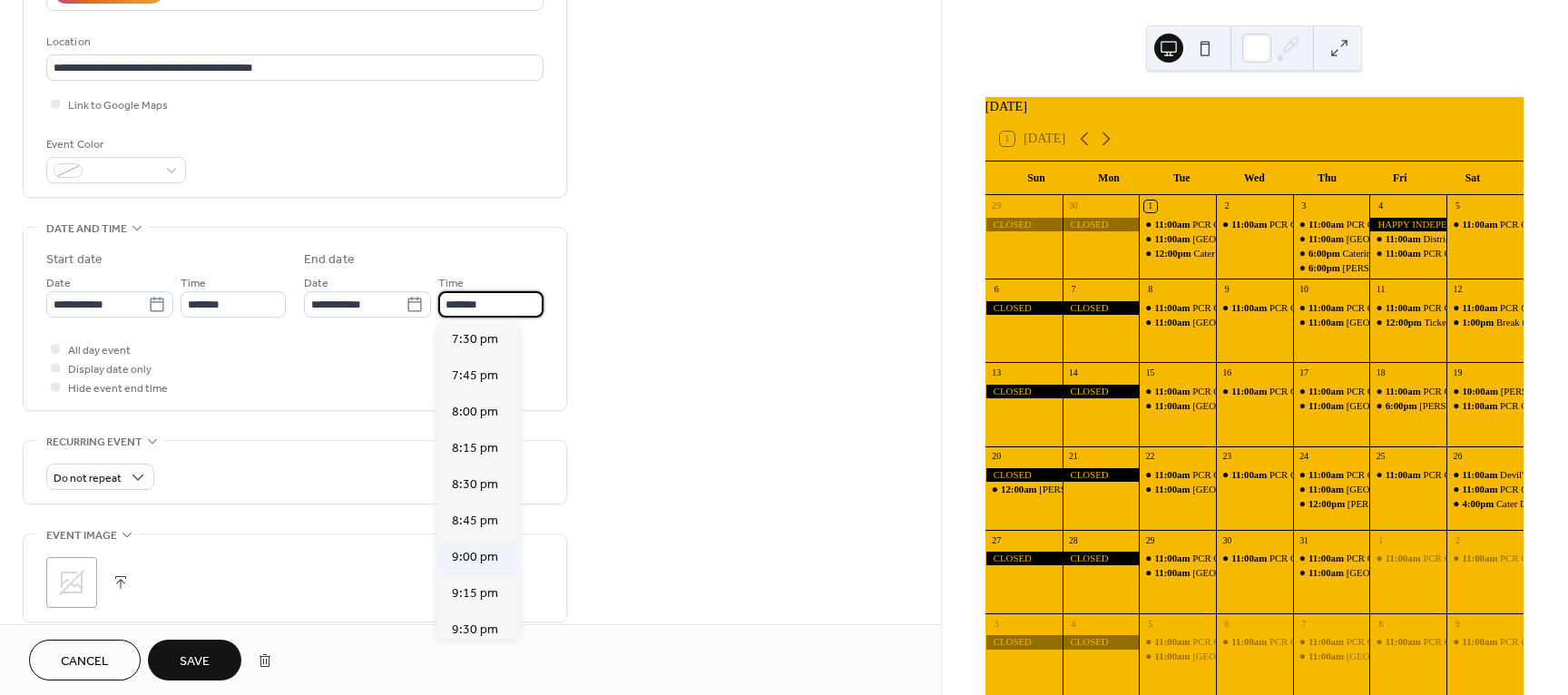 type on "*******" 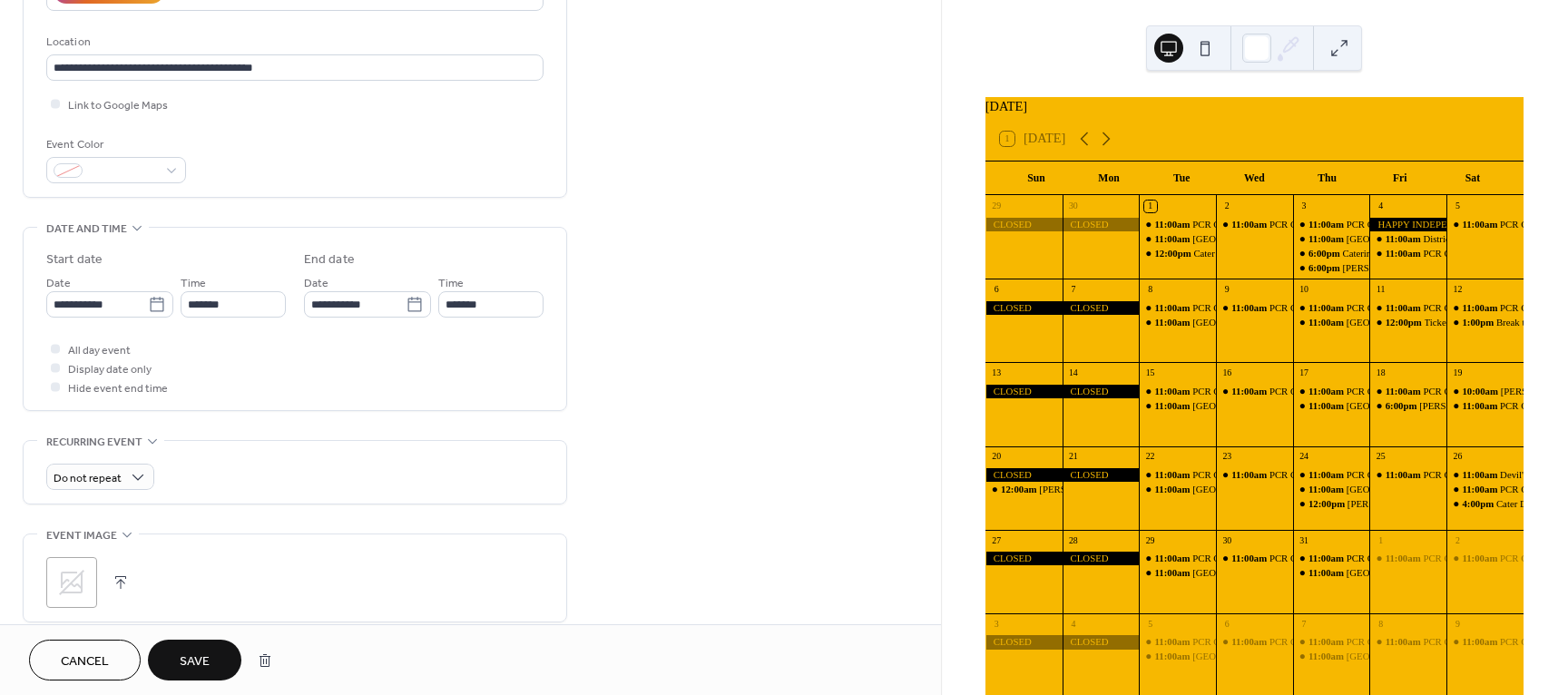 click on "Save" at bounding box center [194, 660] 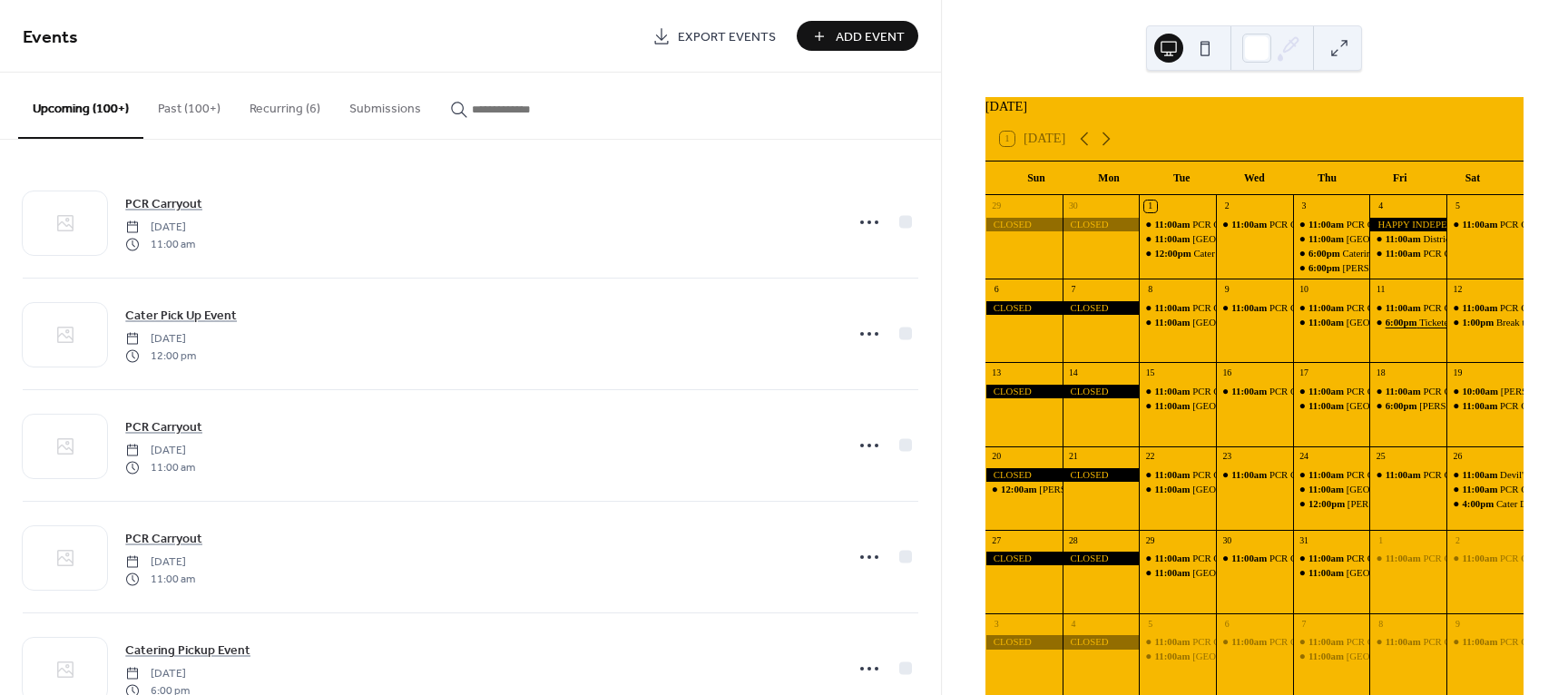 click on "6:00pm" at bounding box center [1403, 322] 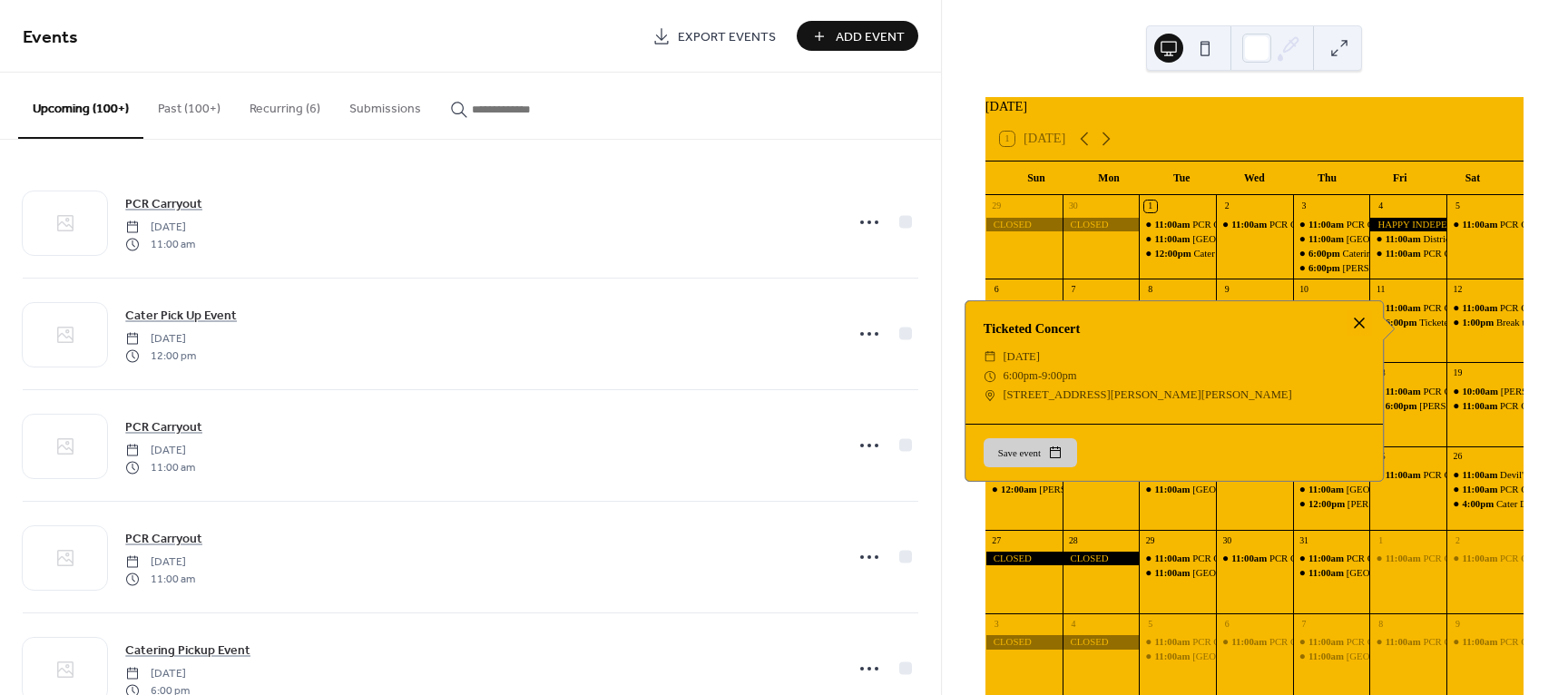 click at bounding box center [1359, 323] 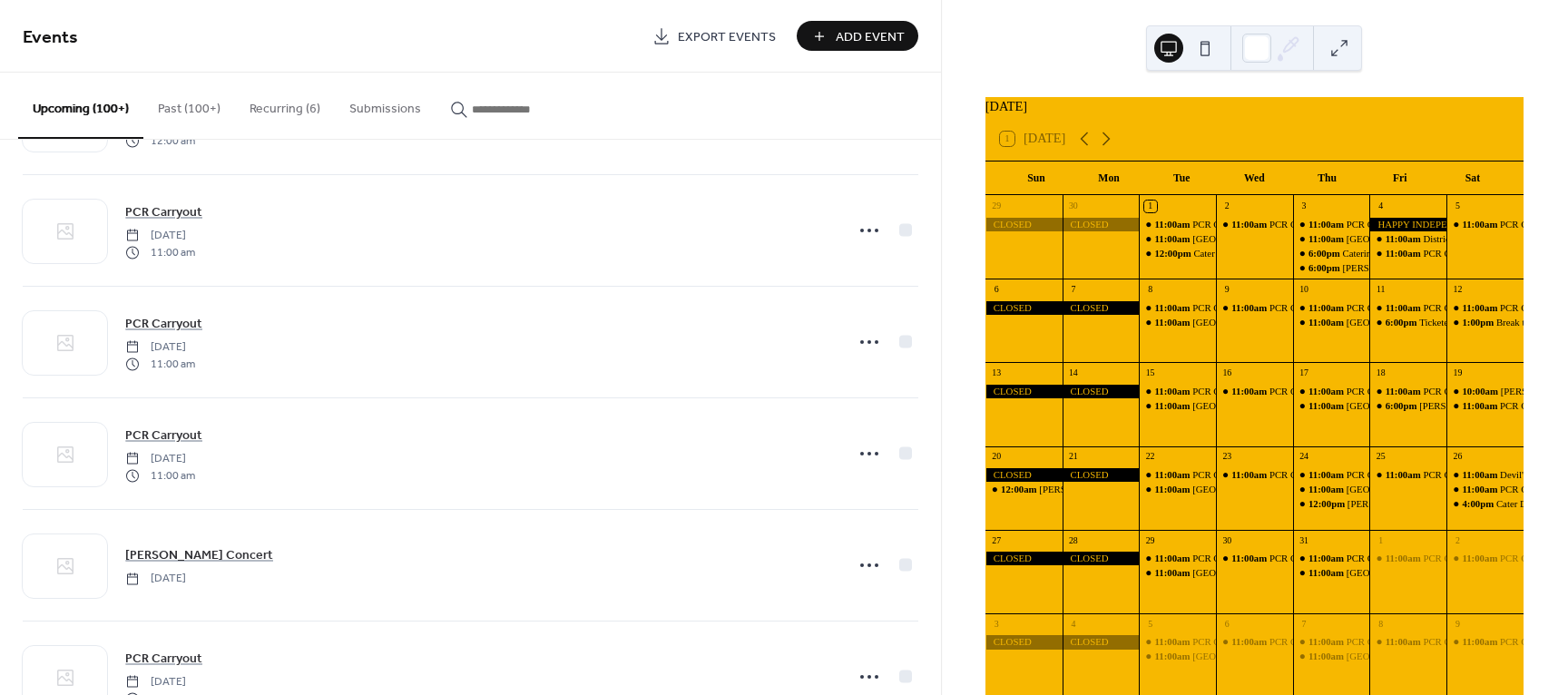 scroll, scrollTop: 2813, scrollLeft: 0, axis: vertical 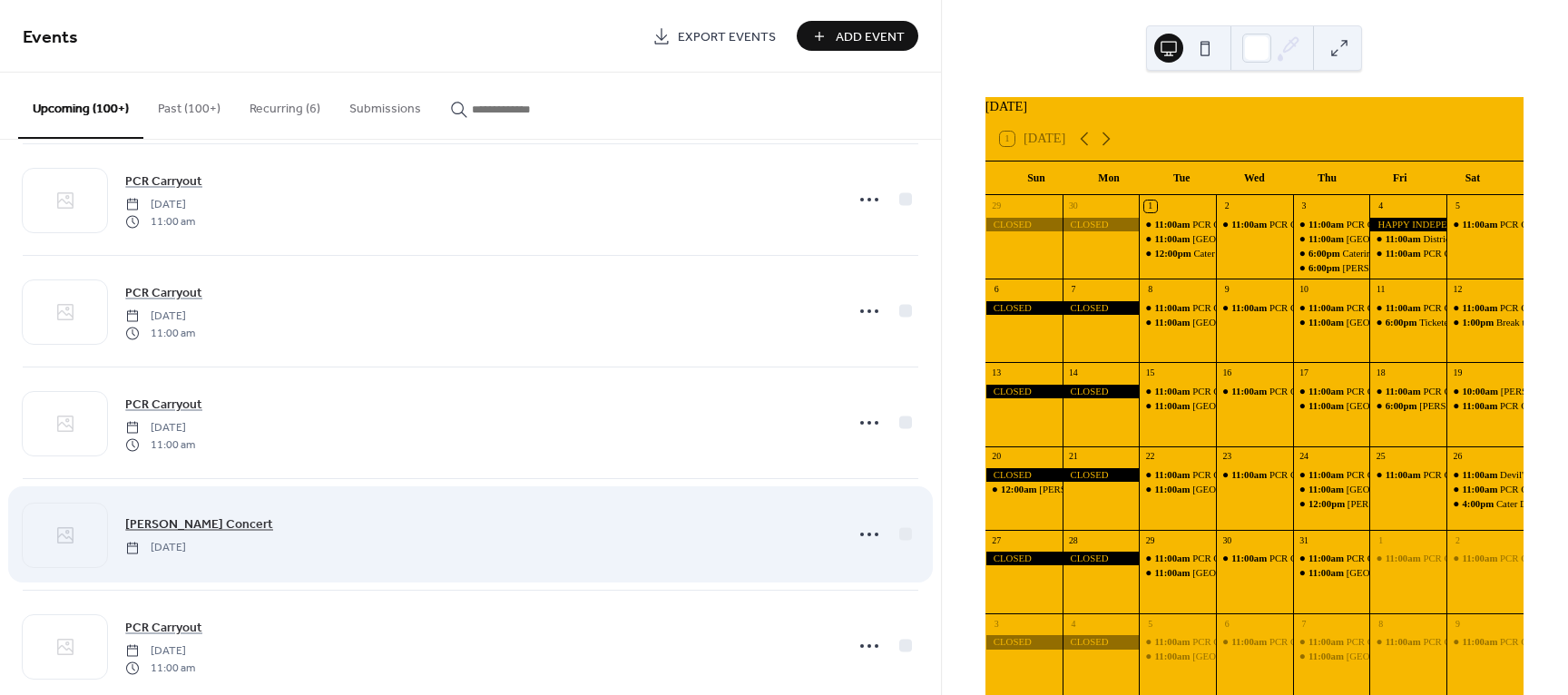 click on "Levitt Concert" at bounding box center (199, 524) 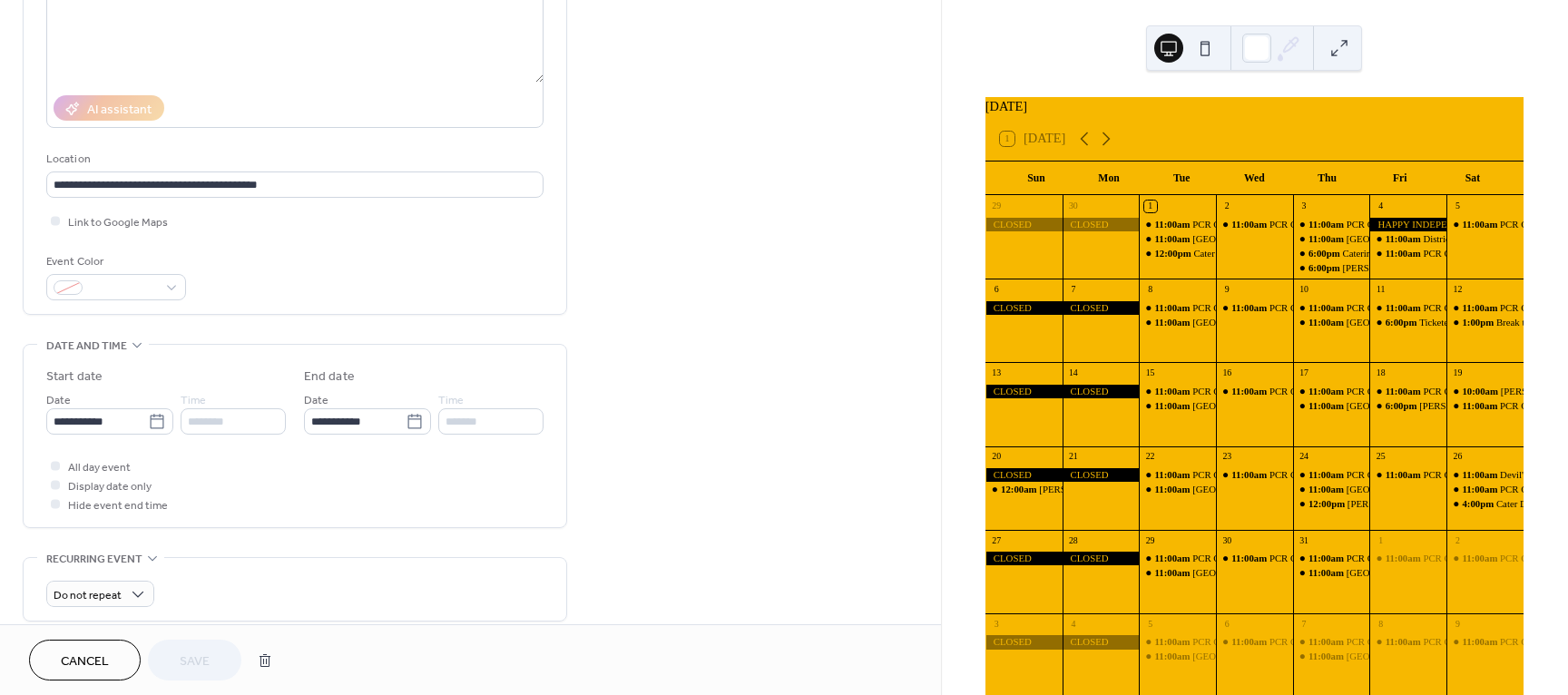 scroll, scrollTop: 363, scrollLeft: 0, axis: vertical 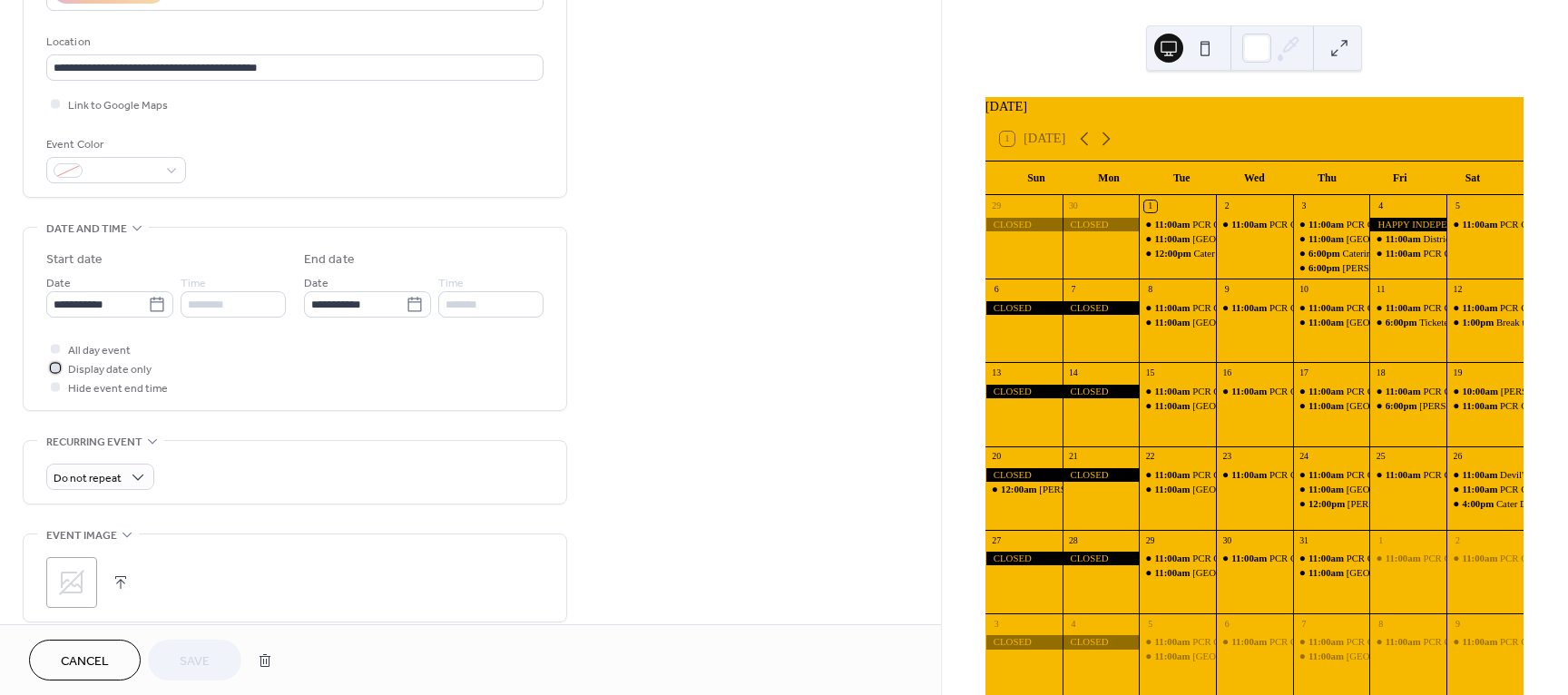 click at bounding box center (55, 367) 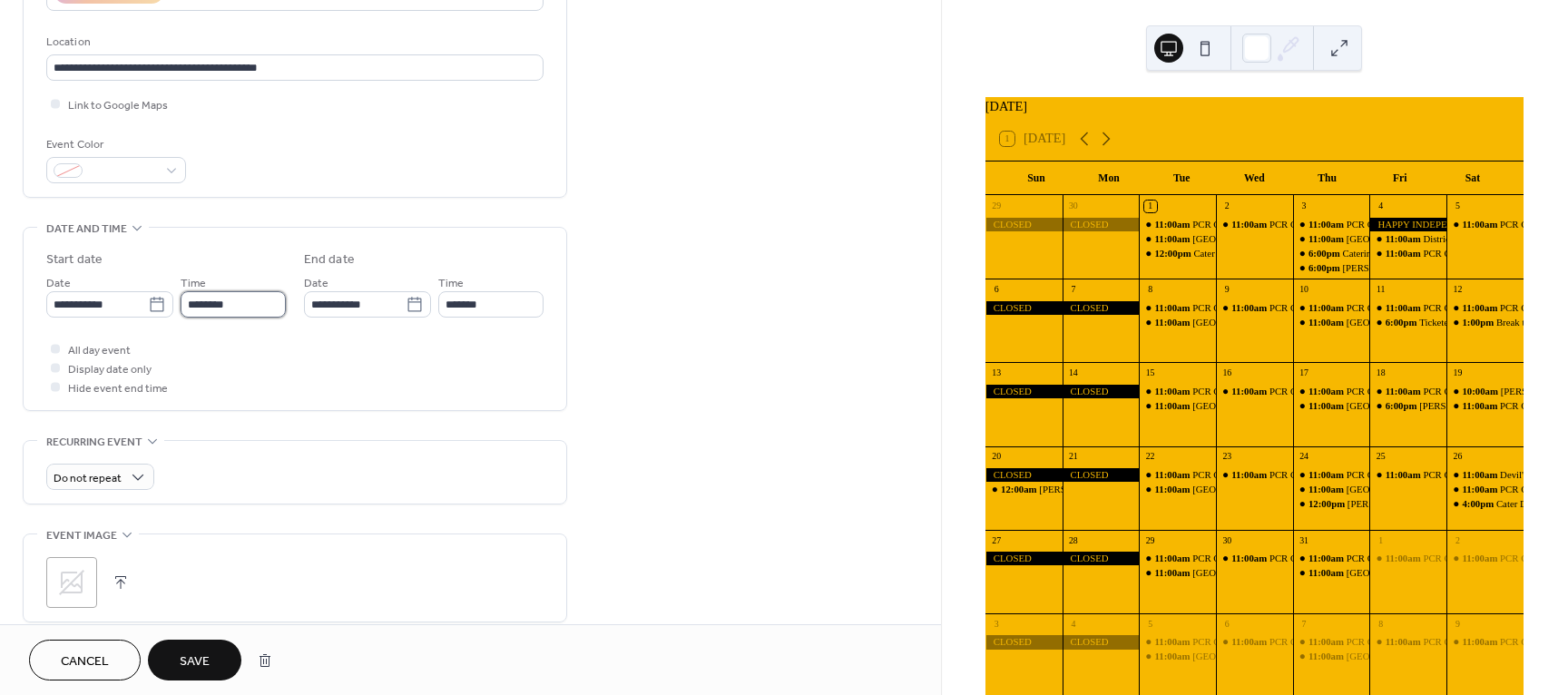 click on "********" at bounding box center [233, 304] 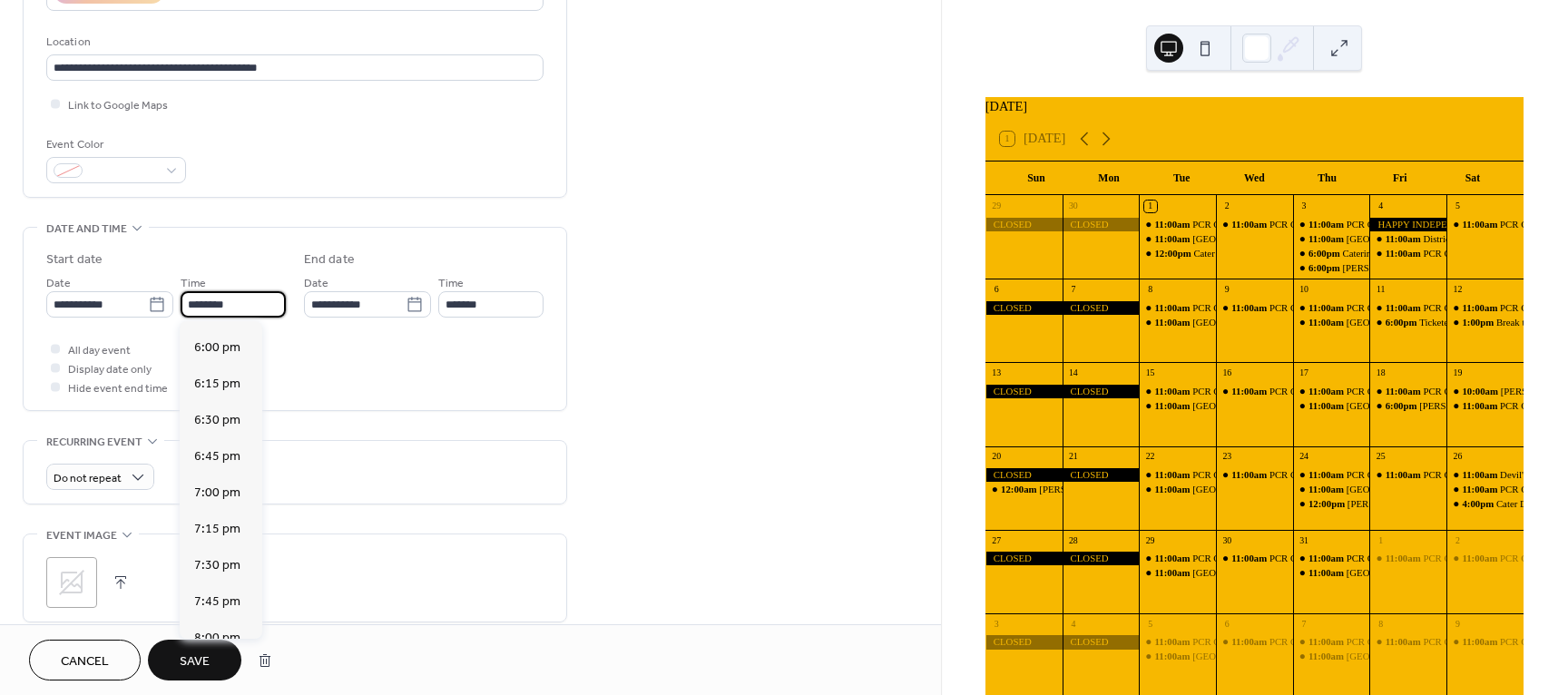 scroll, scrollTop: 2602, scrollLeft: 0, axis: vertical 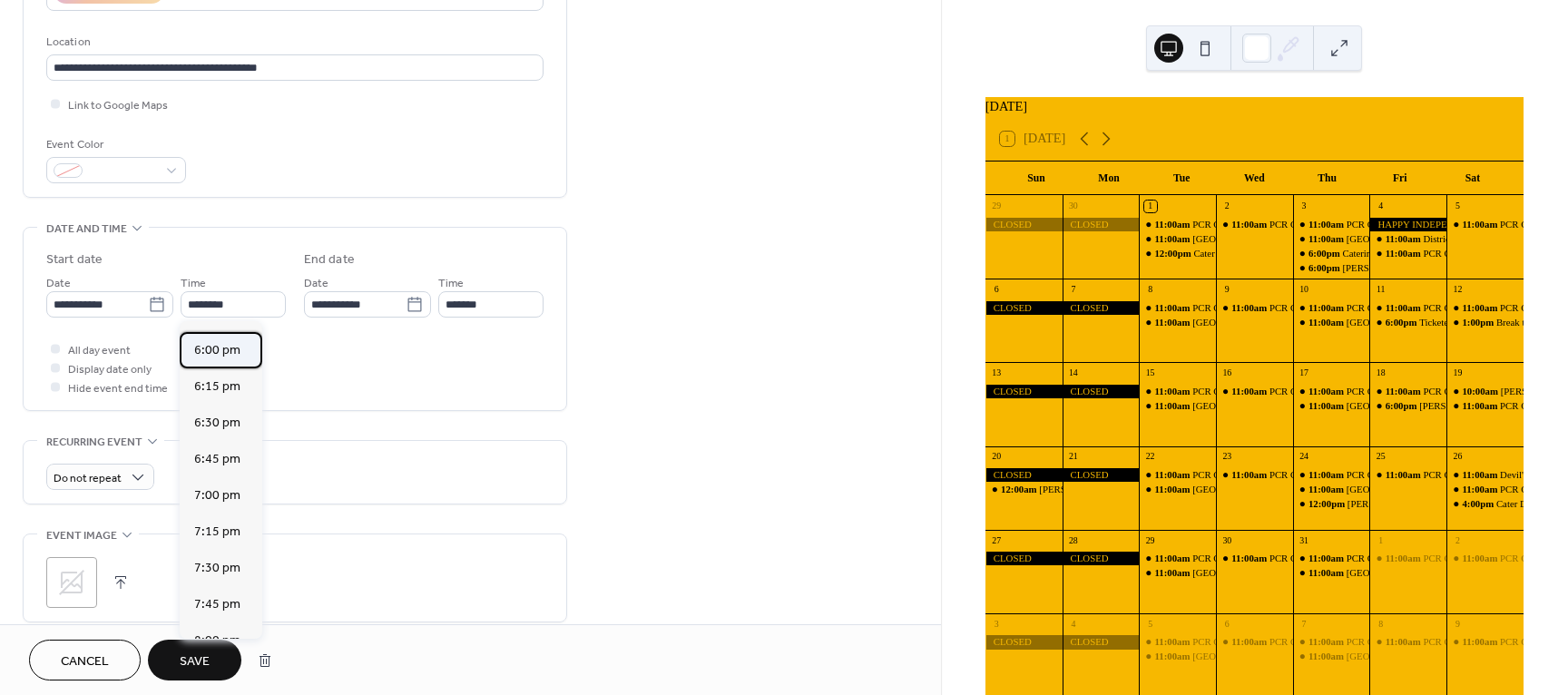 click on "6:00 pm" at bounding box center (217, 350) 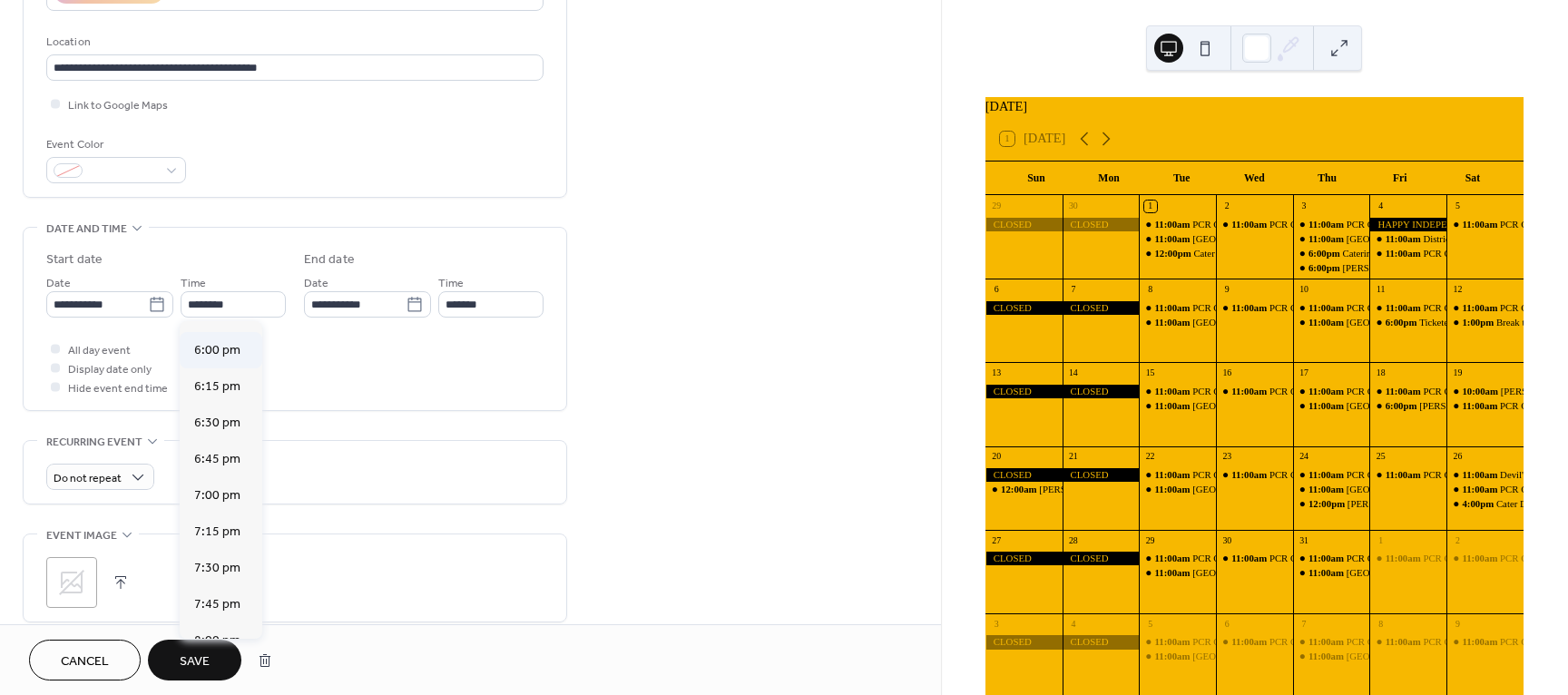 type on "*******" 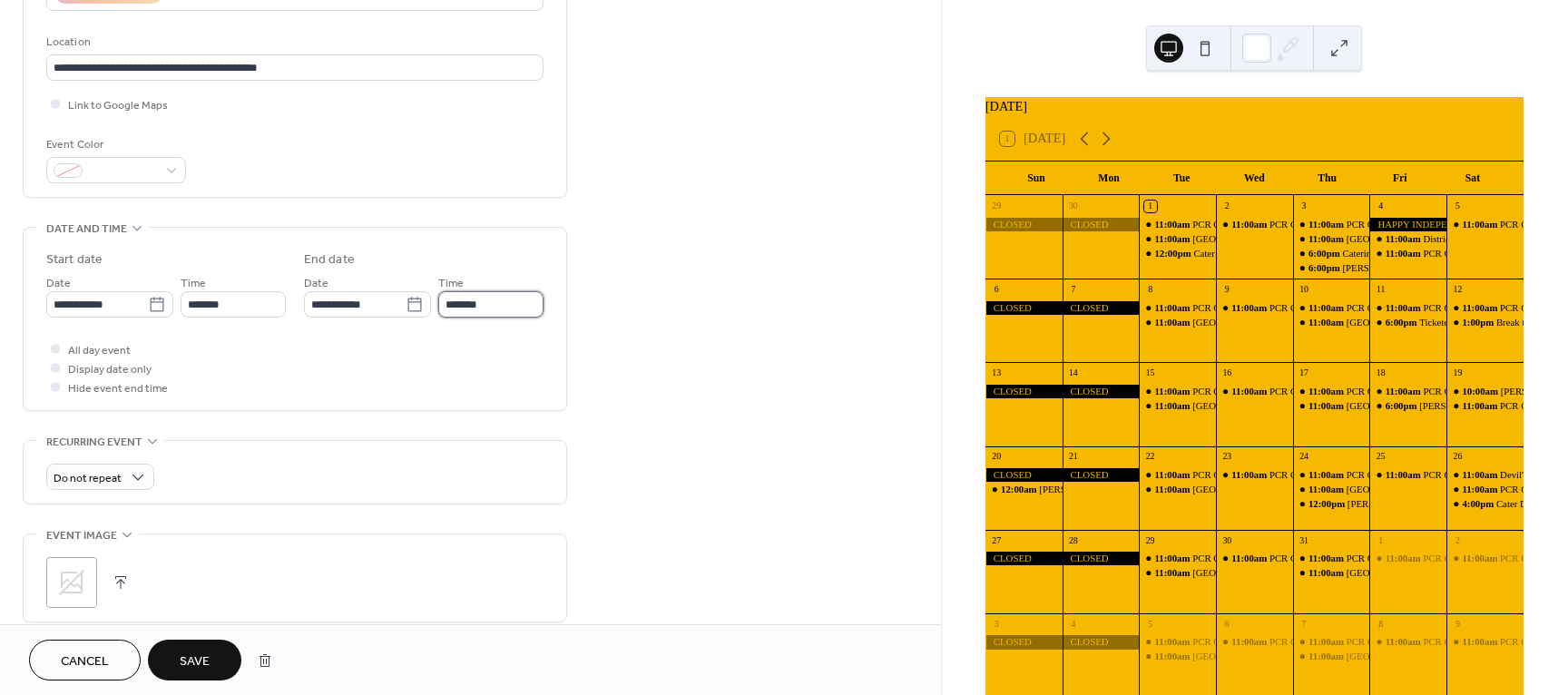 click on "*******" at bounding box center (491, 304) 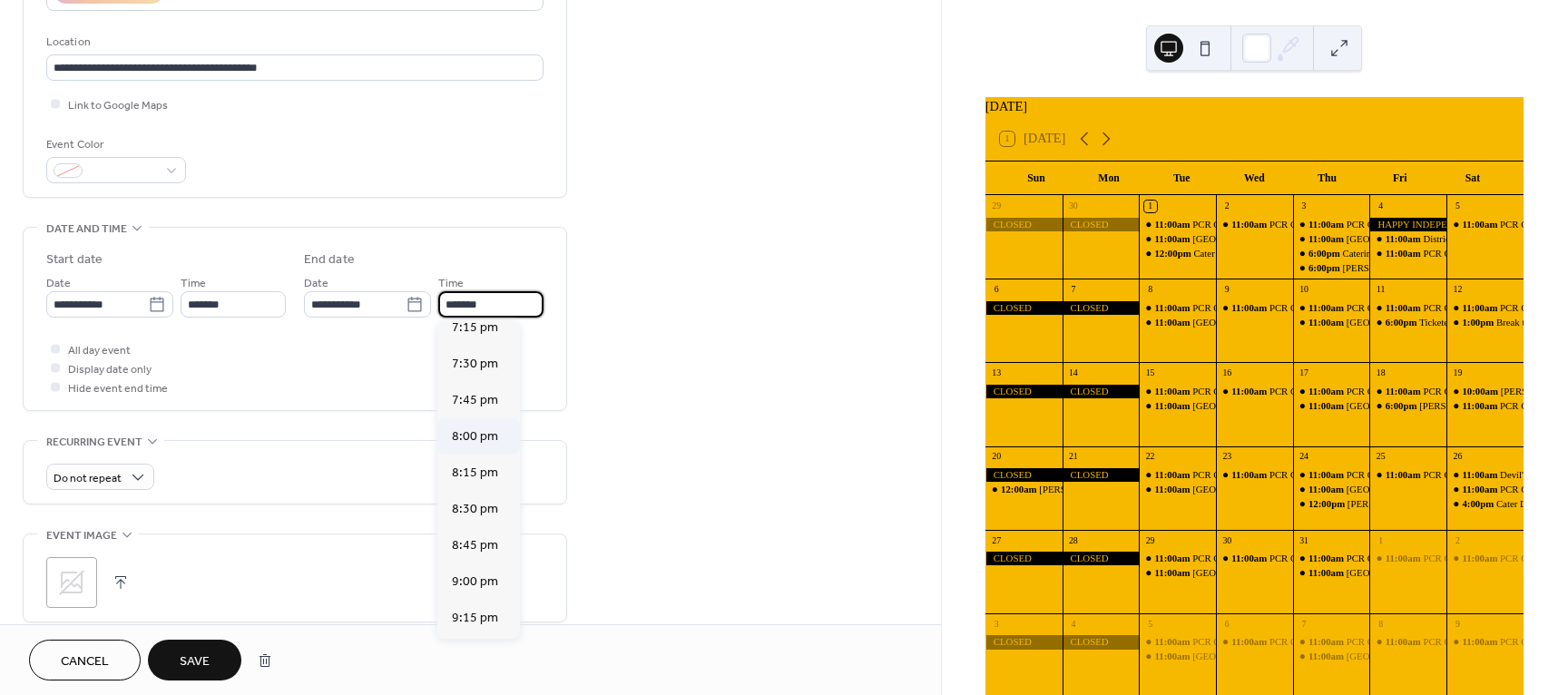 scroll, scrollTop: 181, scrollLeft: 0, axis: vertical 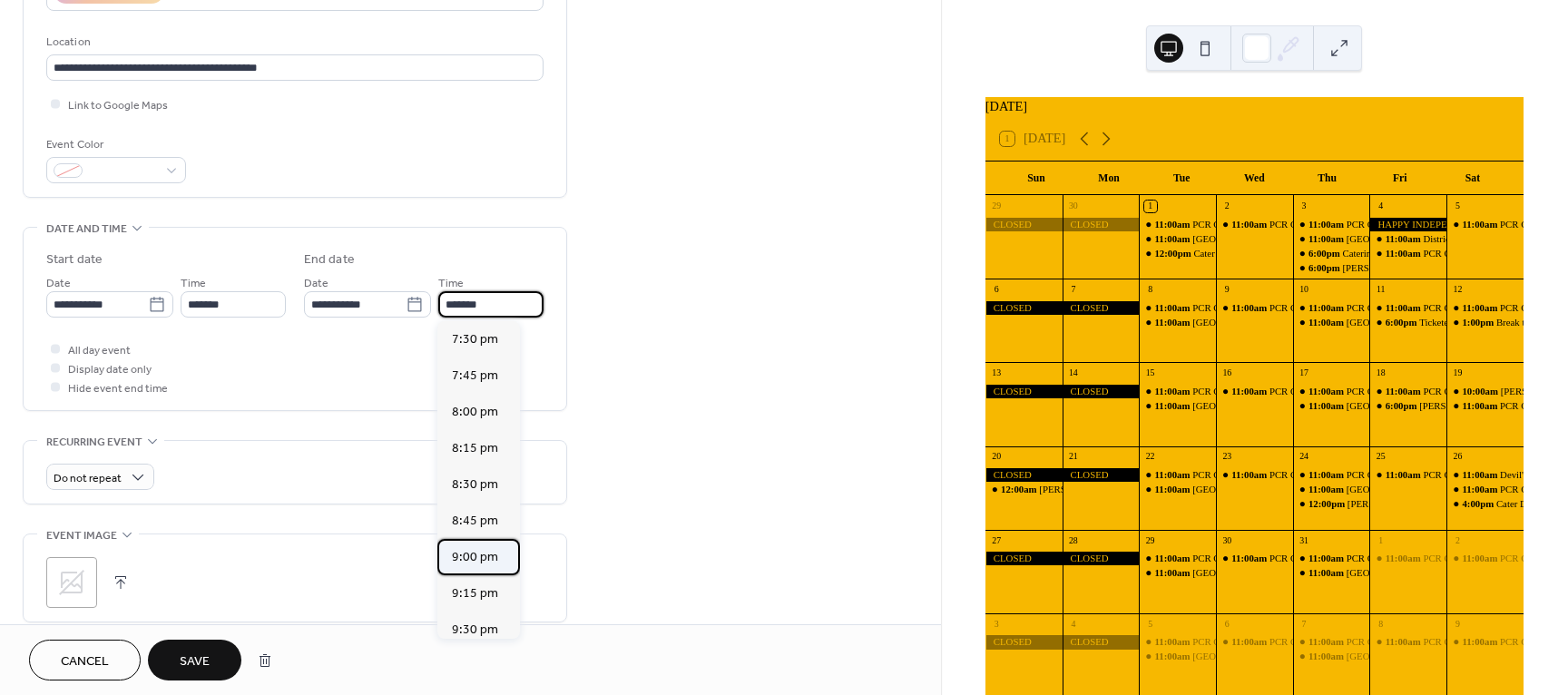 click on "9:00 pm" at bounding box center [475, 557] 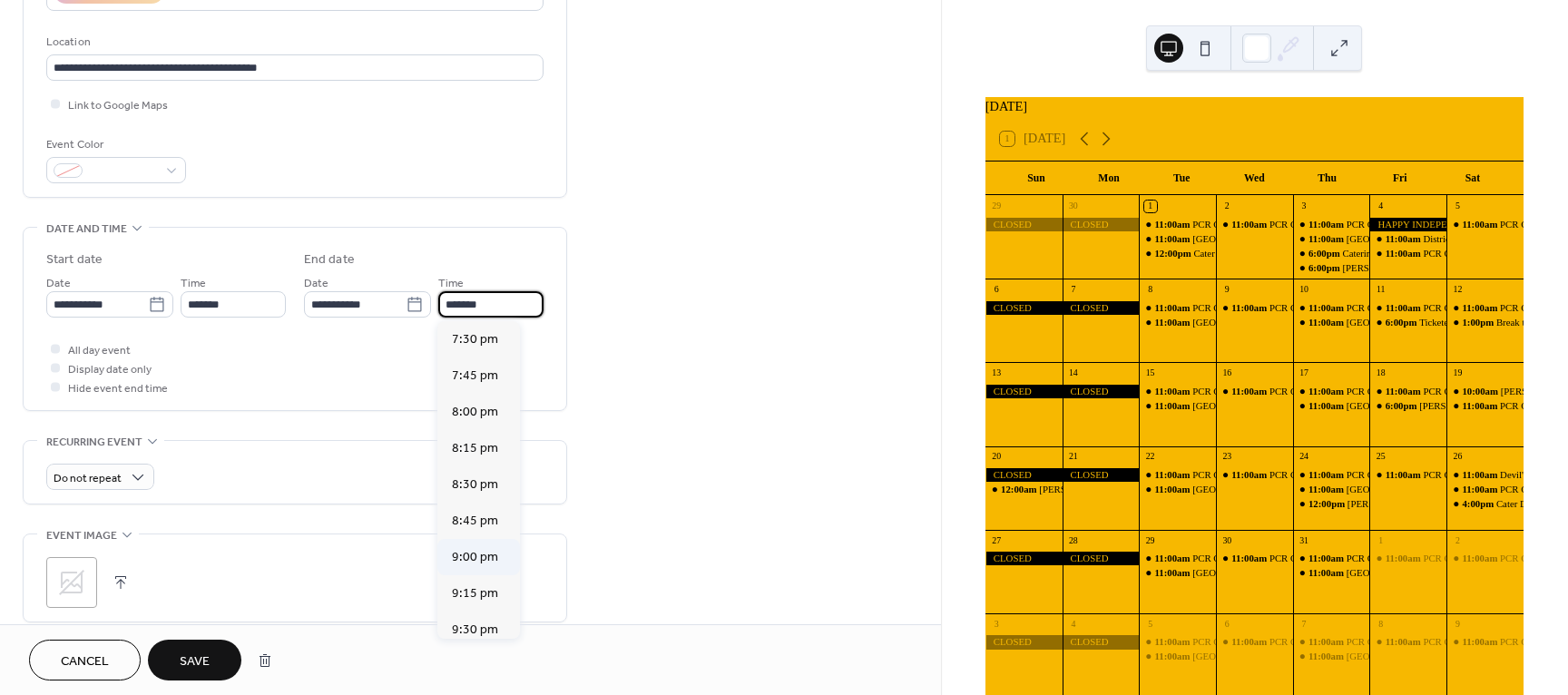 type on "*******" 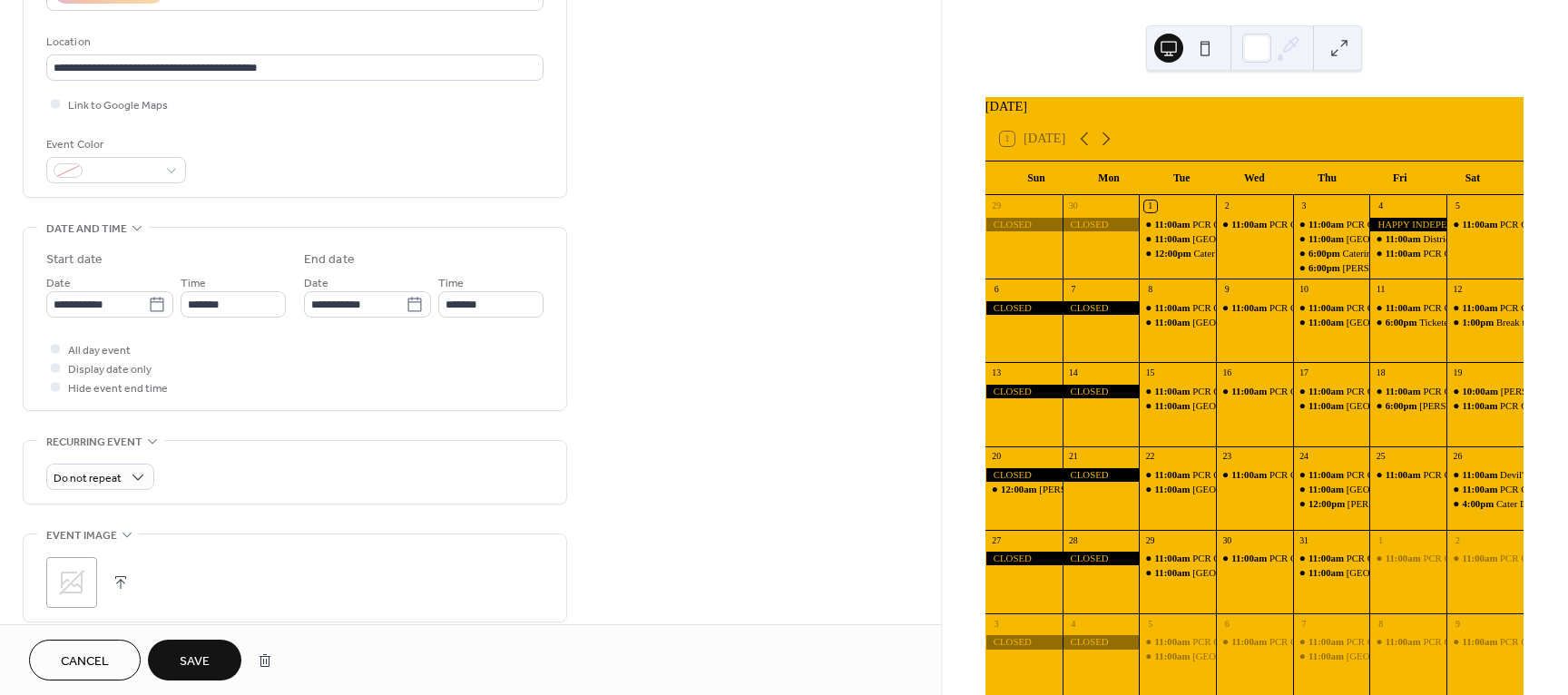 click on "Save" at bounding box center [194, 660] 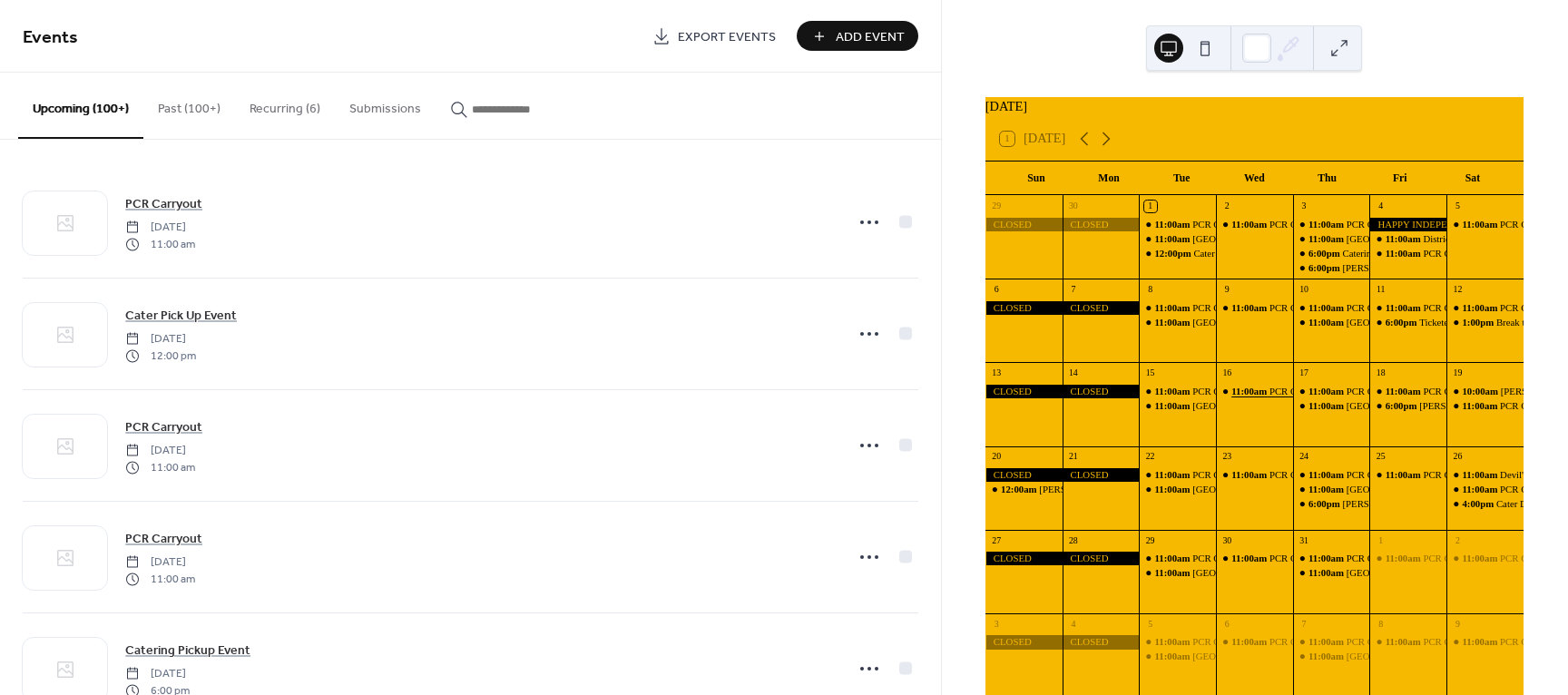 click on "11:00am" at bounding box center [1250, 391] 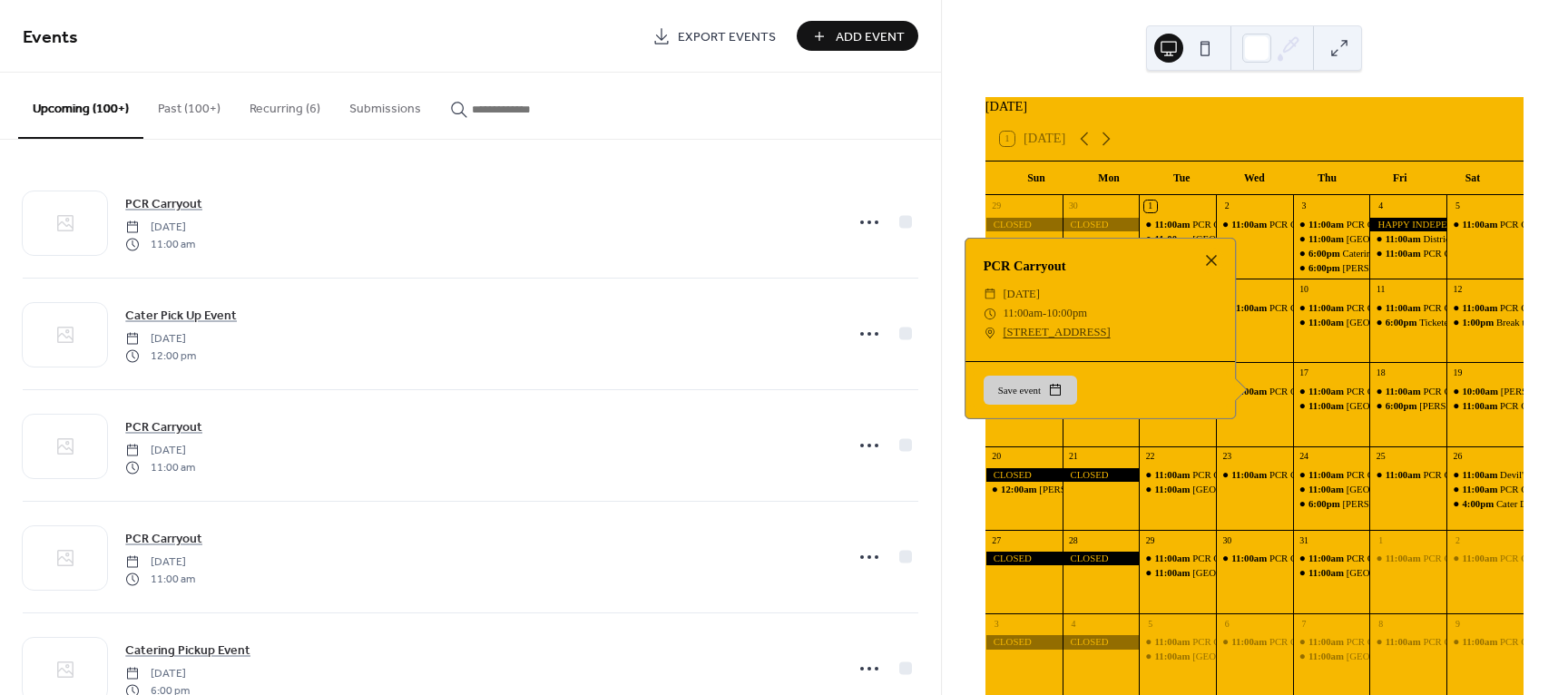 click on "11:00am PCR Carryout" at bounding box center [1254, 412] 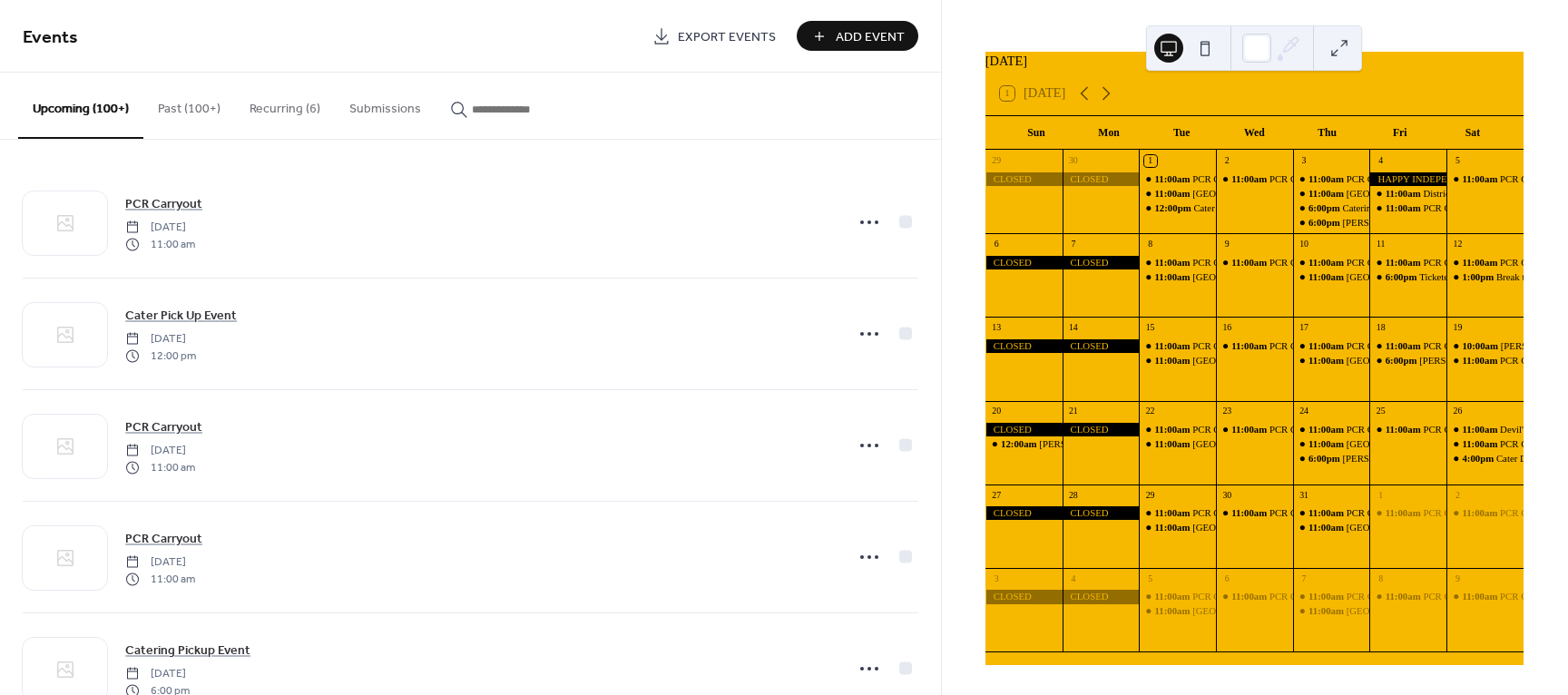 scroll, scrollTop: 56, scrollLeft: 0, axis: vertical 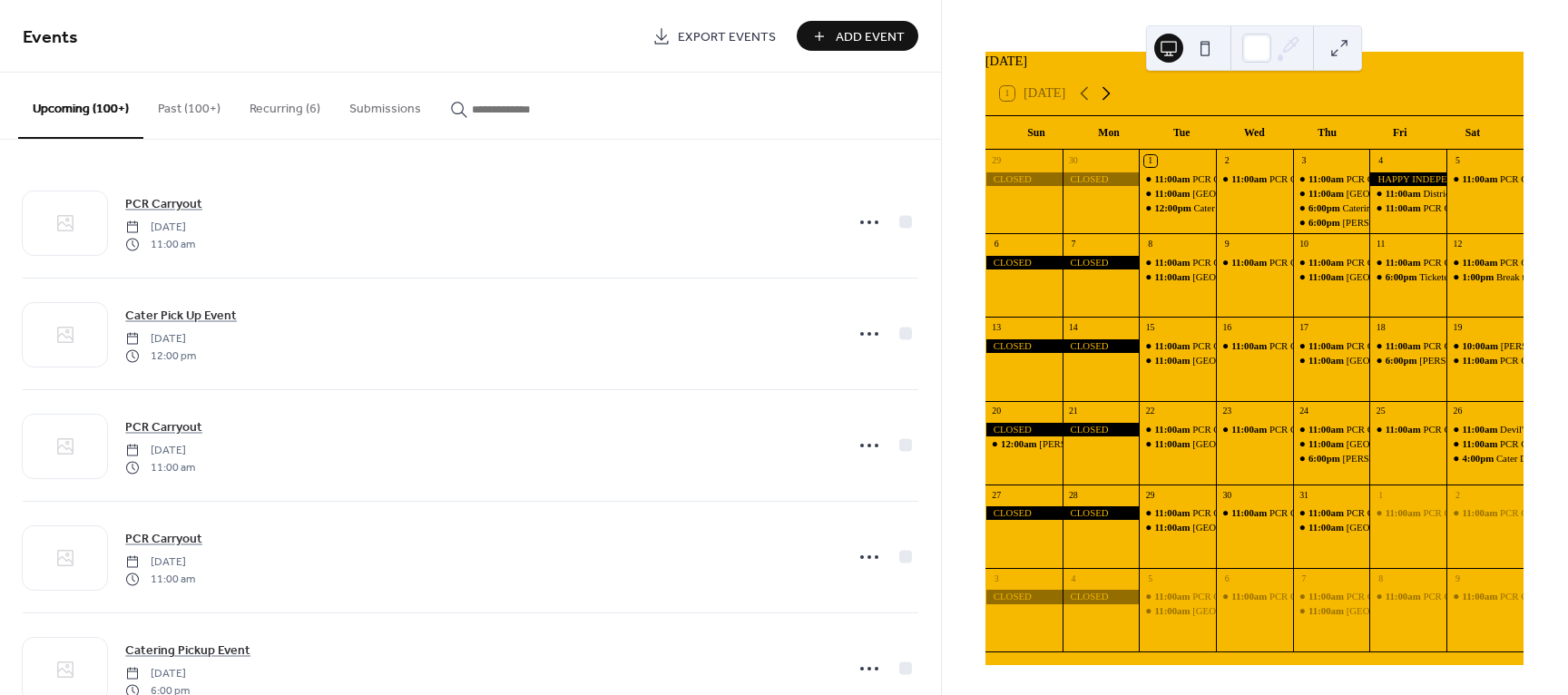 click 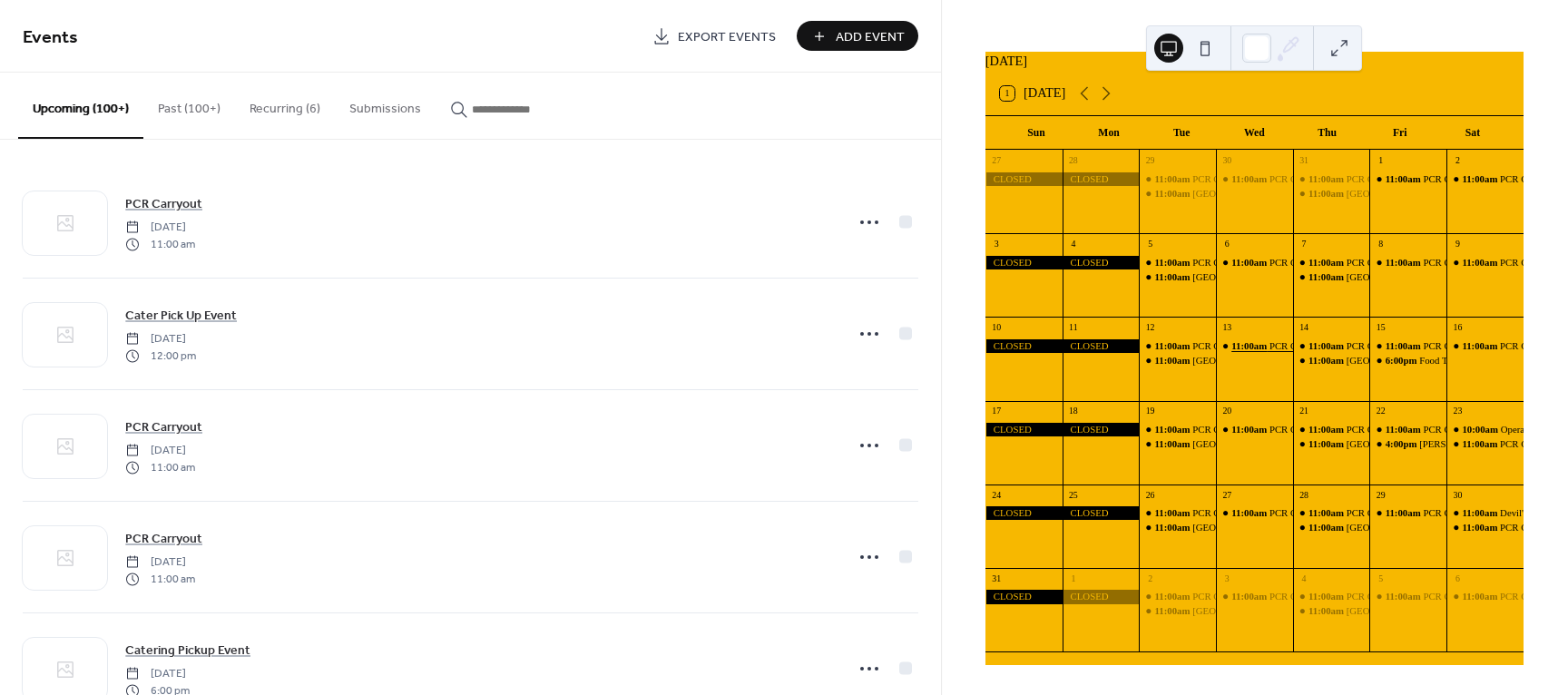 click on "11:00am" at bounding box center (1250, 346) 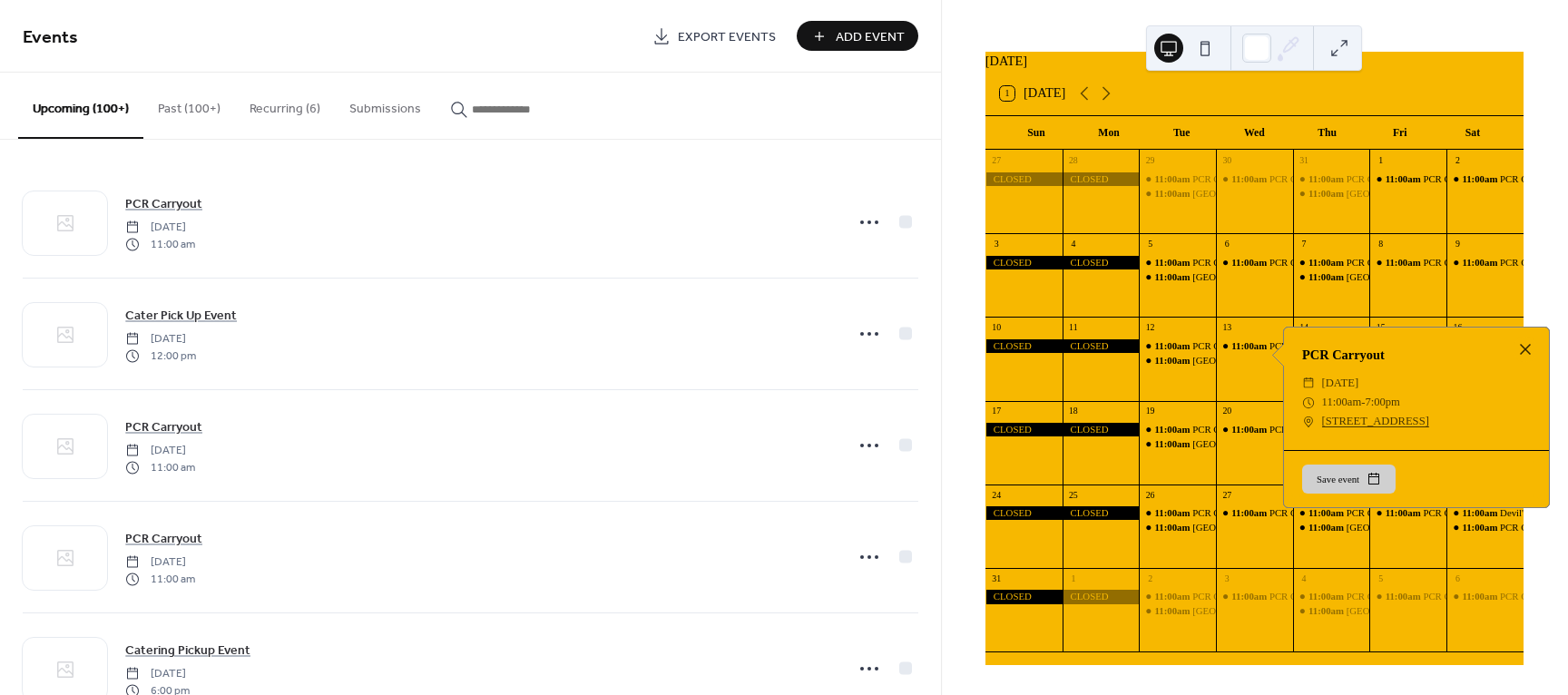 click on "13 11:00am PCR Carryout" at bounding box center [1254, 358] 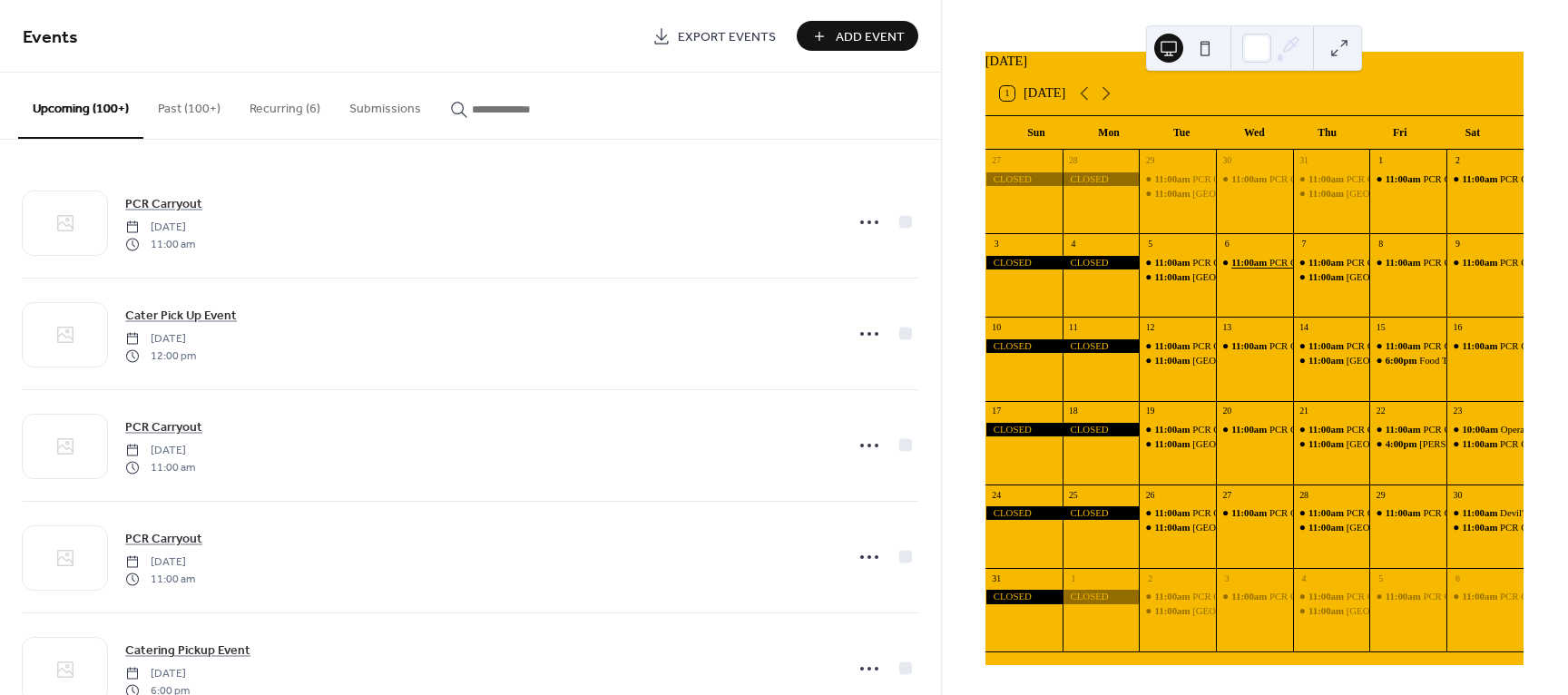 click on "11:00am" at bounding box center [1250, 262] 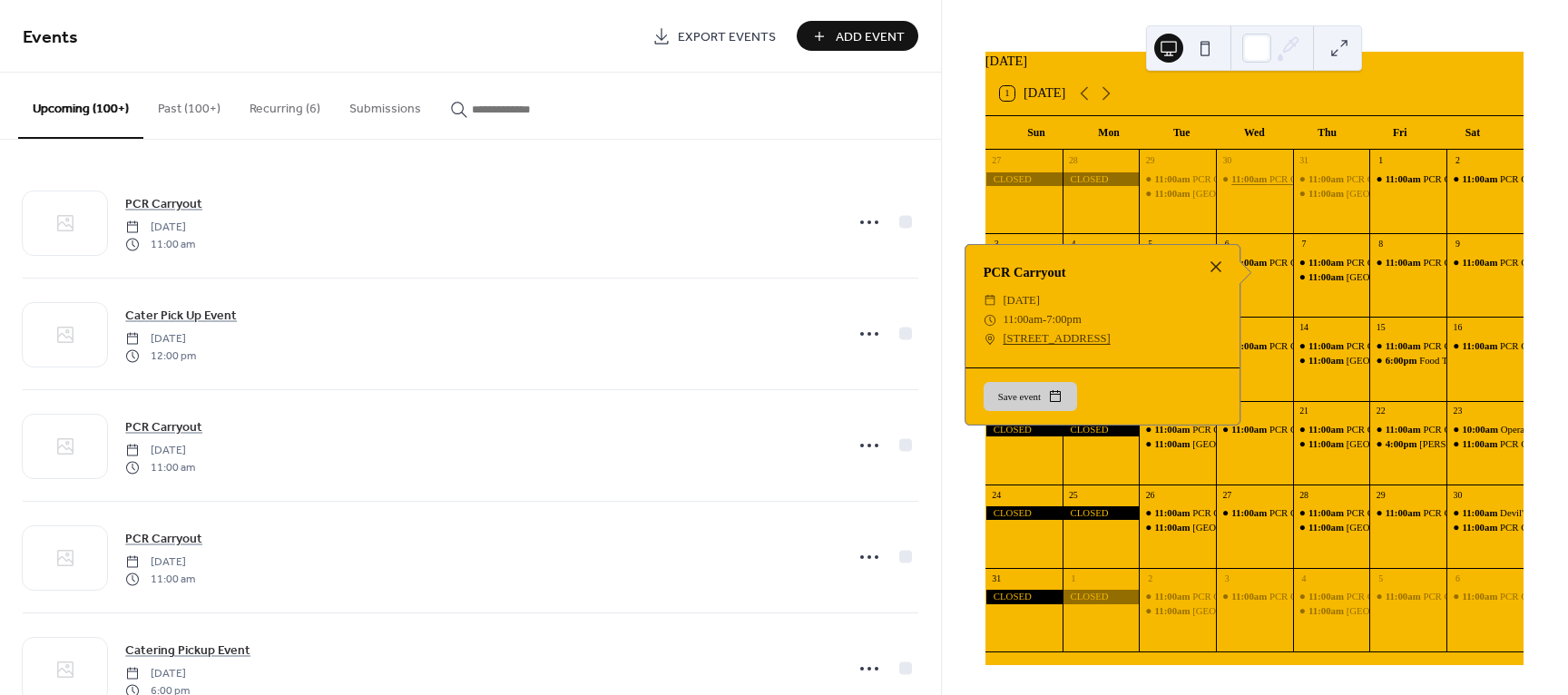 click on "11:00am" at bounding box center (1250, 179) 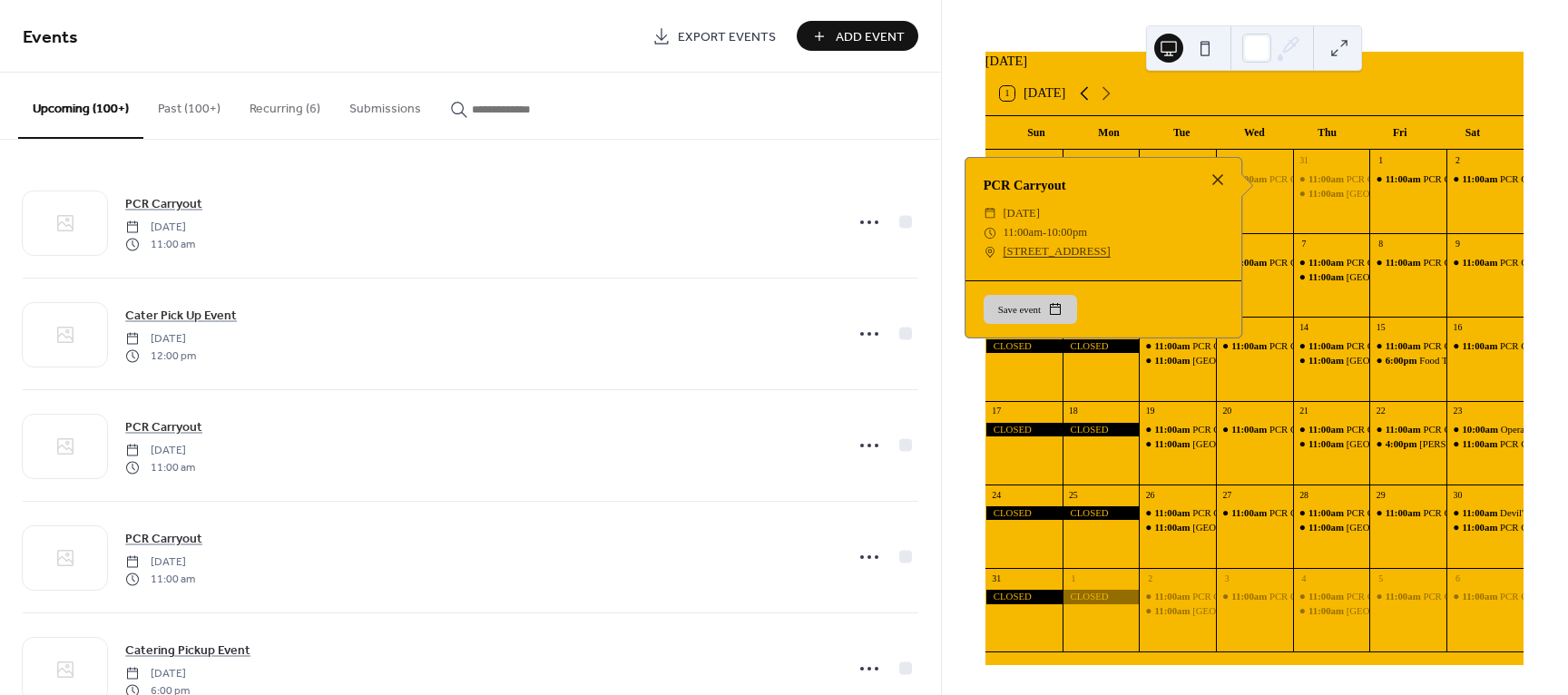 click 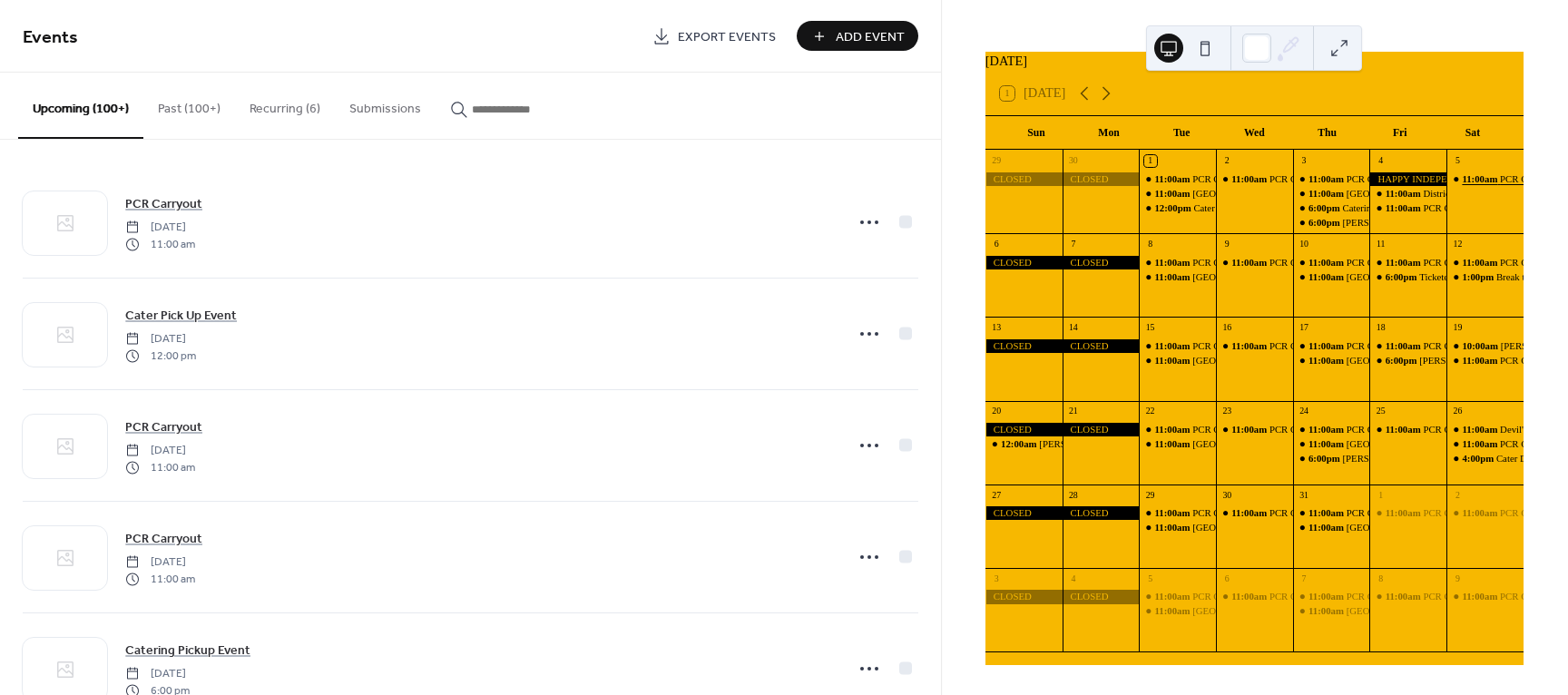 click on "11:00am" at bounding box center (1481, 179) 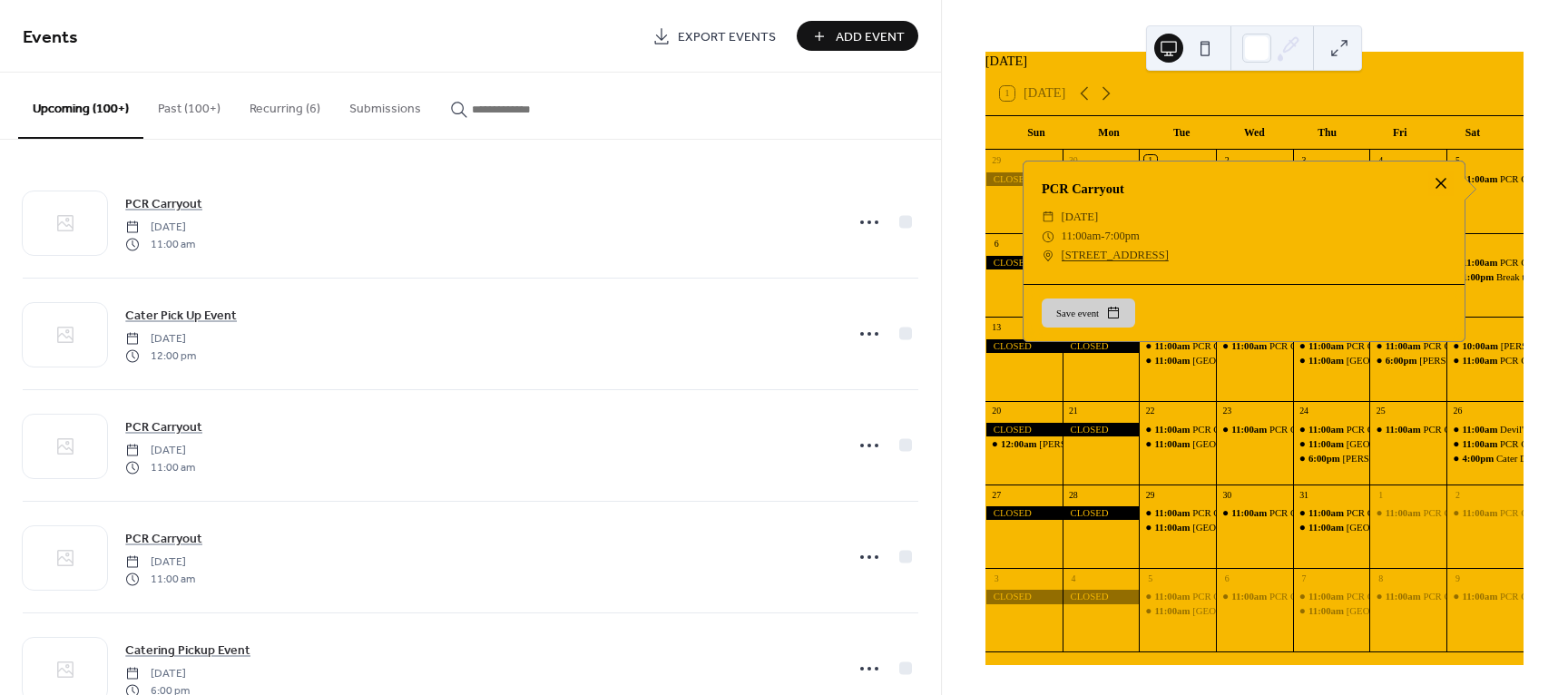 click at bounding box center [1441, 183] 